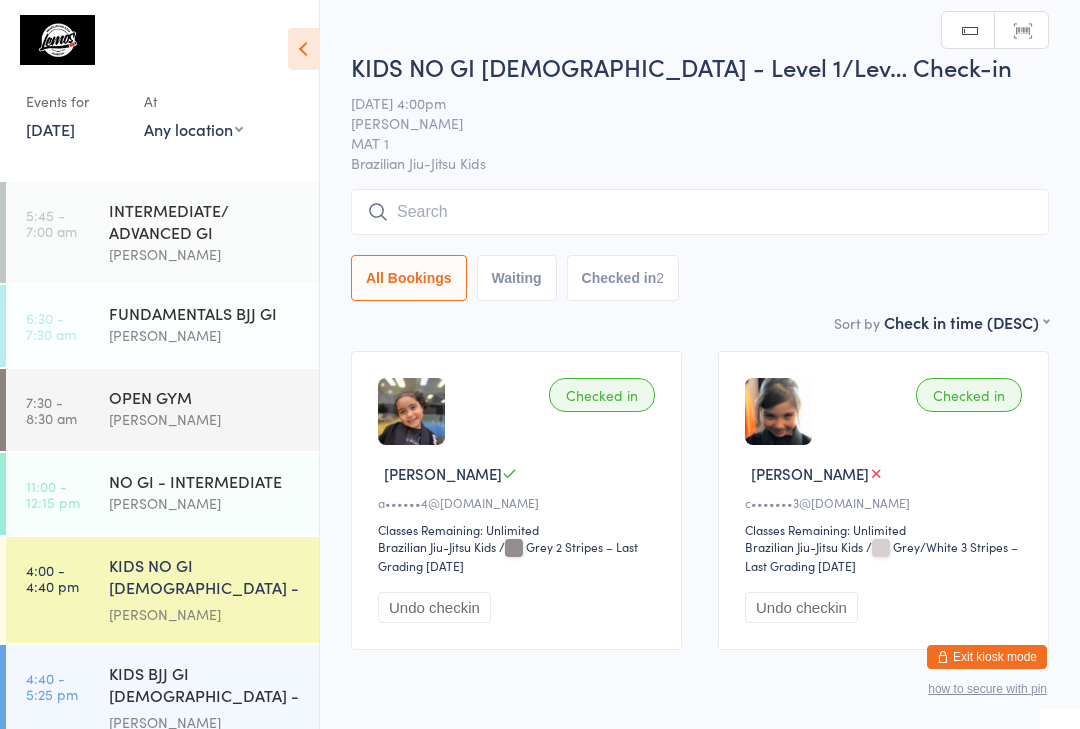 scroll, scrollTop: 0, scrollLeft: 0, axis: both 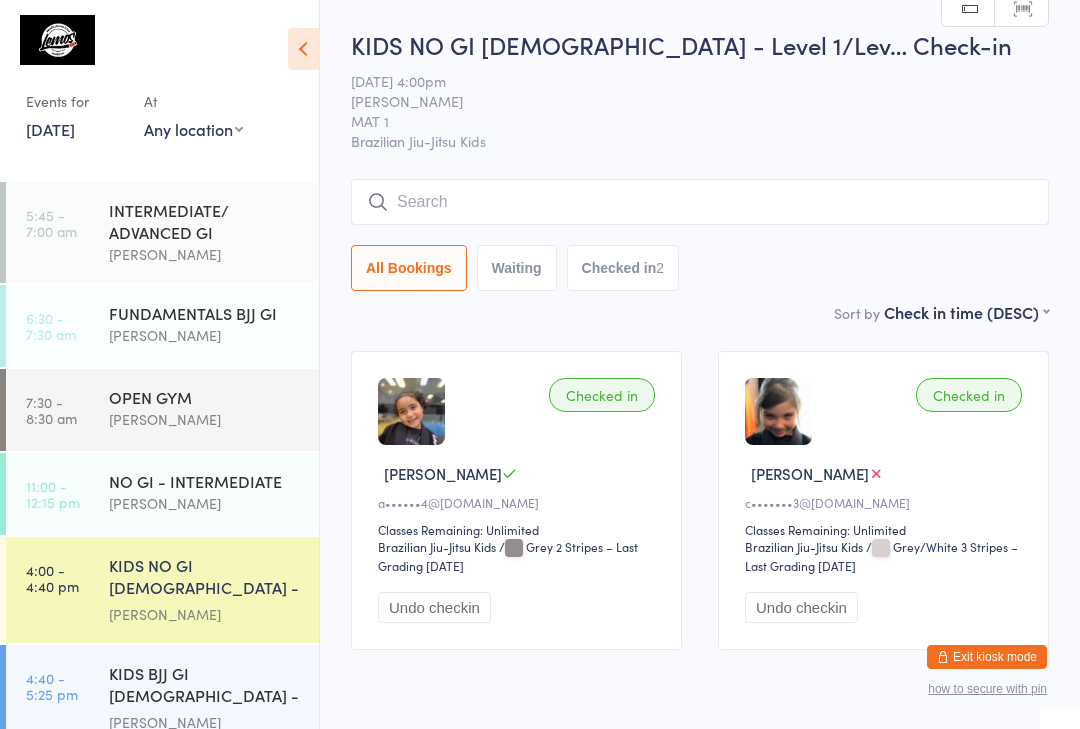 click on "[DATE]" at bounding box center [50, 129] 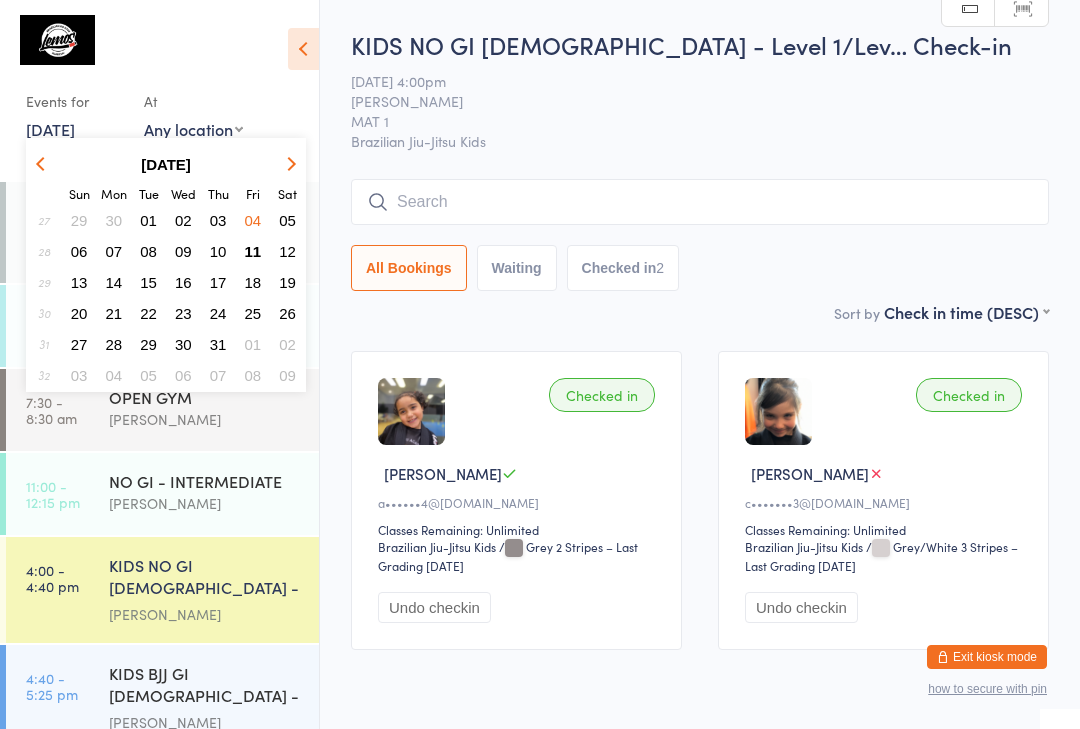 click on "11" at bounding box center (253, 251) 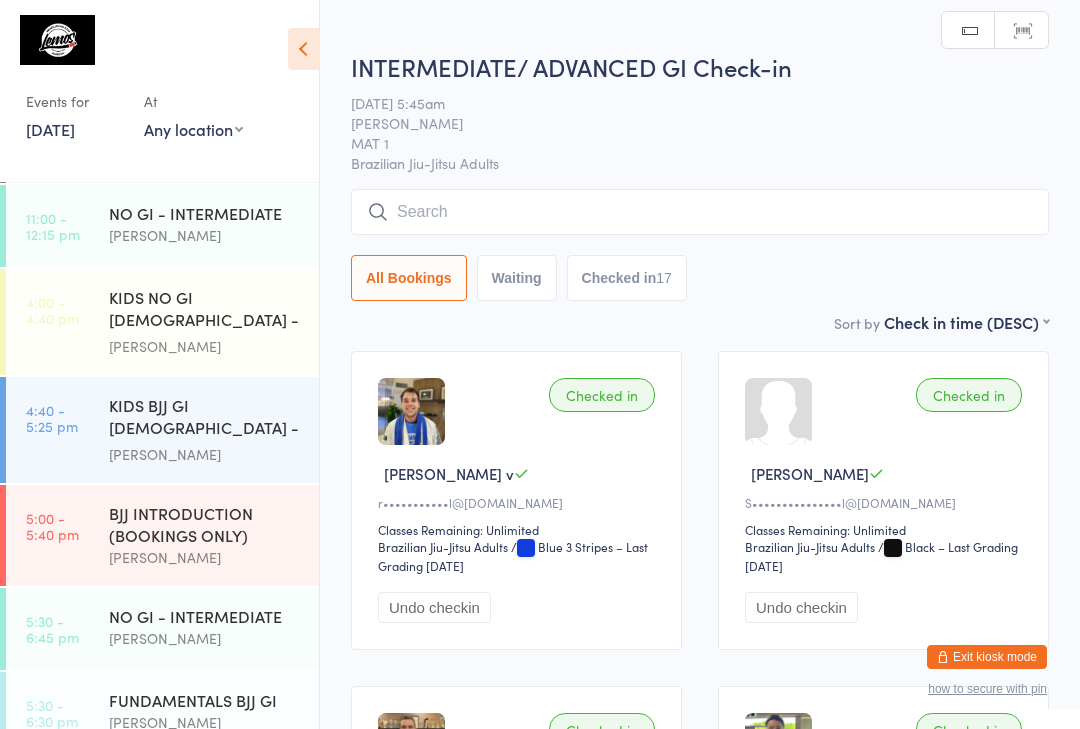 scroll, scrollTop: 278, scrollLeft: 0, axis: vertical 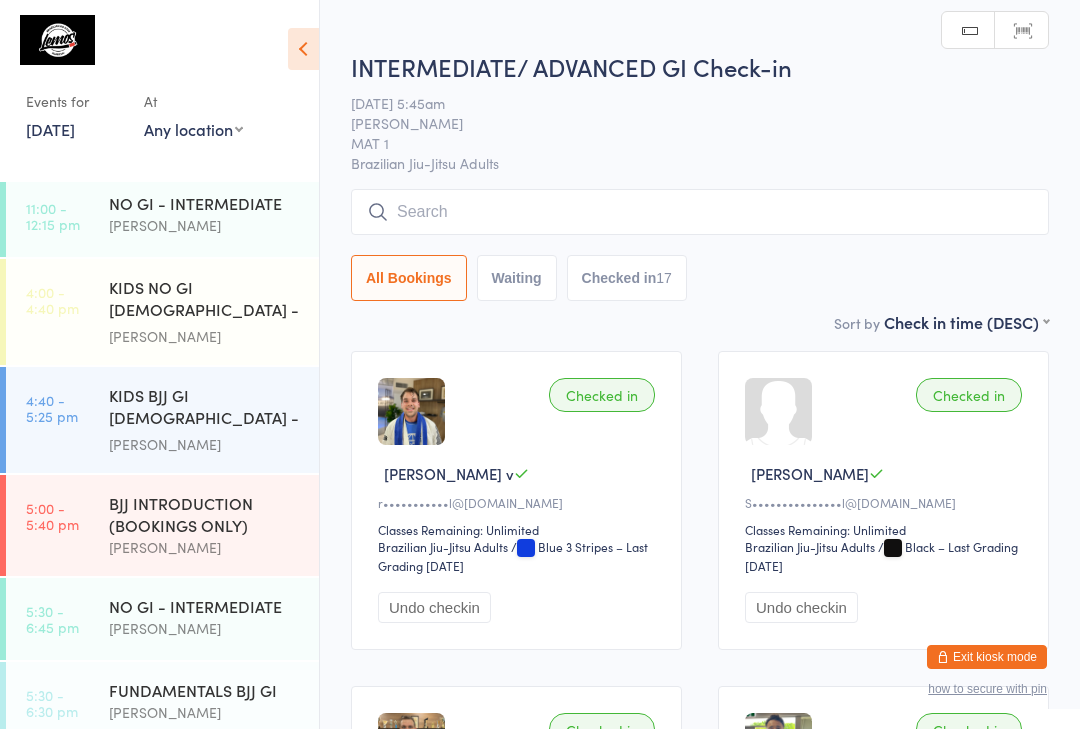 click on "KIDS NO GI [DEMOGRAPHIC_DATA] - Level 1/Level 2" at bounding box center [205, 300] 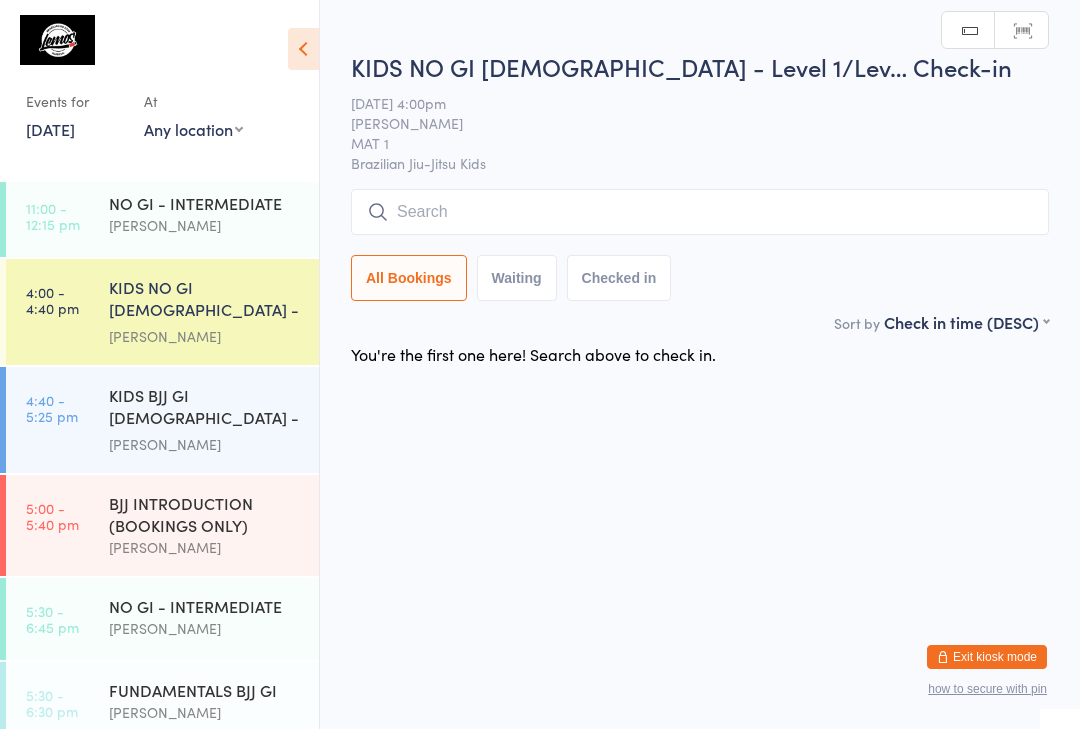 click at bounding box center (700, 212) 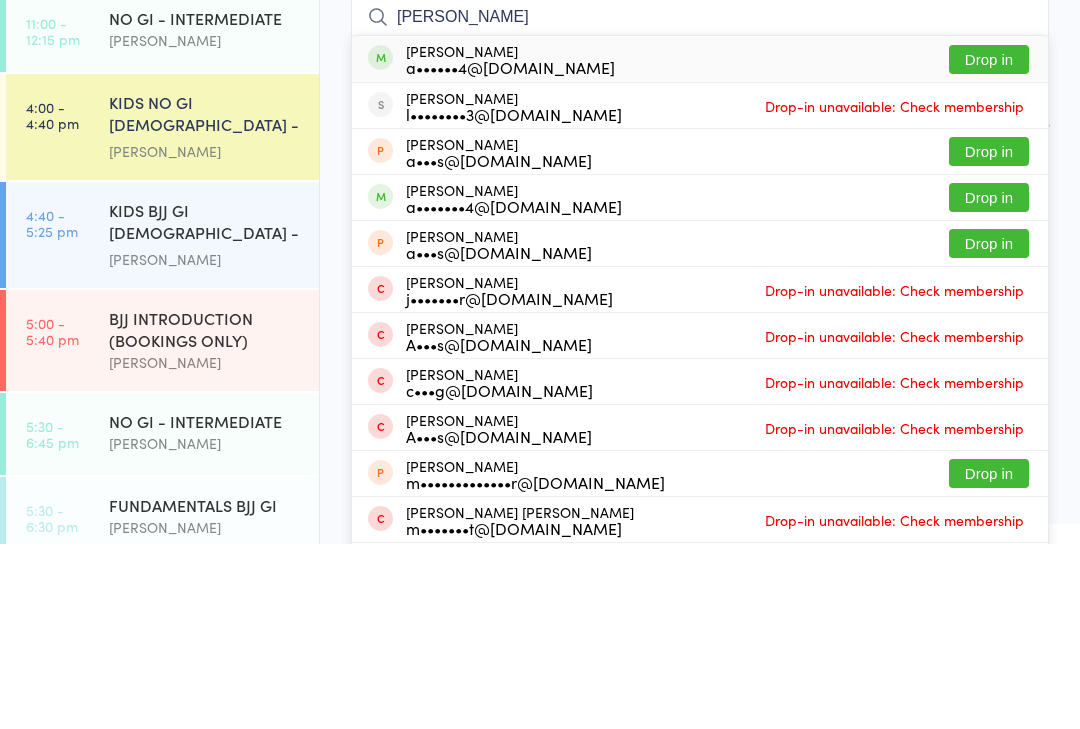 type on "[PERSON_NAME]" 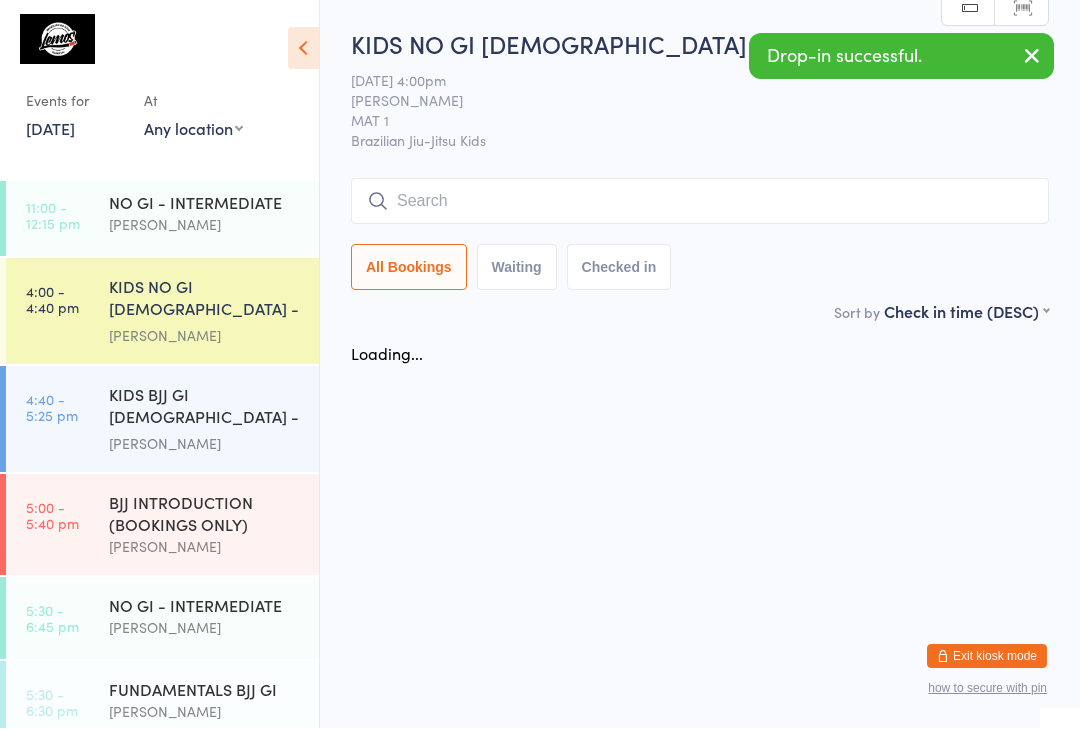scroll, scrollTop: 1, scrollLeft: 0, axis: vertical 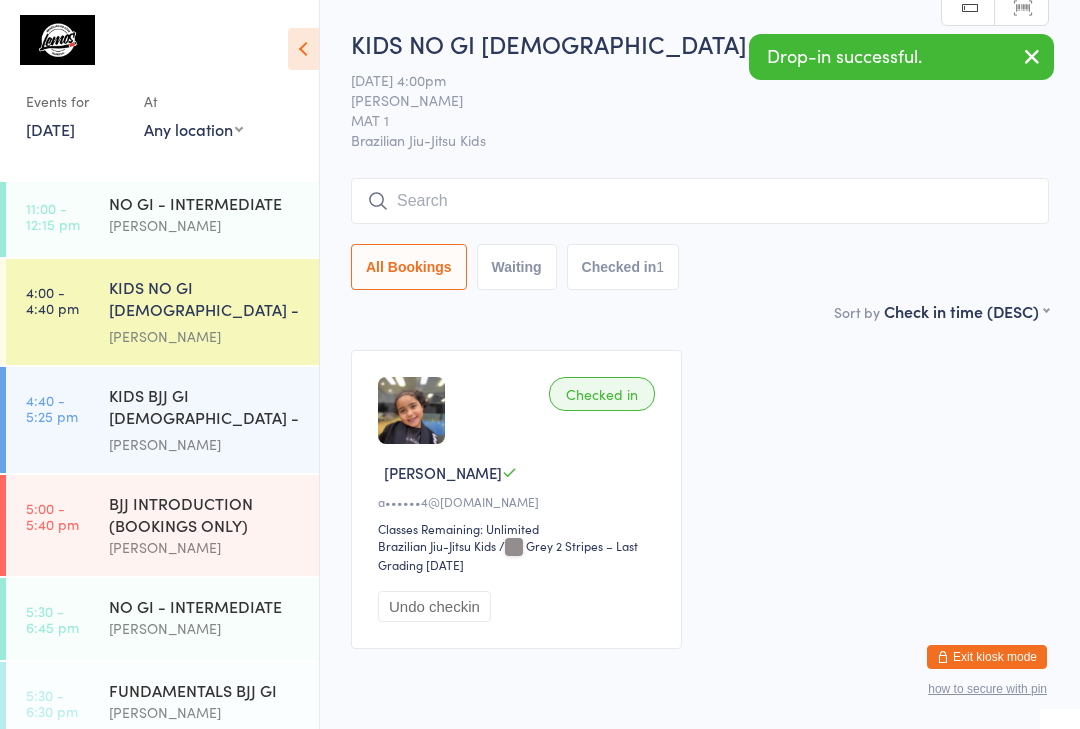 click on "KIDS BJJ GI [DEMOGRAPHIC_DATA] - Level 1/Level 2" at bounding box center (205, 408) 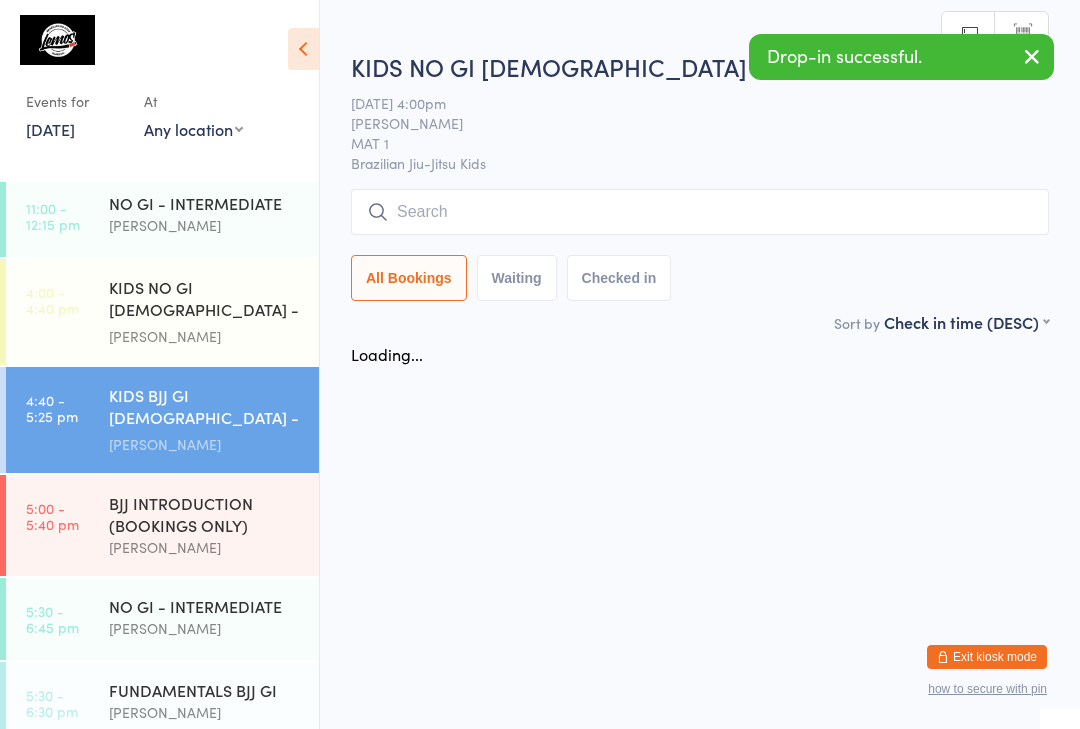 scroll, scrollTop: 0, scrollLeft: 0, axis: both 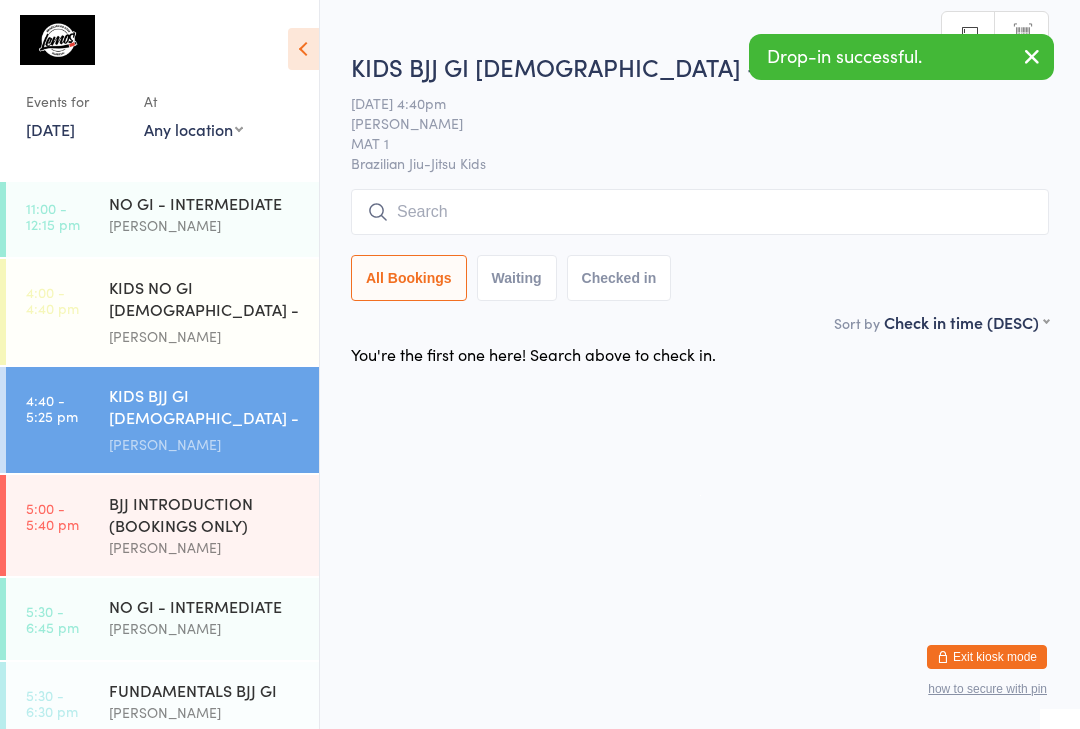 click at bounding box center [700, 212] 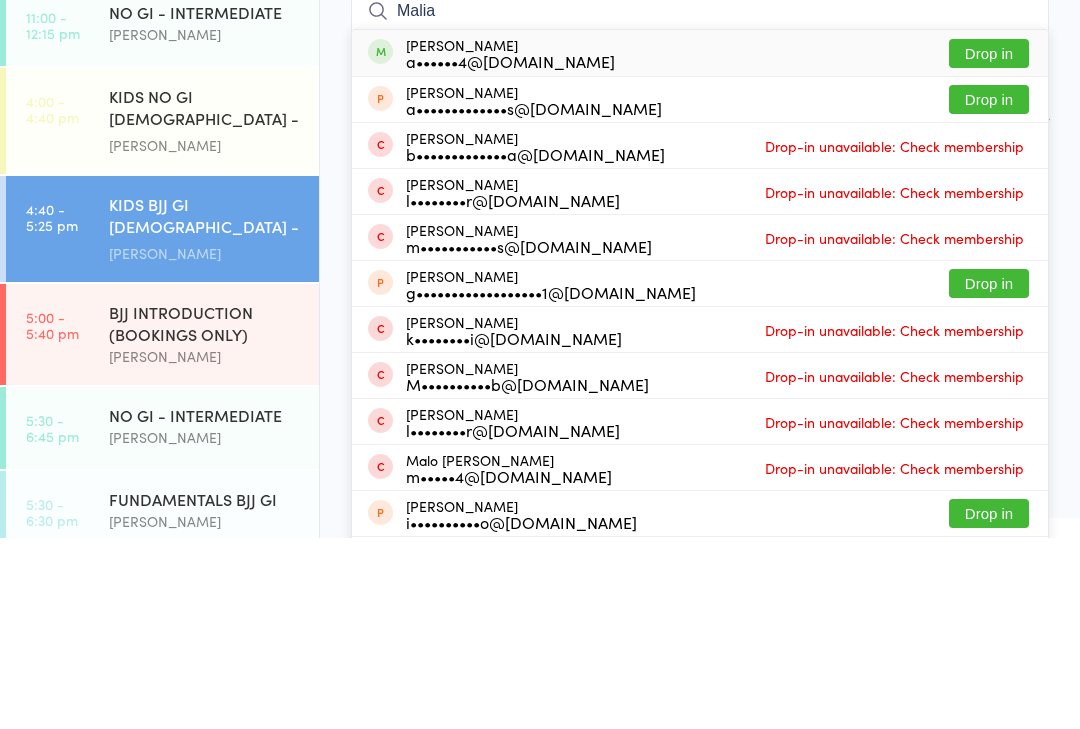 type on "Malia" 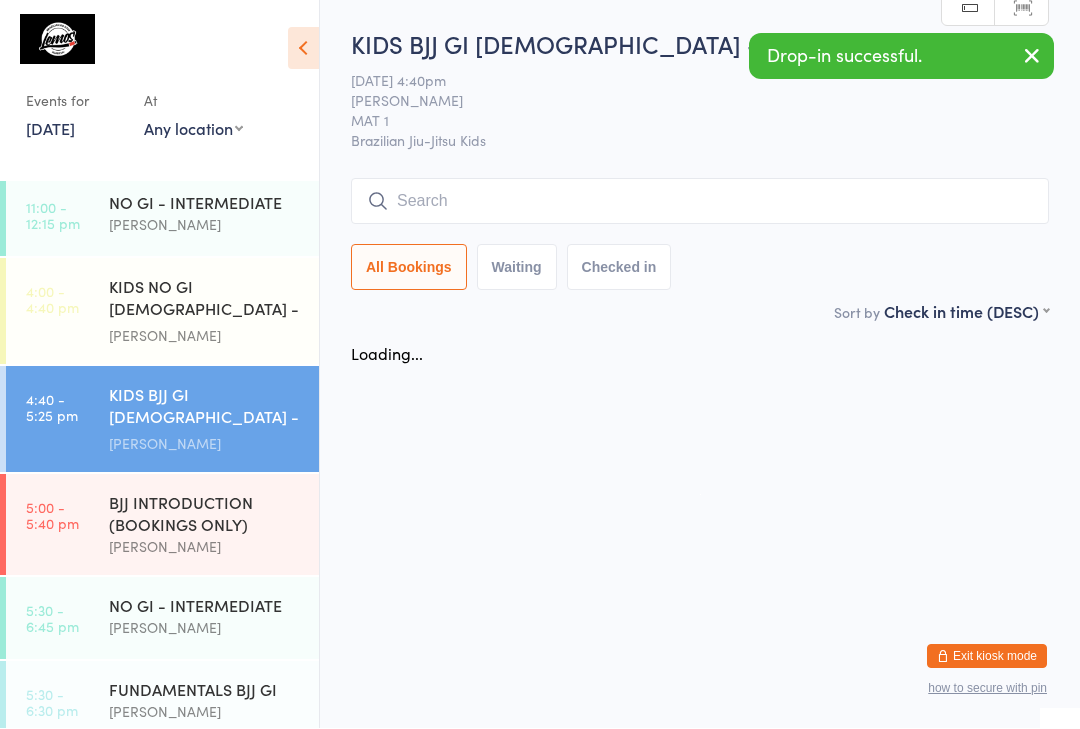 scroll, scrollTop: 1, scrollLeft: 0, axis: vertical 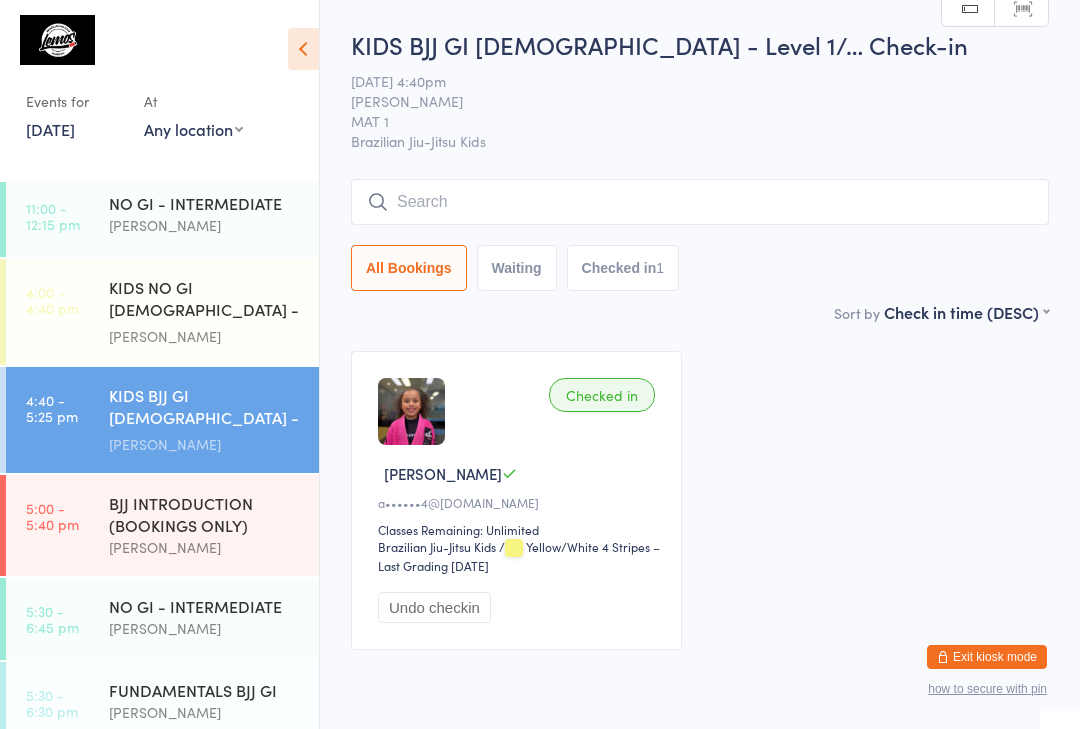 click on "[PERSON_NAME]" at bounding box center [684, 101] 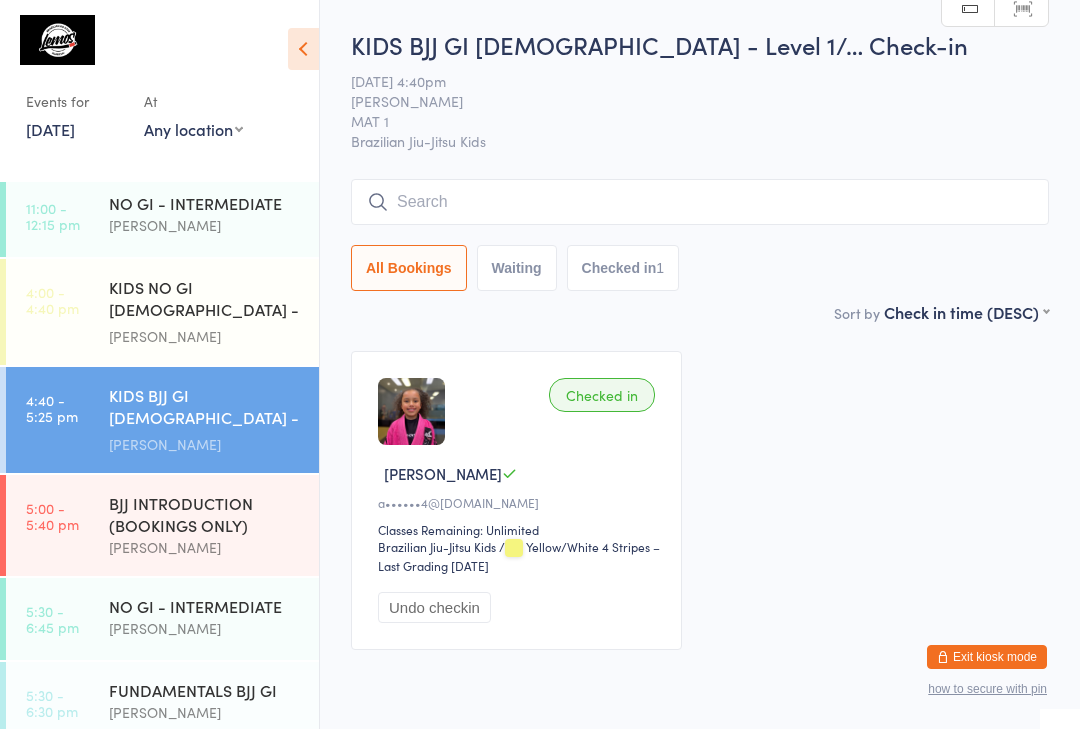 click on "KIDS NO GI [DEMOGRAPHIC_DATA] - Level 1/Level 2" at bounding box center [205, 300] 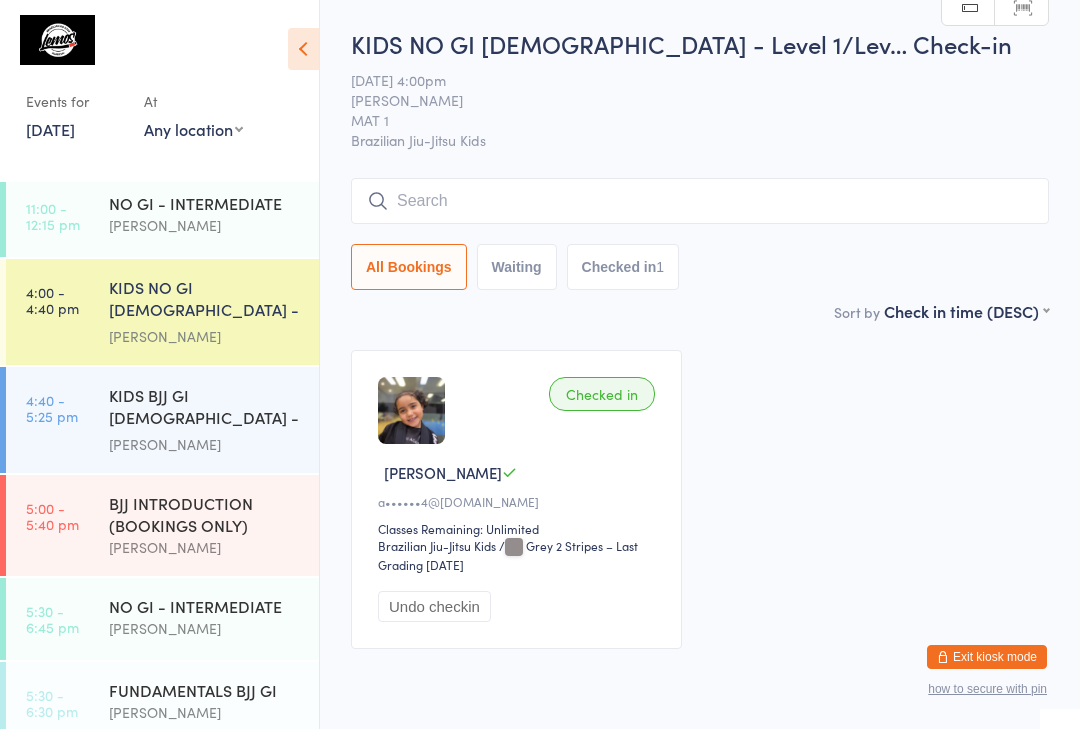 scroll, scrollTop: 2, scrollLeft: 0, axis: vertical 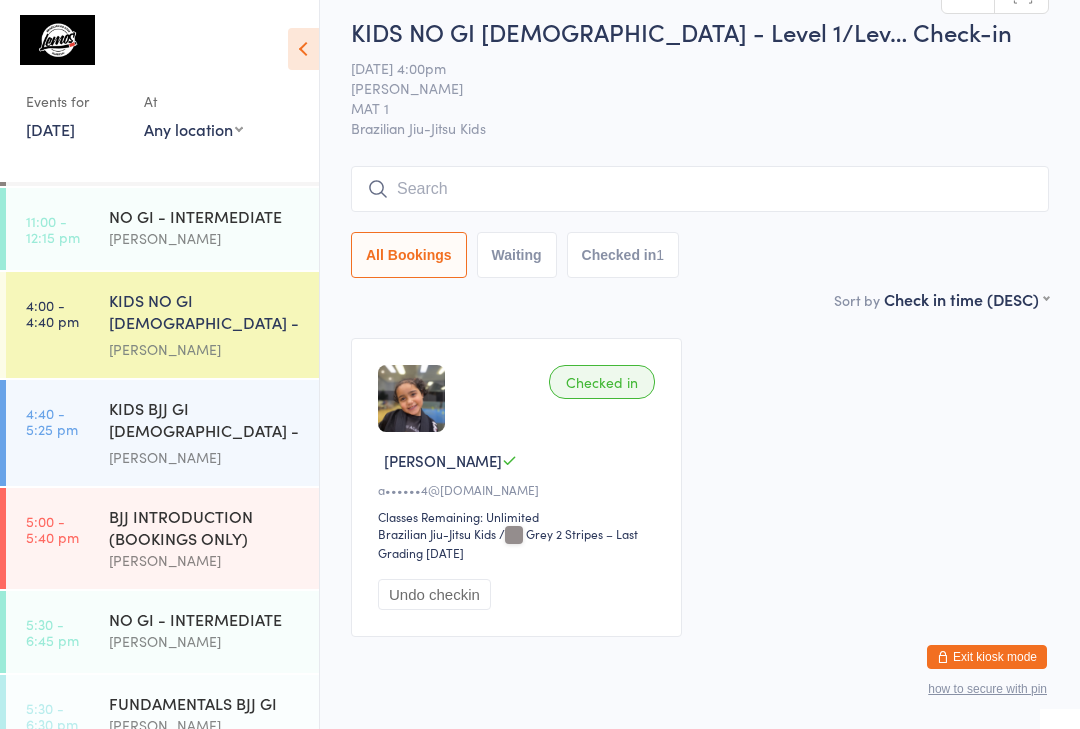 click at bounding box center (700, 189) 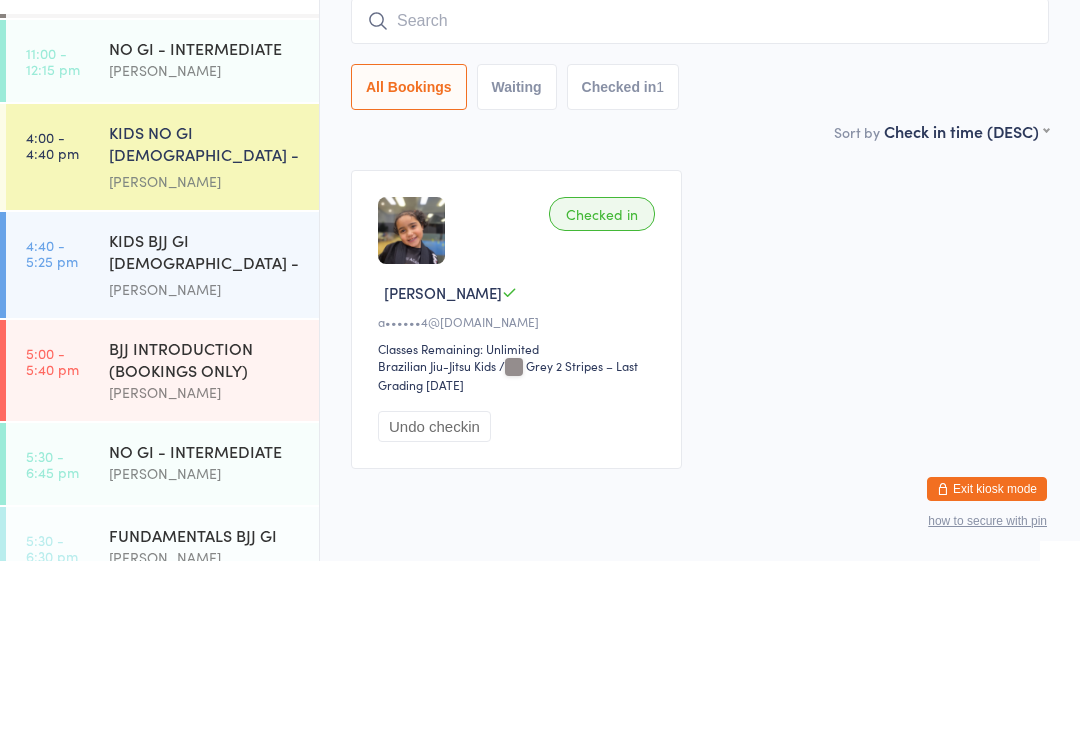 click on "KIDS NO GI [DEMOGRAPHIC_DATA] - Level 1/Level 2" at bounding box center (205, 313) 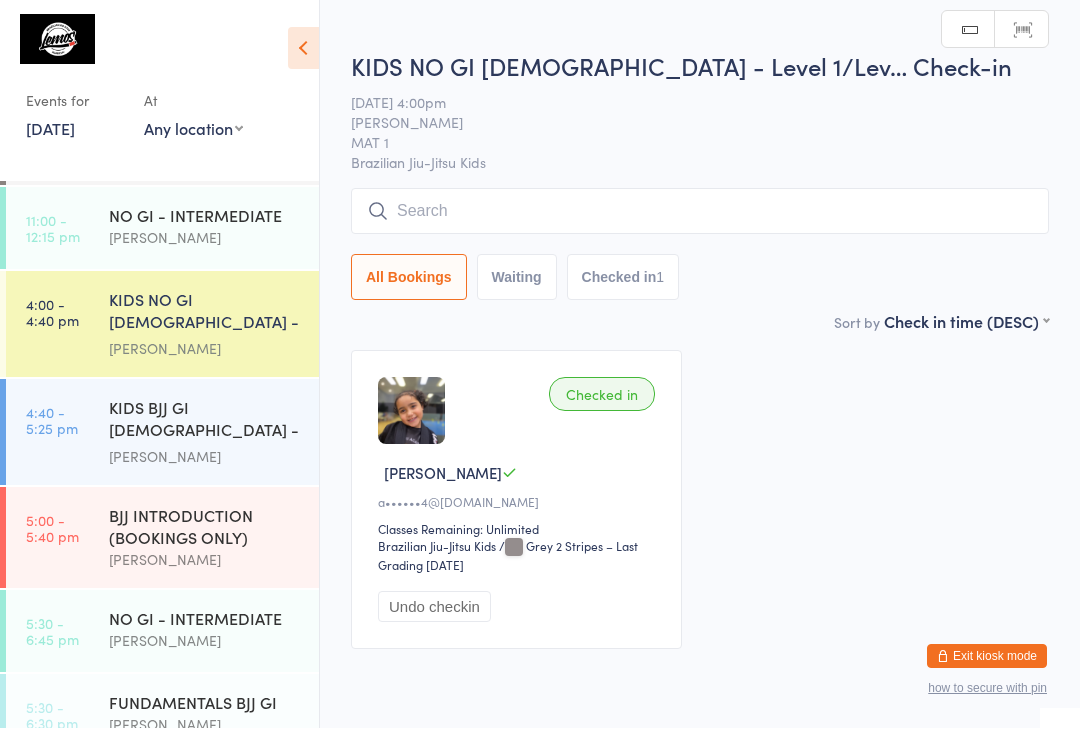 scroll, scrollTop: 1, scrollLeft: 0, axis: vertical 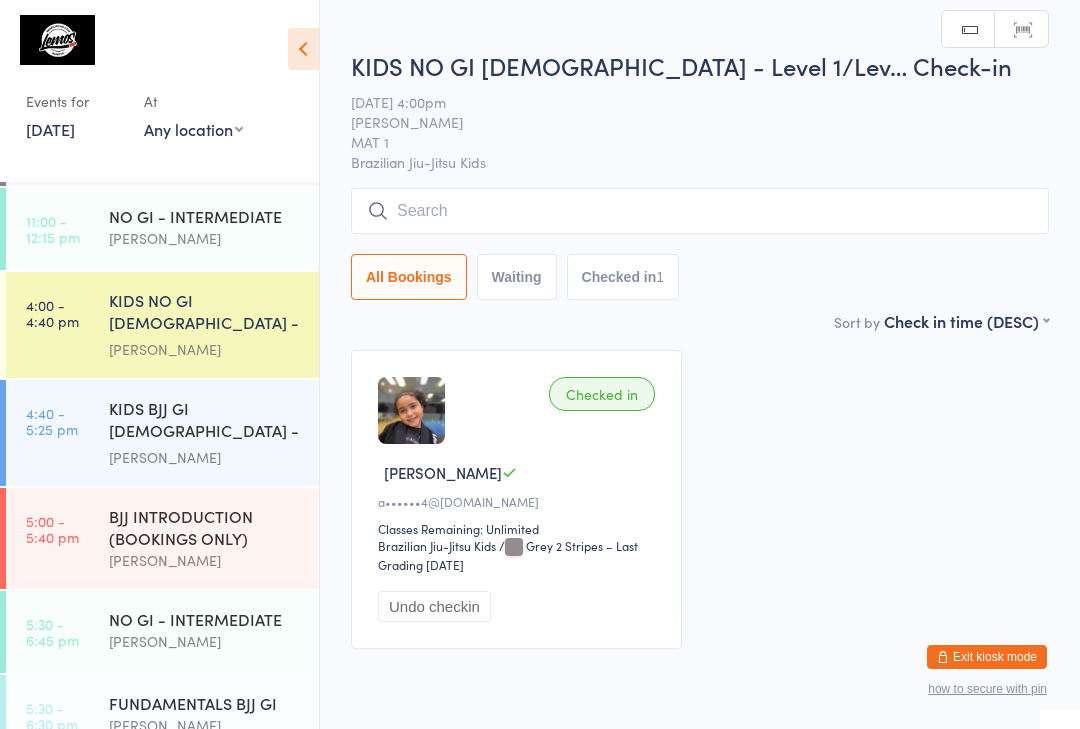 click at bounding box center (700, 211) 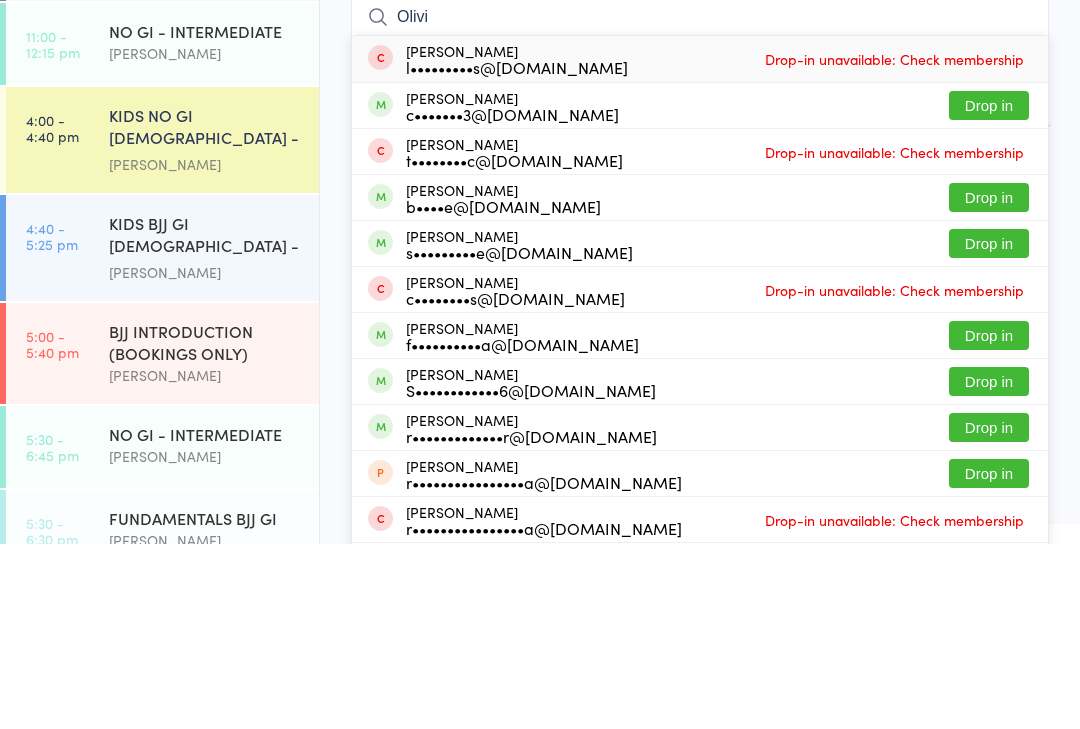type on "Olivi" 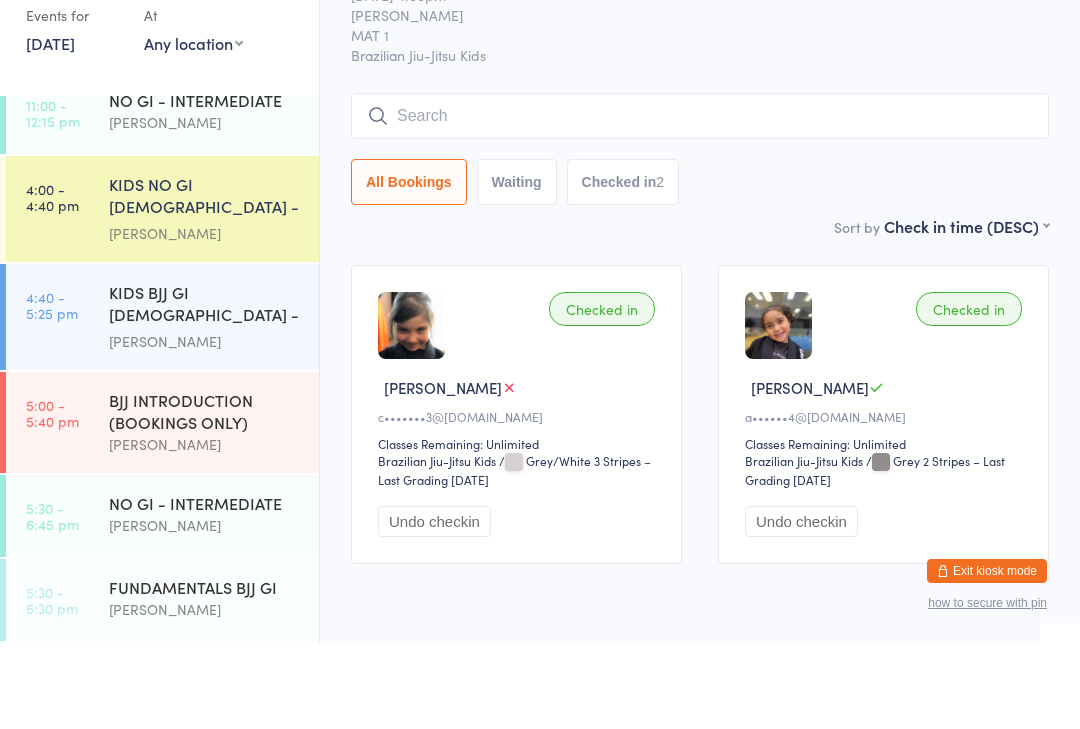 scroll, scrollTop: 301, scrollLeft: 0, axis: vertical 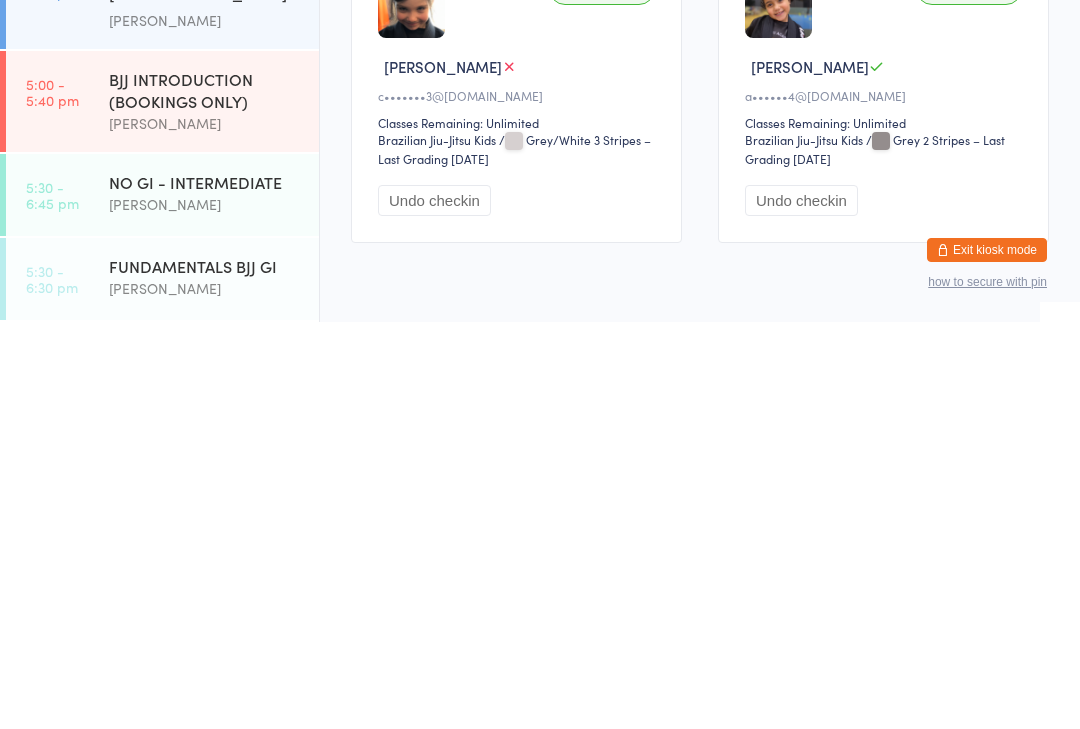 click on "[PERSON_NAME]" at bounding box center [205, 695] 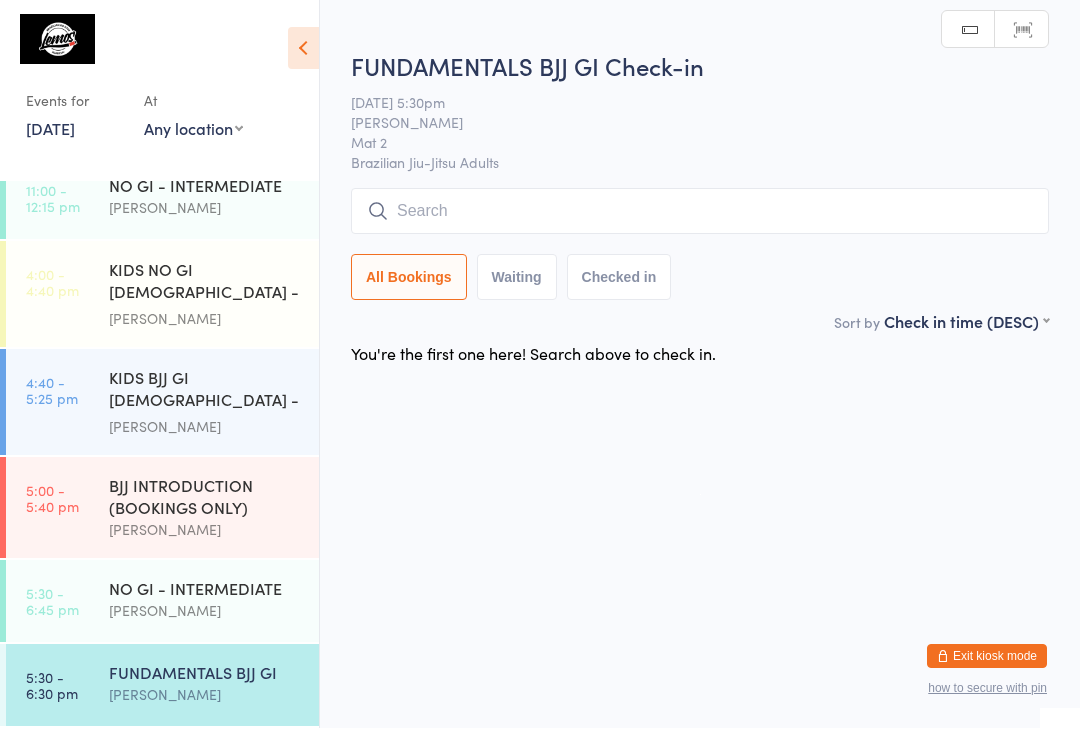 click at bounding box center [700, 212] 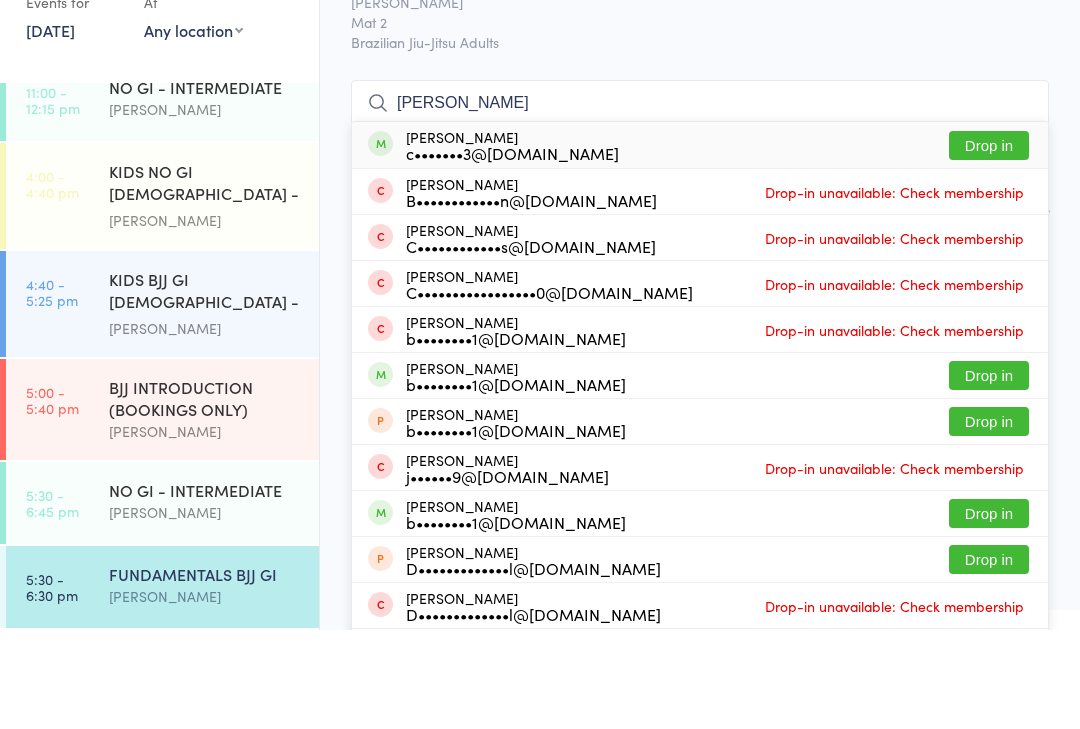 type on "[PERSON_NAME]" 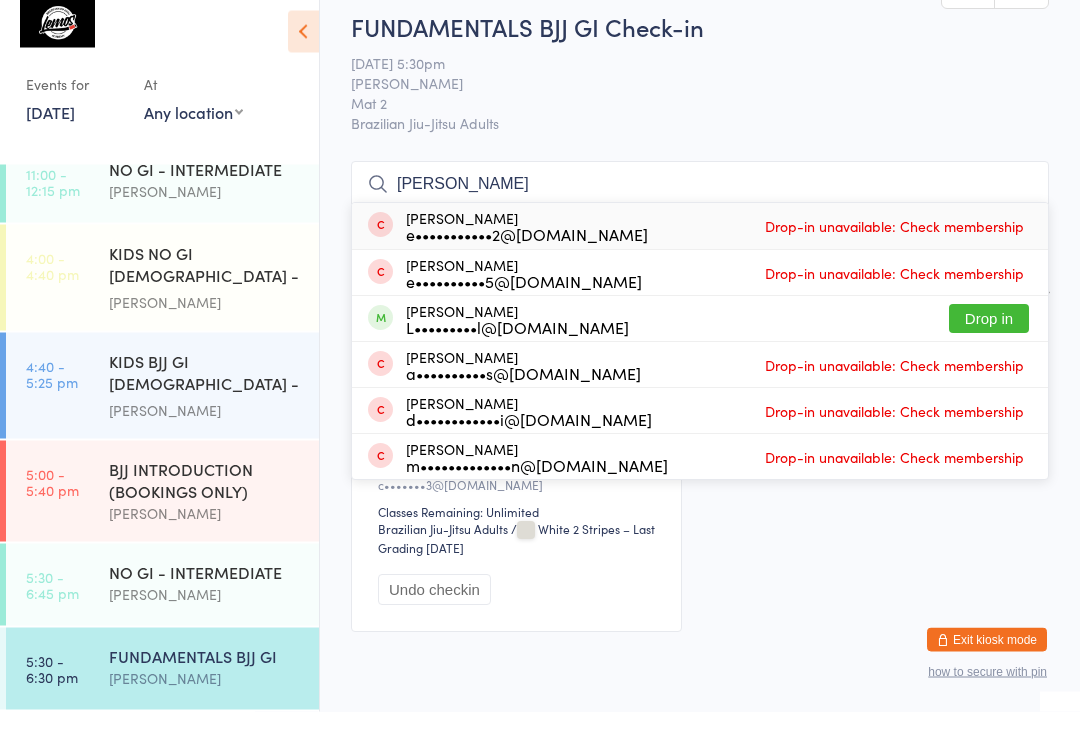 scroll, scrollTop: 265, scrollLeft: 0, axis: vertical 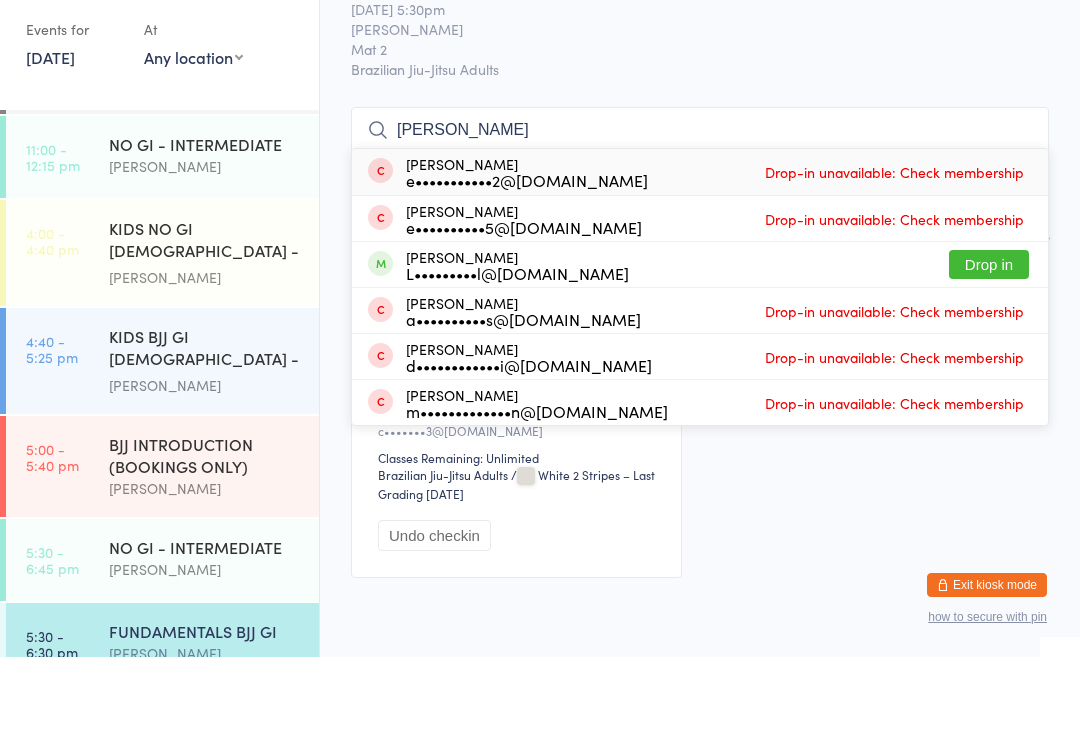 type on "[PERSON_NAME]" 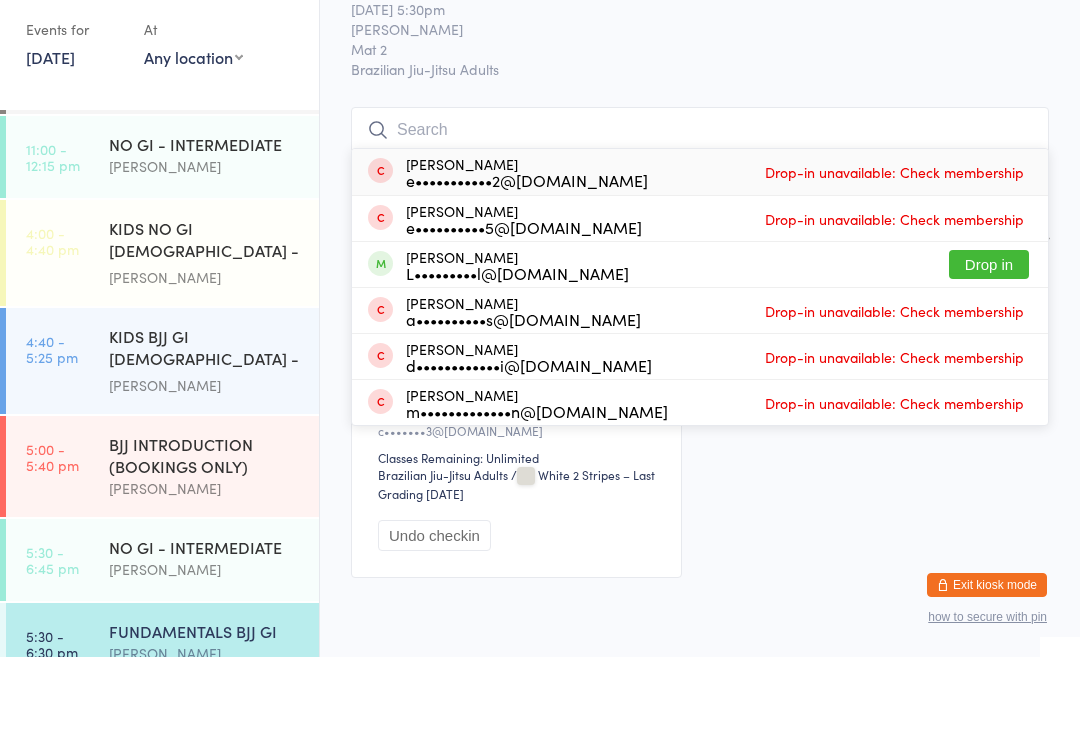scroll, scrollTop: 50, scrollLeft: 0, axis: vertical 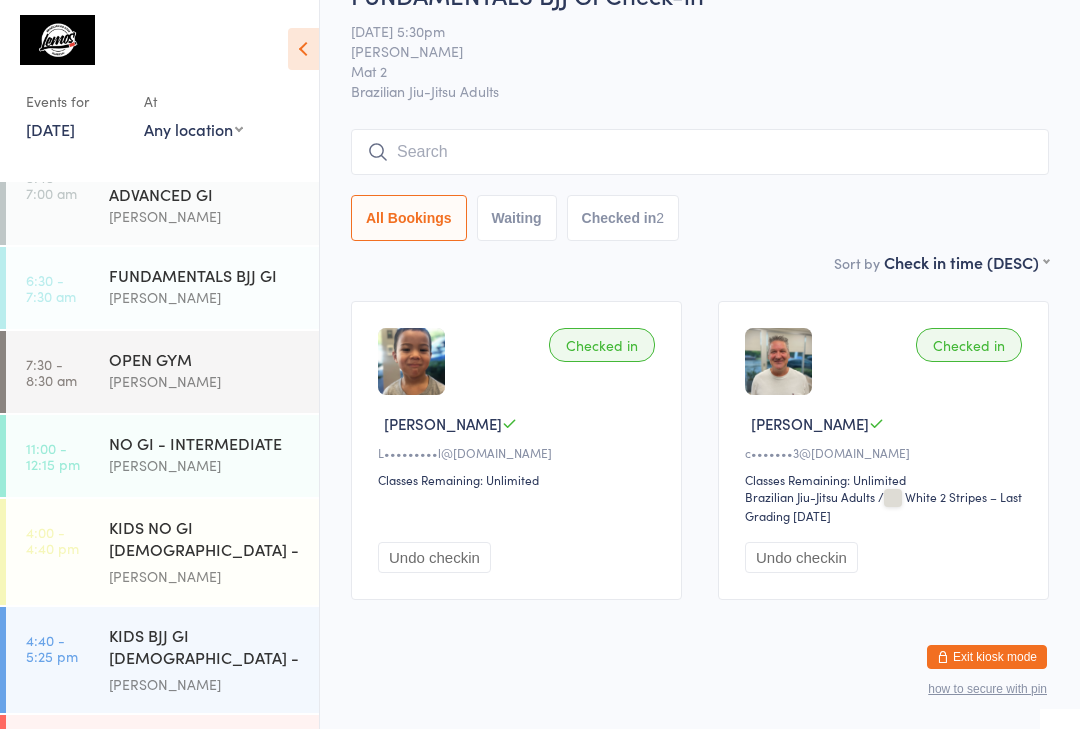 click on "[PERSON_NAME]" at bounding box center [205, 576] 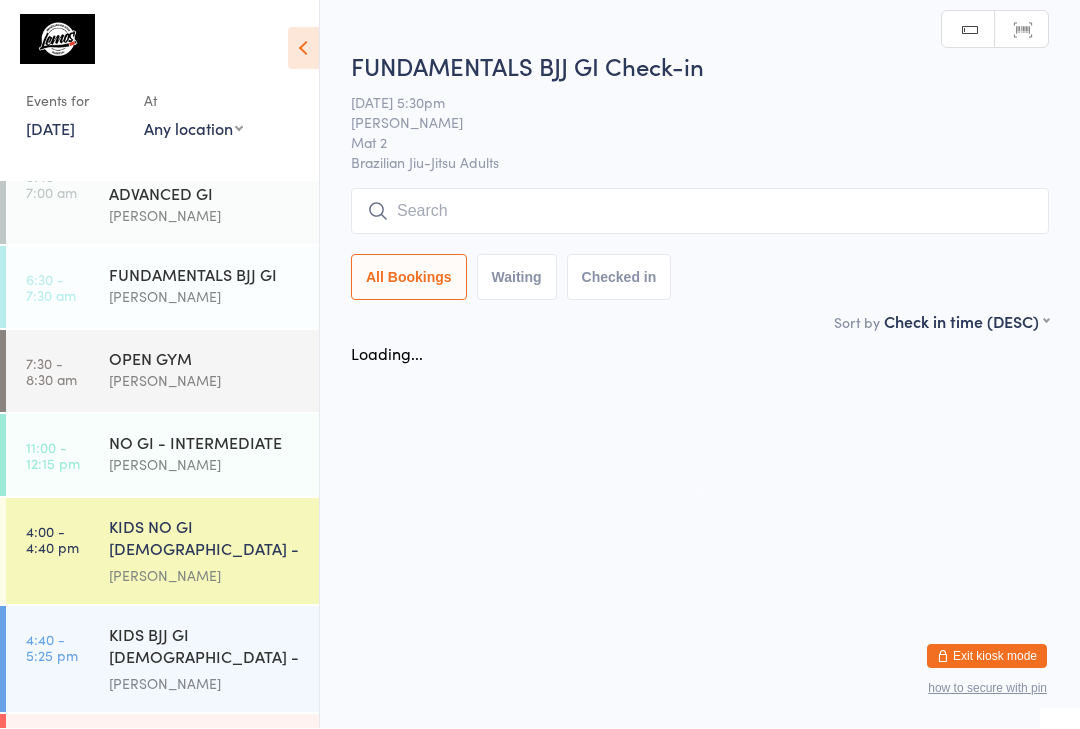 scroll, scrollTop: 1, scrollLeft: 0, axis: vertical 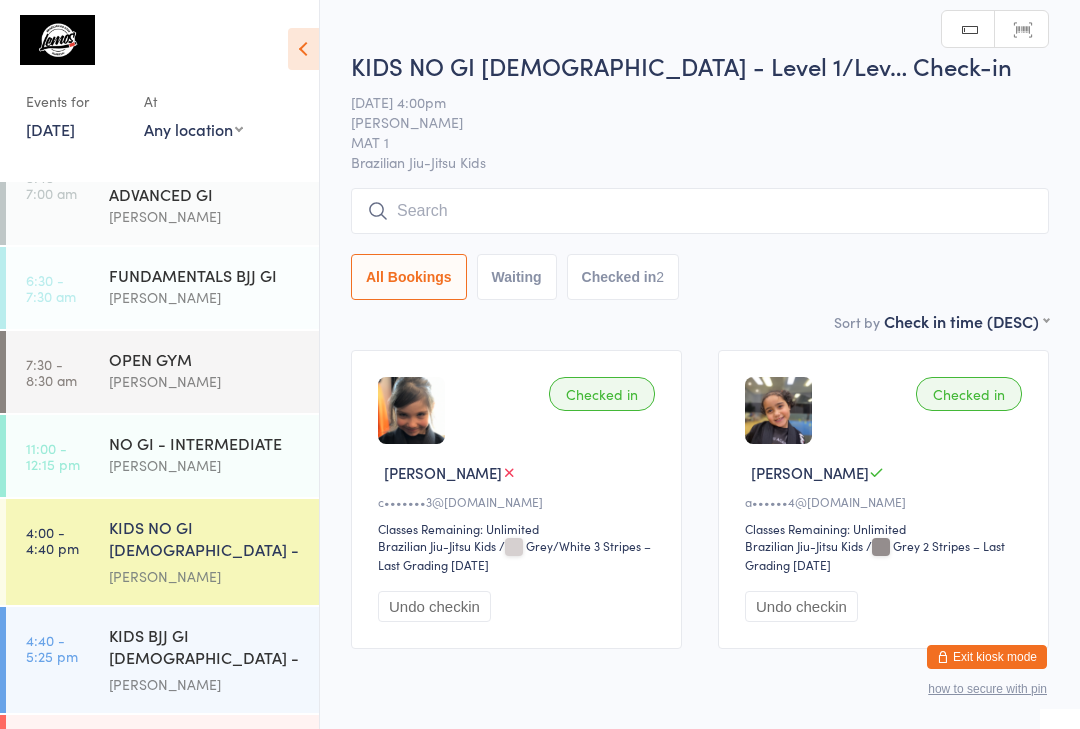 click at bounding box center (700, 211) 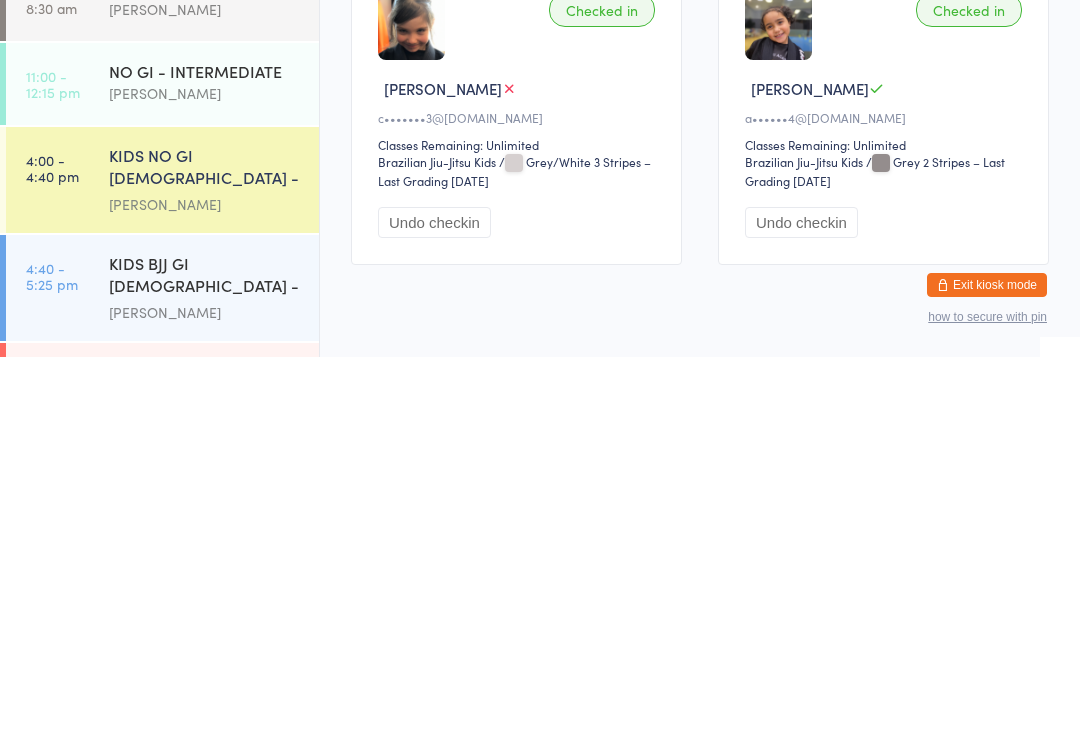 scroll, scrollTop: 86, scrollLeft: 0, axis: vertical 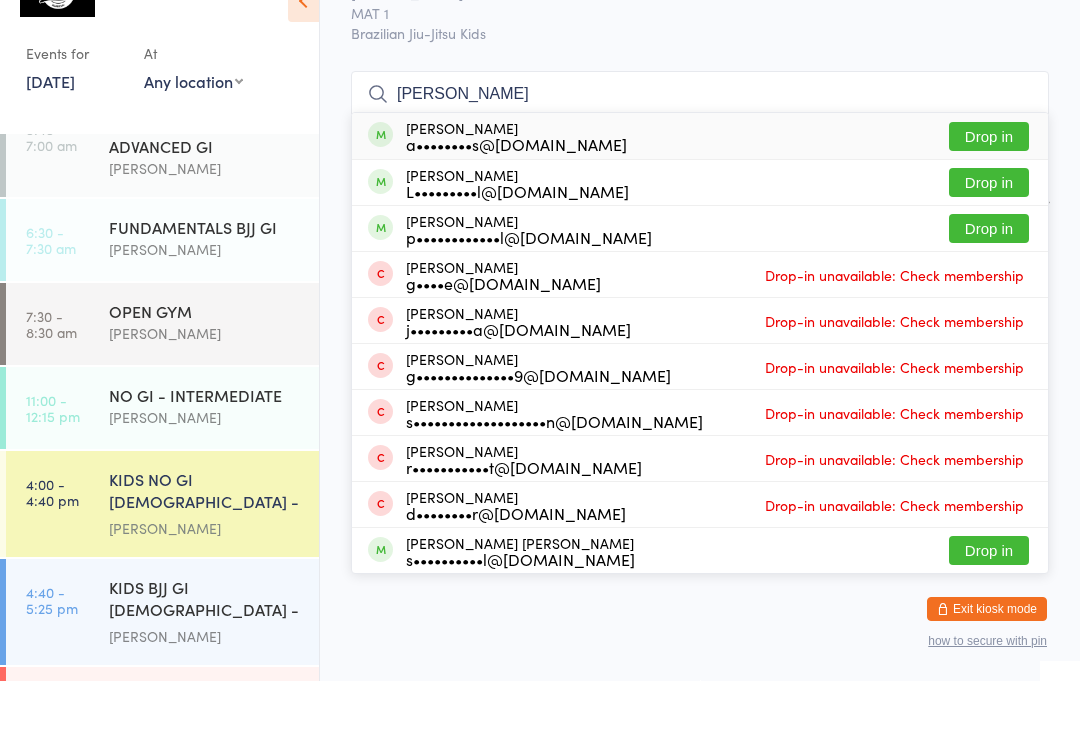 type on "[PERSON_NAME]" 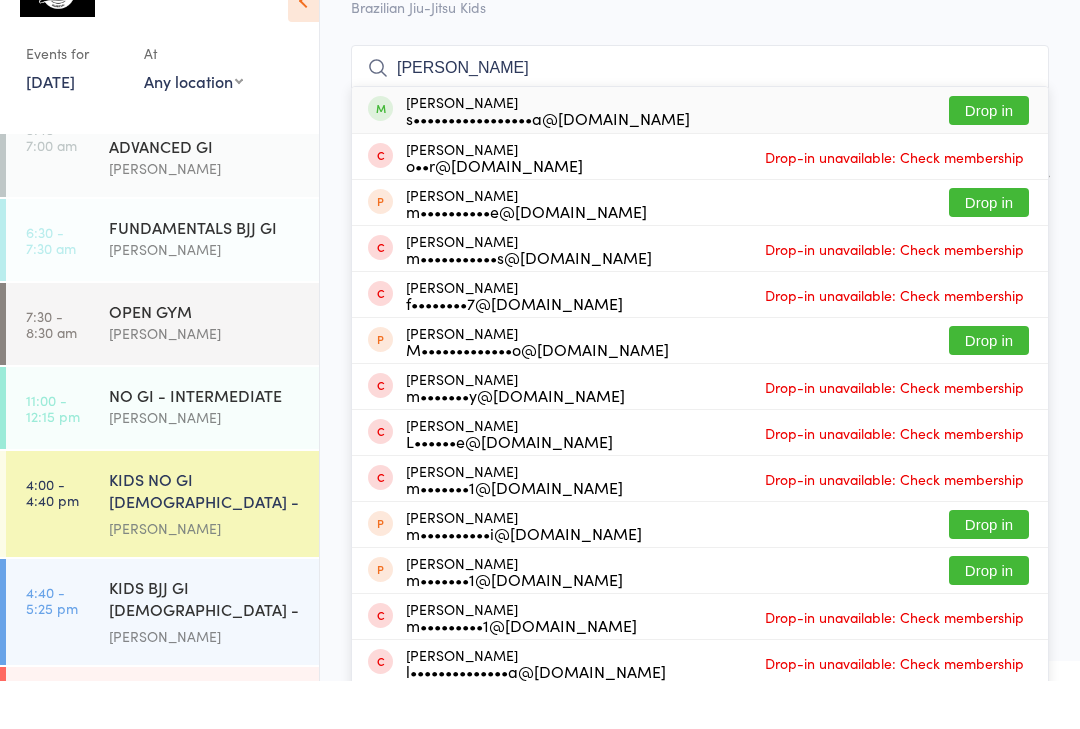 type on "[PERSON_NAME]" 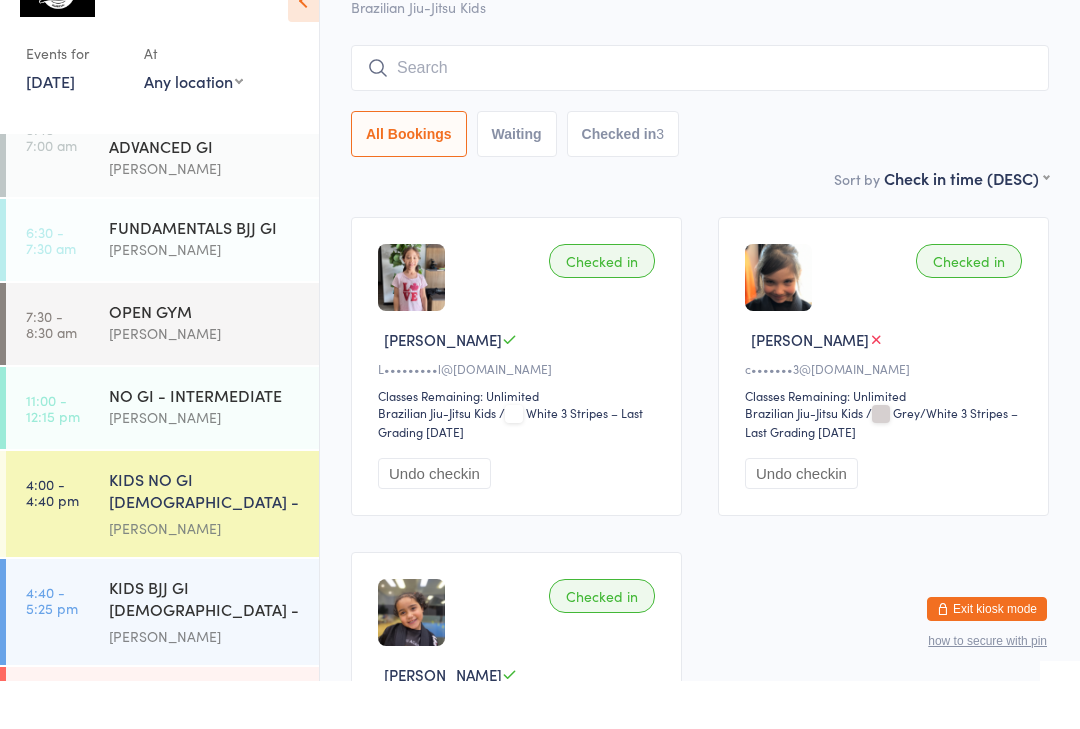 scroll, scrollTop: 134, scrollLeft: 0, axis: vertical 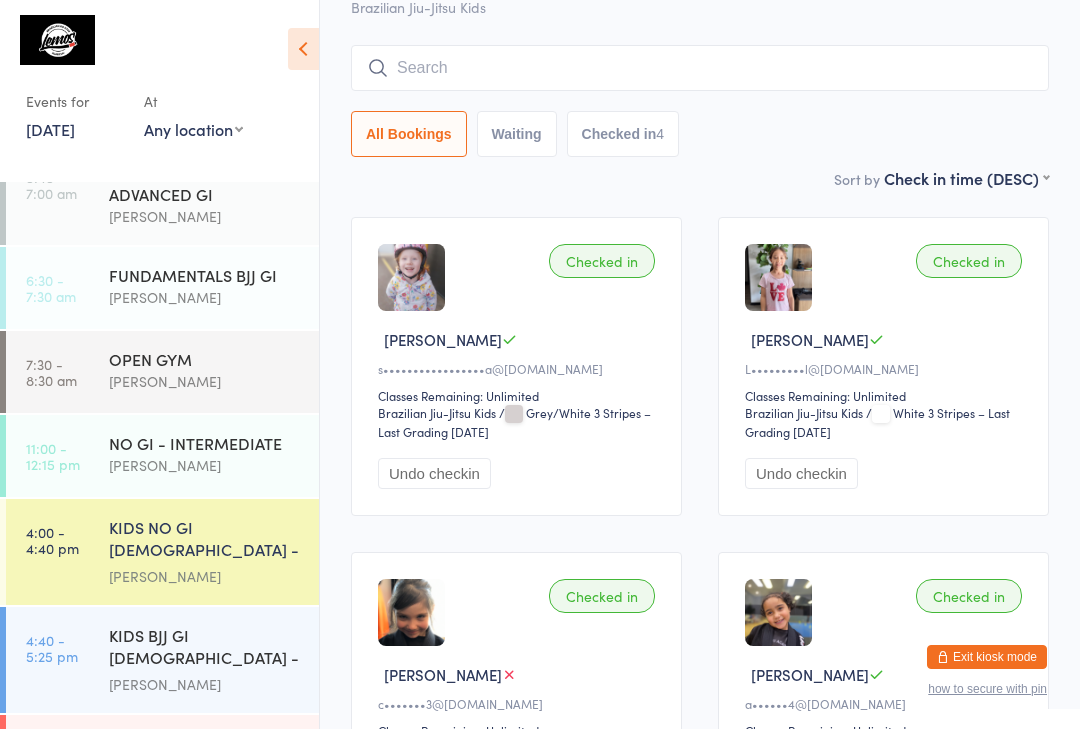 click at bounding box center [700, 68] 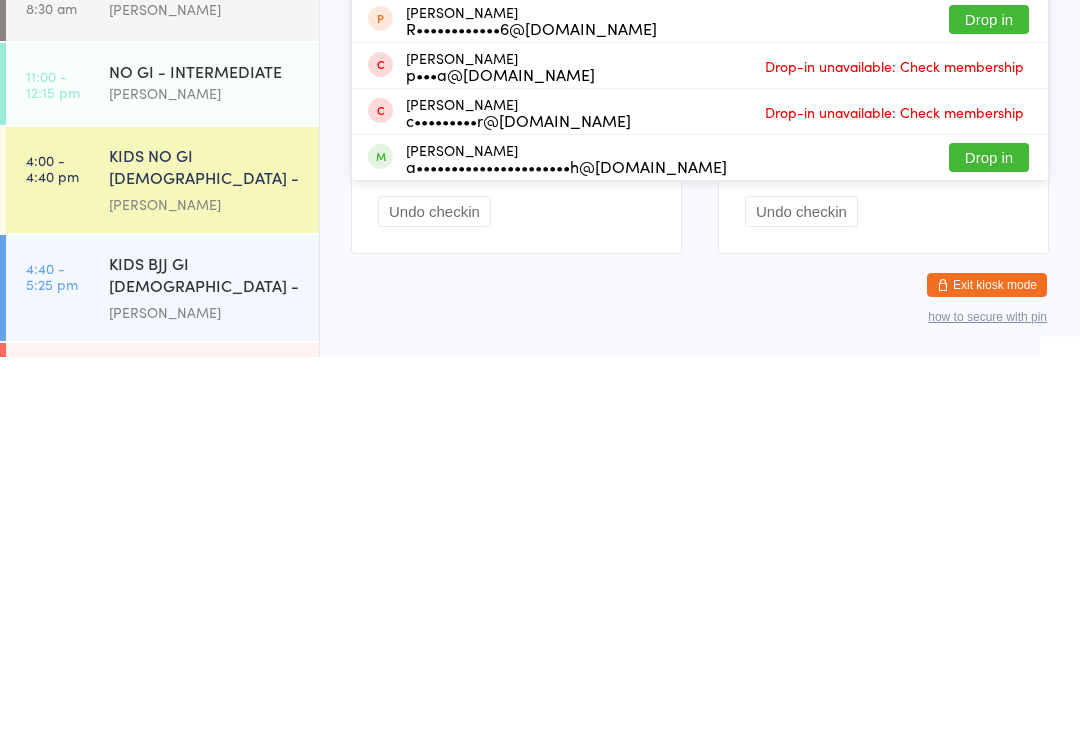 scroll, scrollTop: 361, scrollLeft: 0, axis: vertical 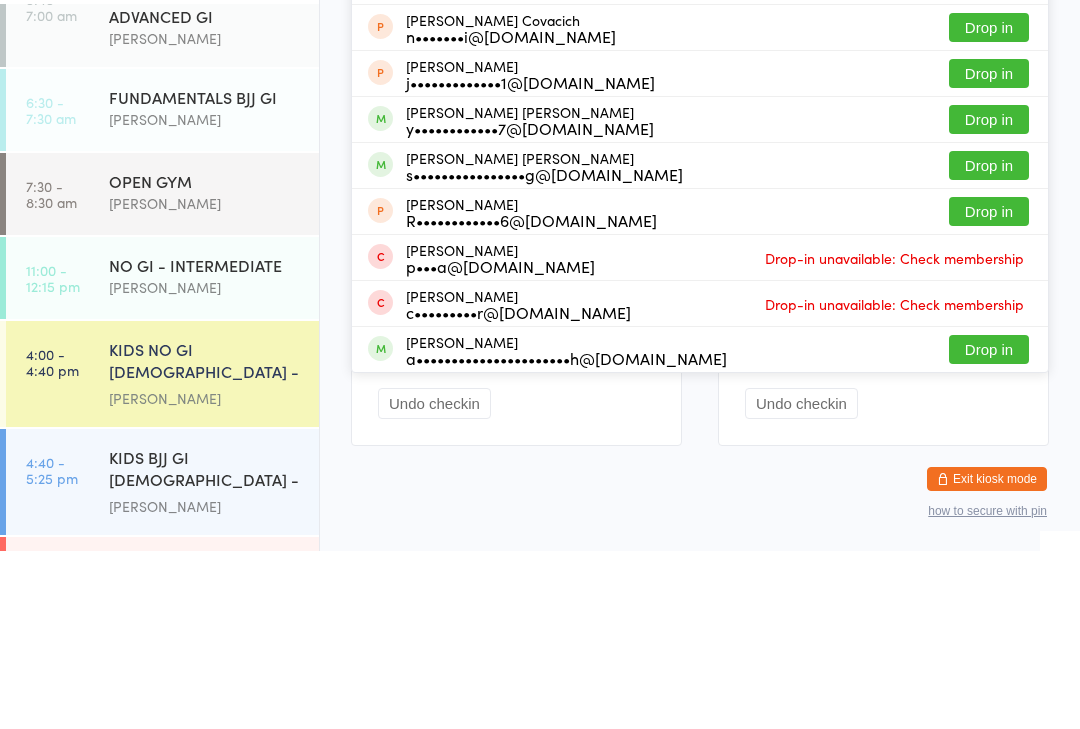 type on "[PERSON_NAME]" 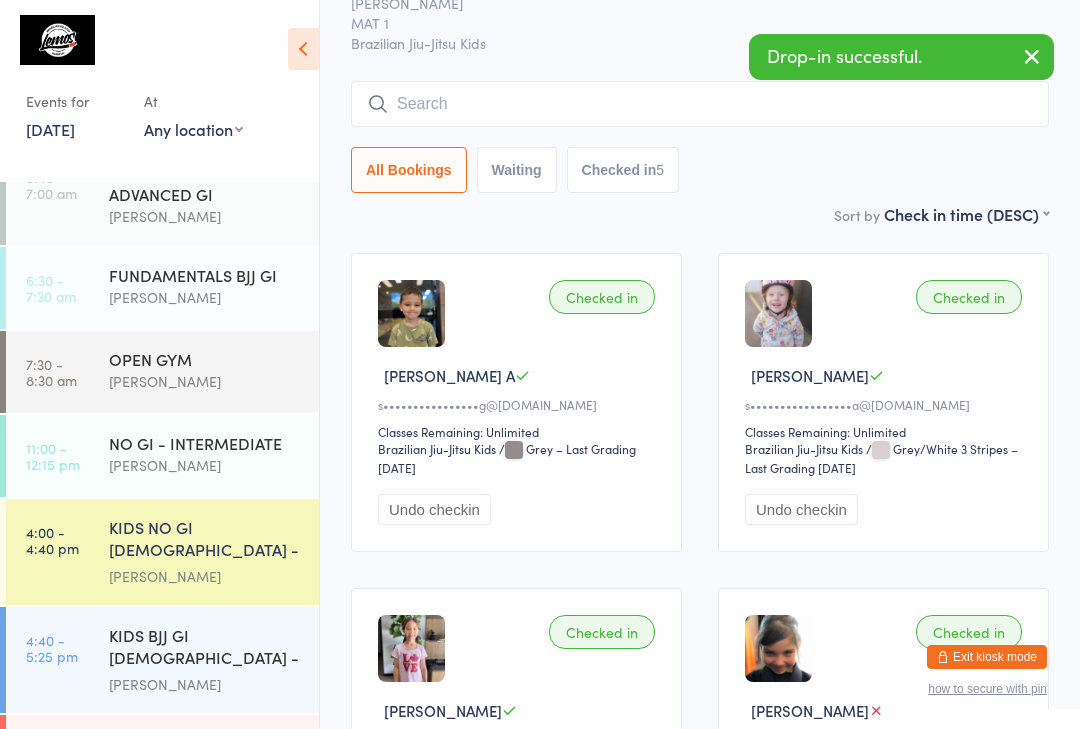 scroll, scrollTop: 0, scrollLeft: 0, axis: both 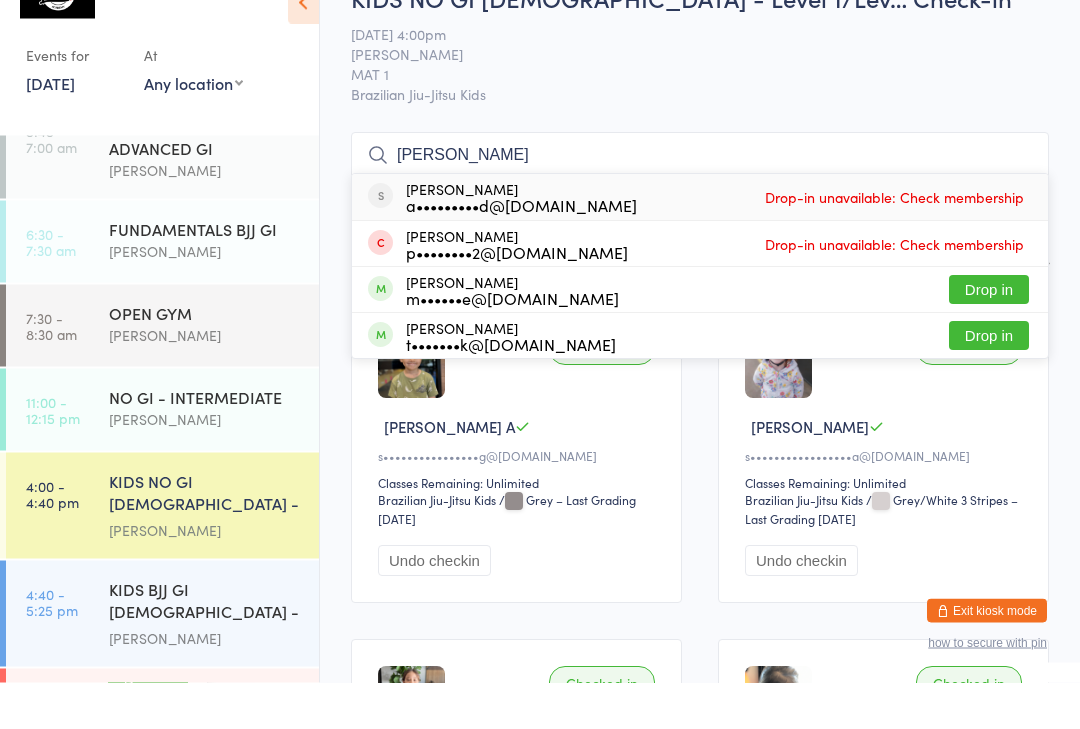 type on "[PERSON_NAME]" 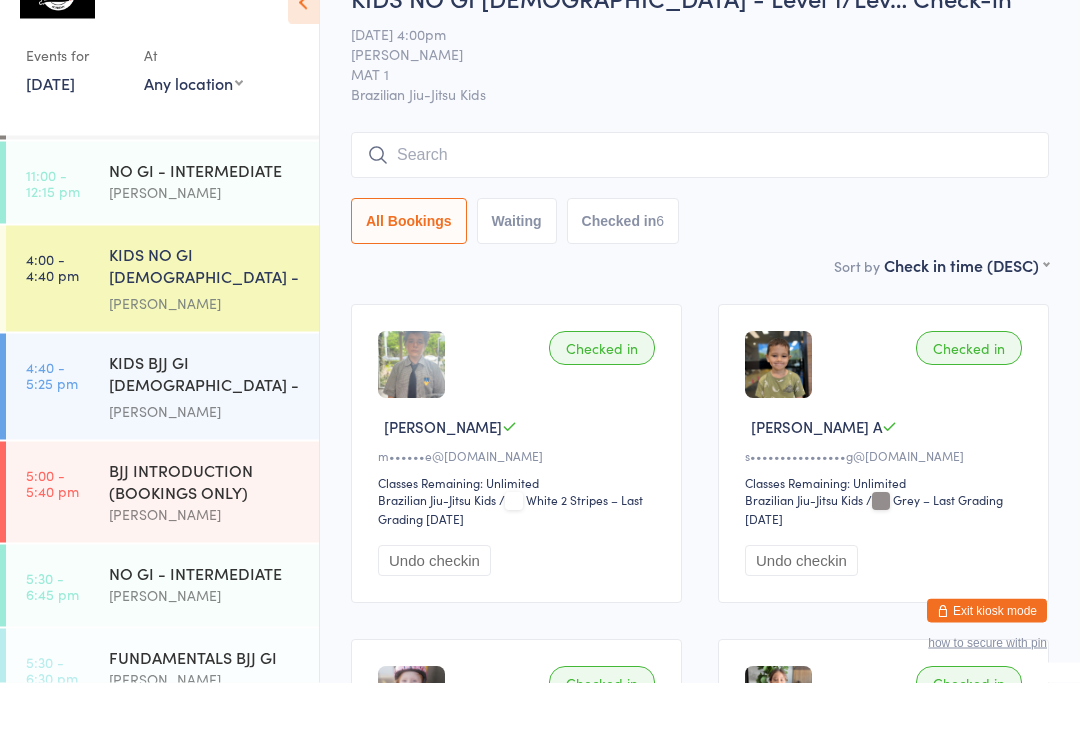 scroll, scrollTop: 265, scrollLeft: 0, axis: vertical 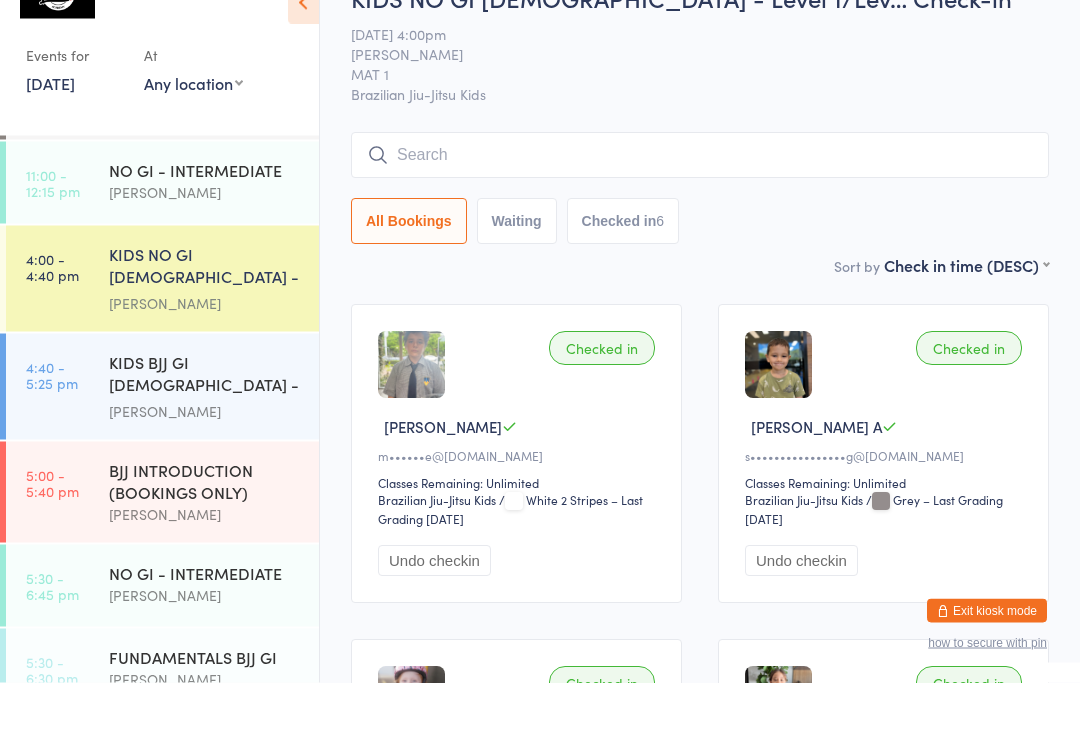 click on "4:00 - 4:40 pm" at bounding box center (52, 313) 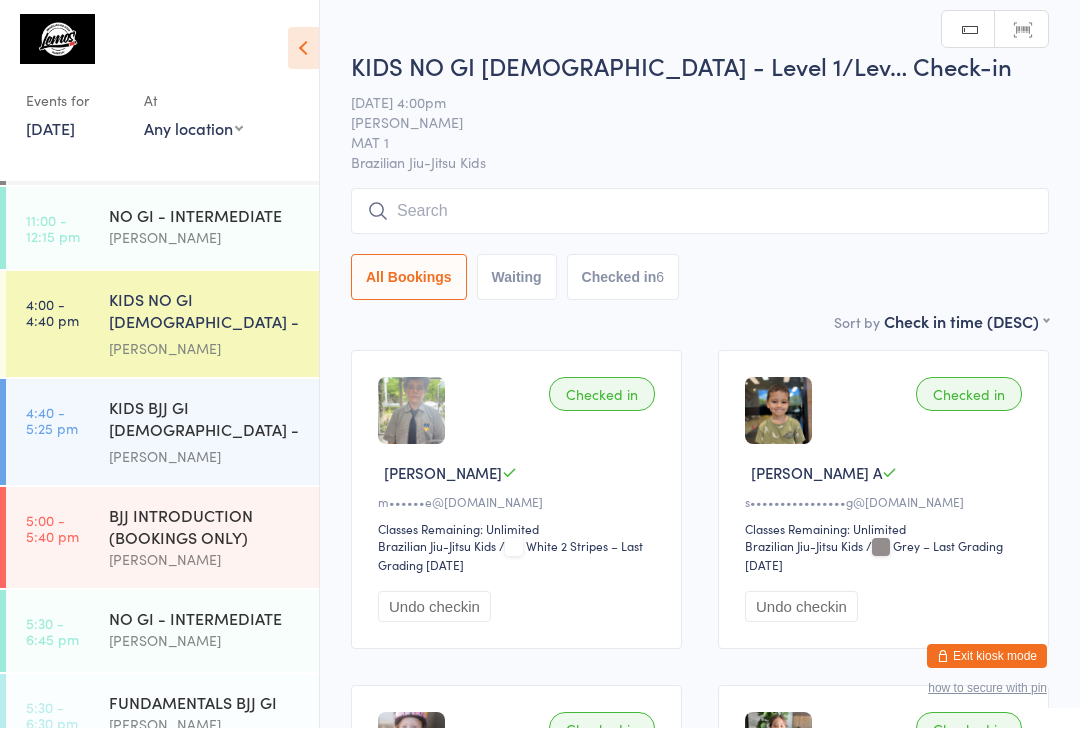 scroll, scrollTop: 1, scrollLeft: 0, axis: vertical 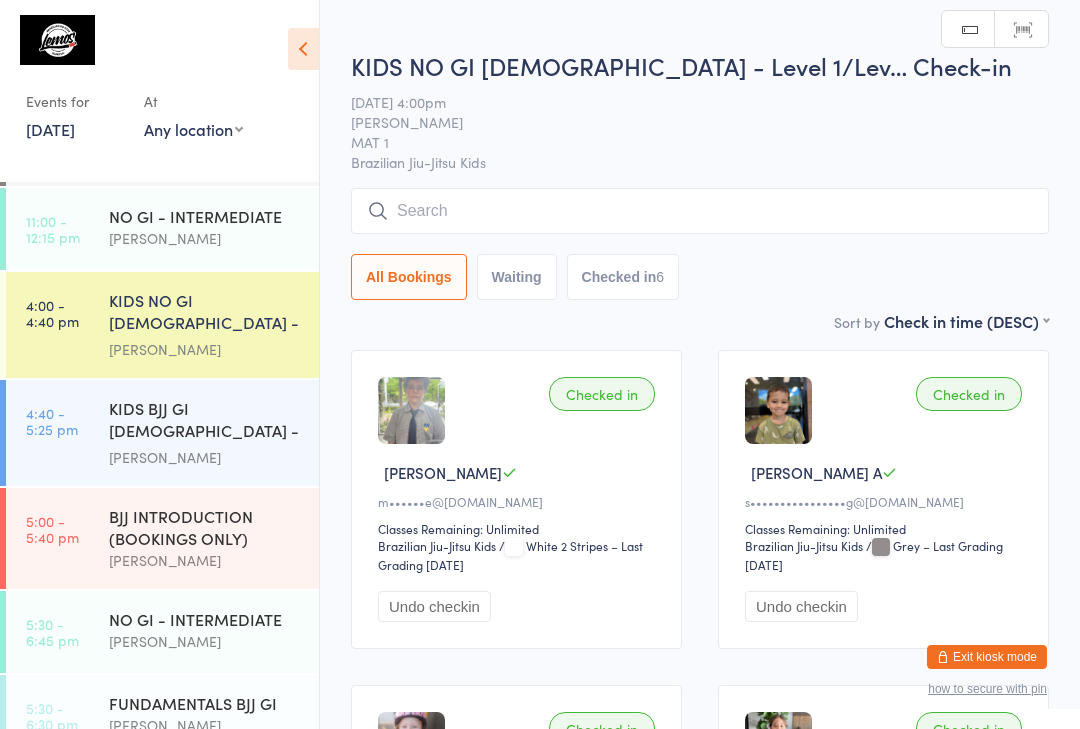 click on "4:40 - 5:25 pm KIDS BJJ GI [DEMOGRAPHIC_DATA] - Level 1/Level 2 [PERSON_NAME]" at bounding box center (162, 433) 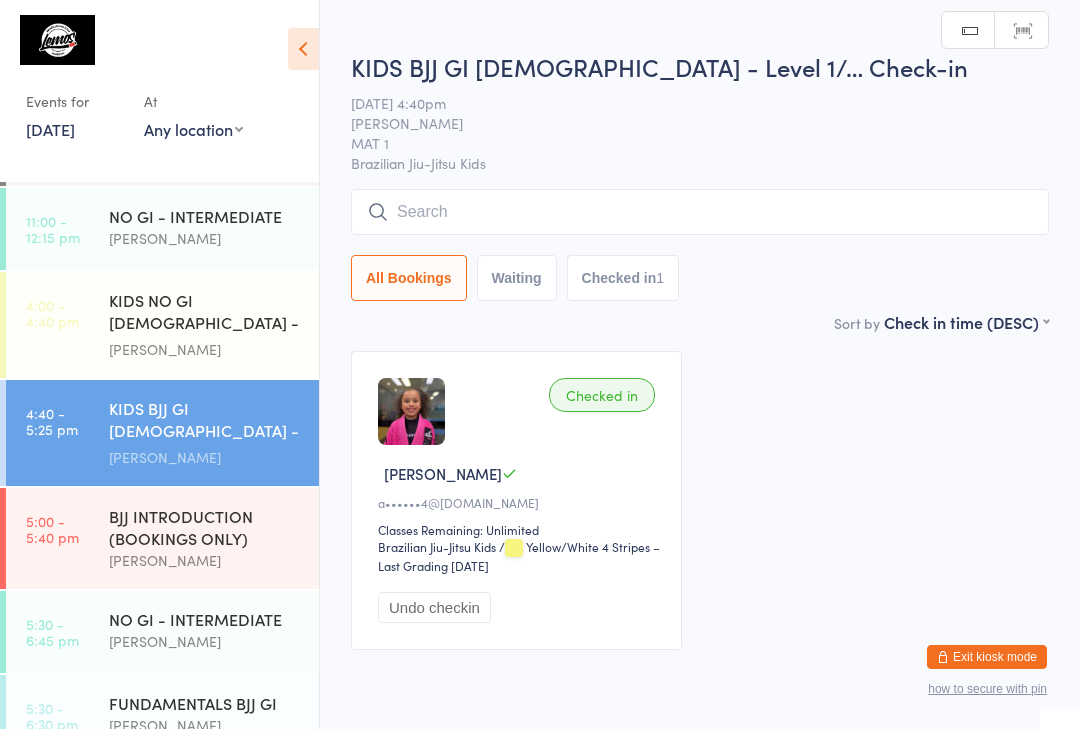 click at bounding box center [700, 212] 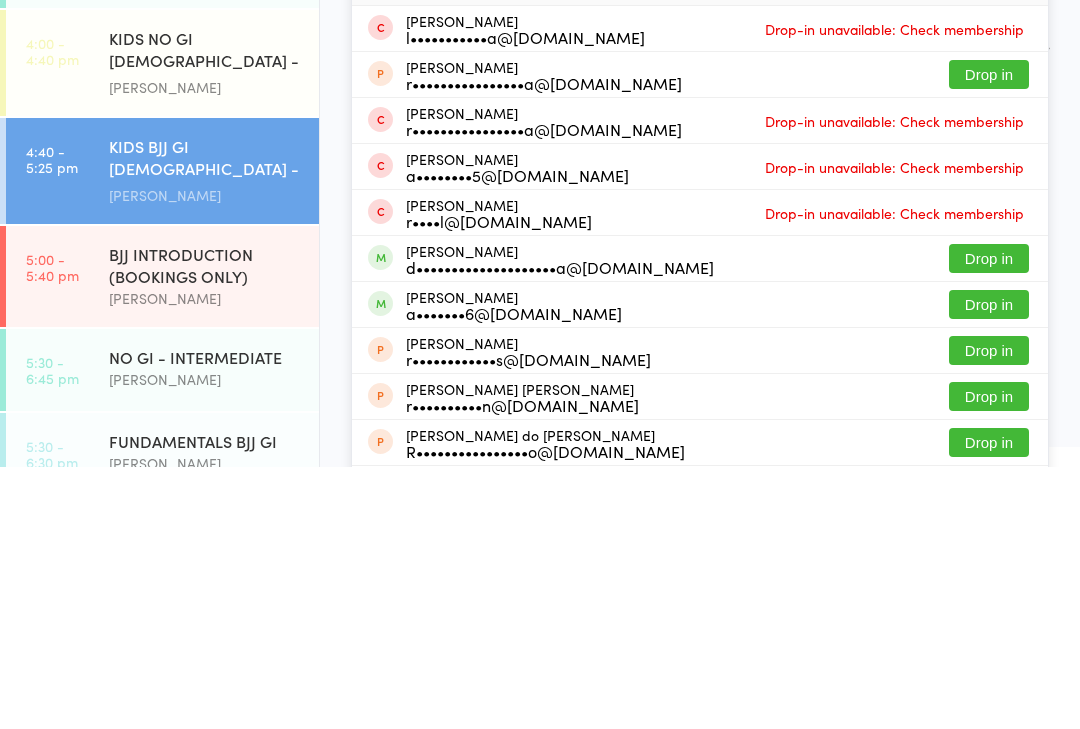 type on "[PERSON_NAME]" 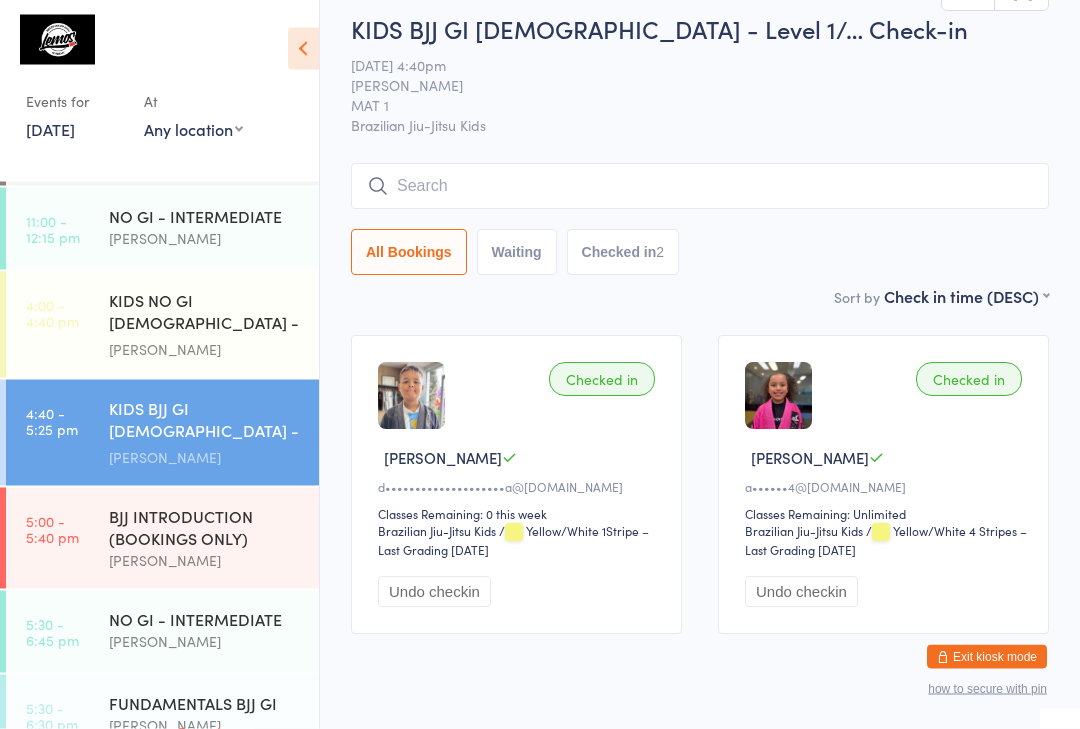 scroll, scrollTop: 0, scrollLeft: 0, axis: both 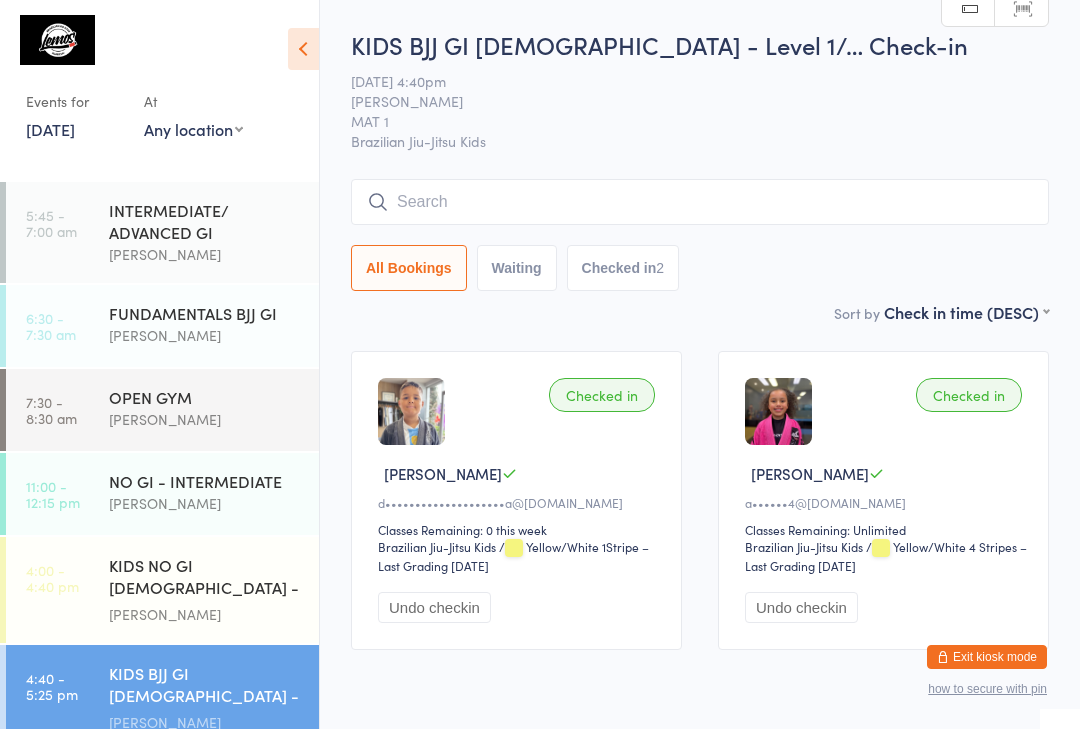 click at bounding box center (700, 202) 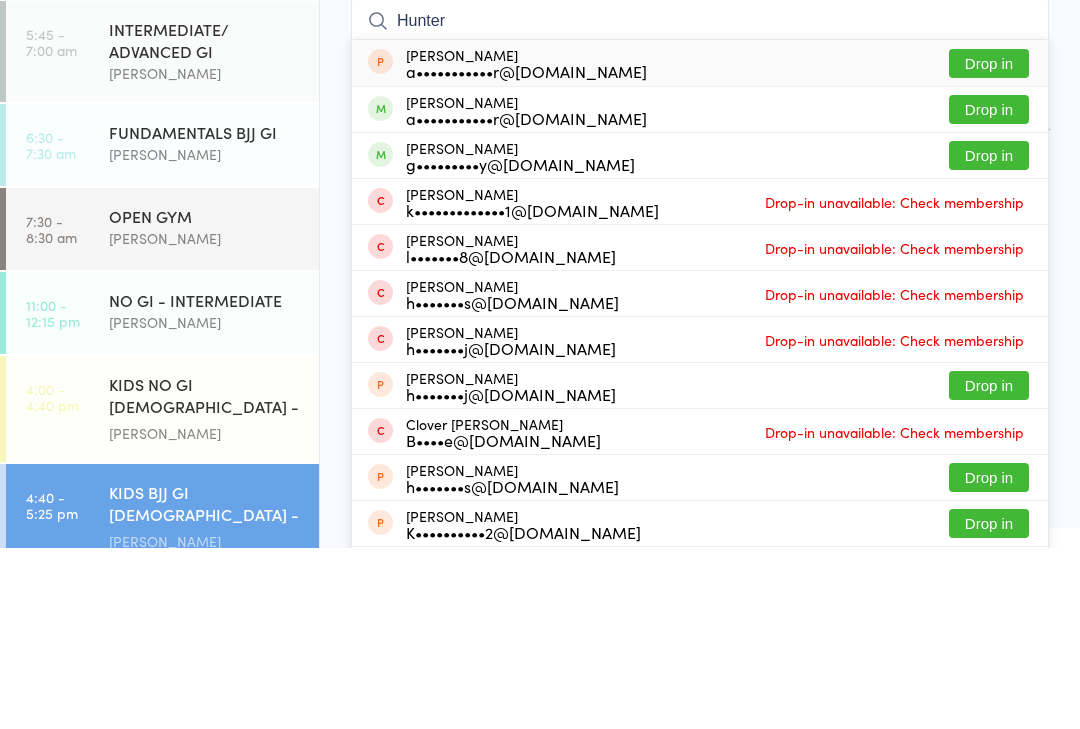 type on "Hunter" 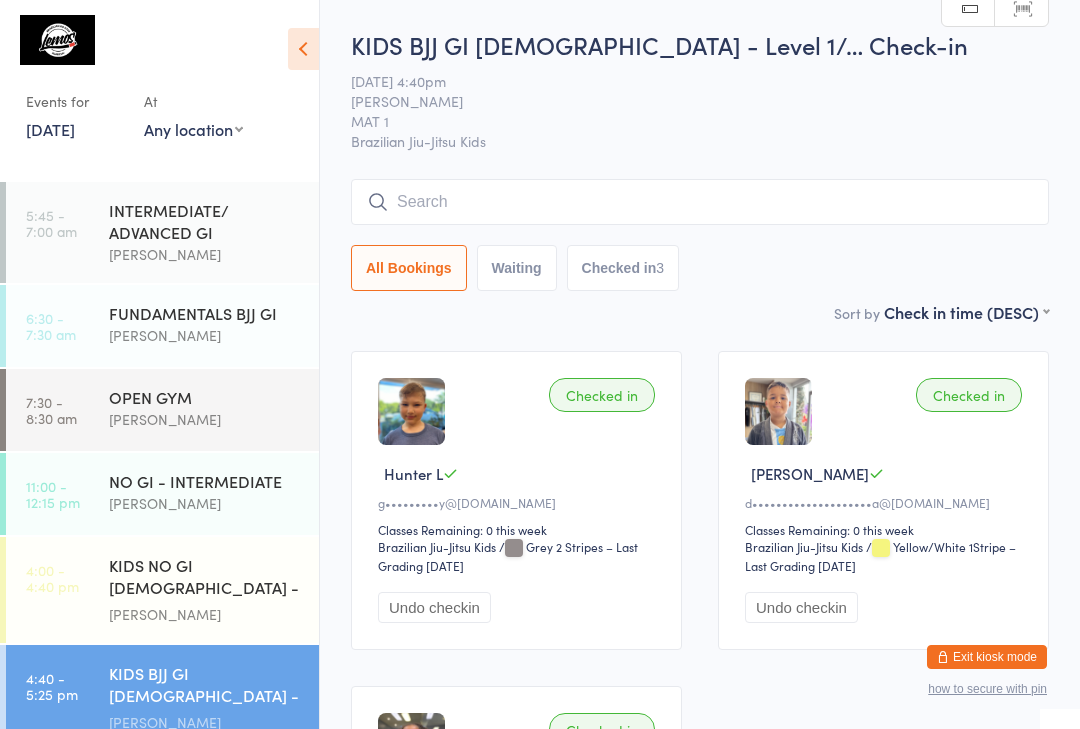 click at bounding box center (700, 202) 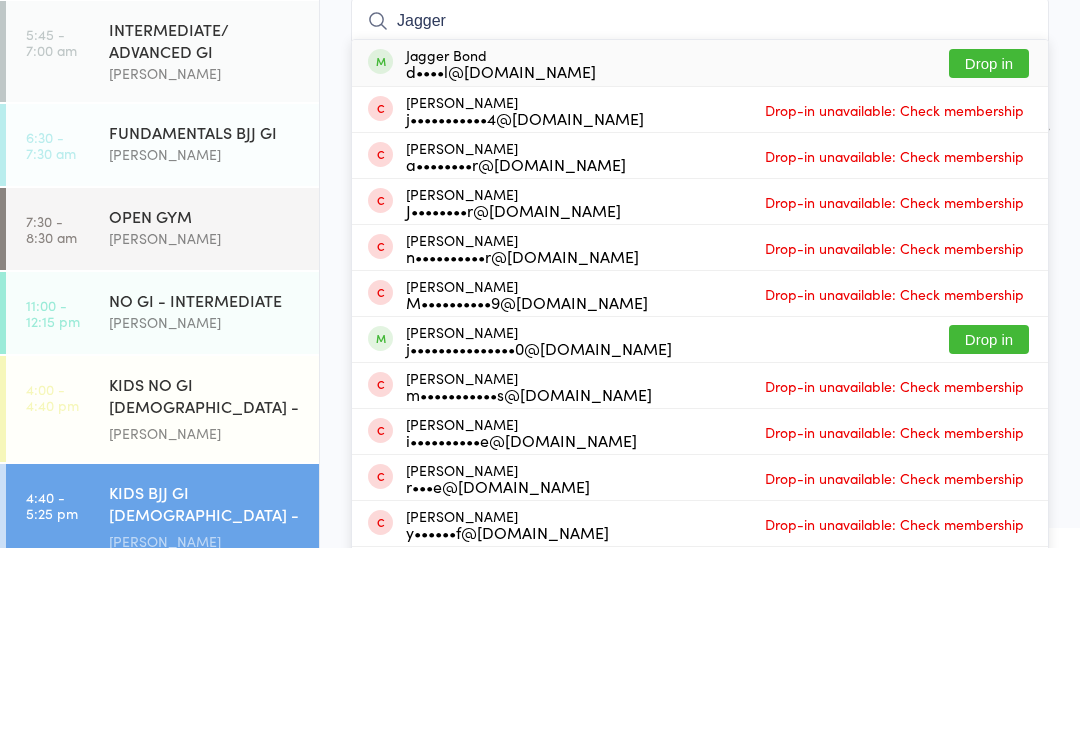 type on "Jagger" 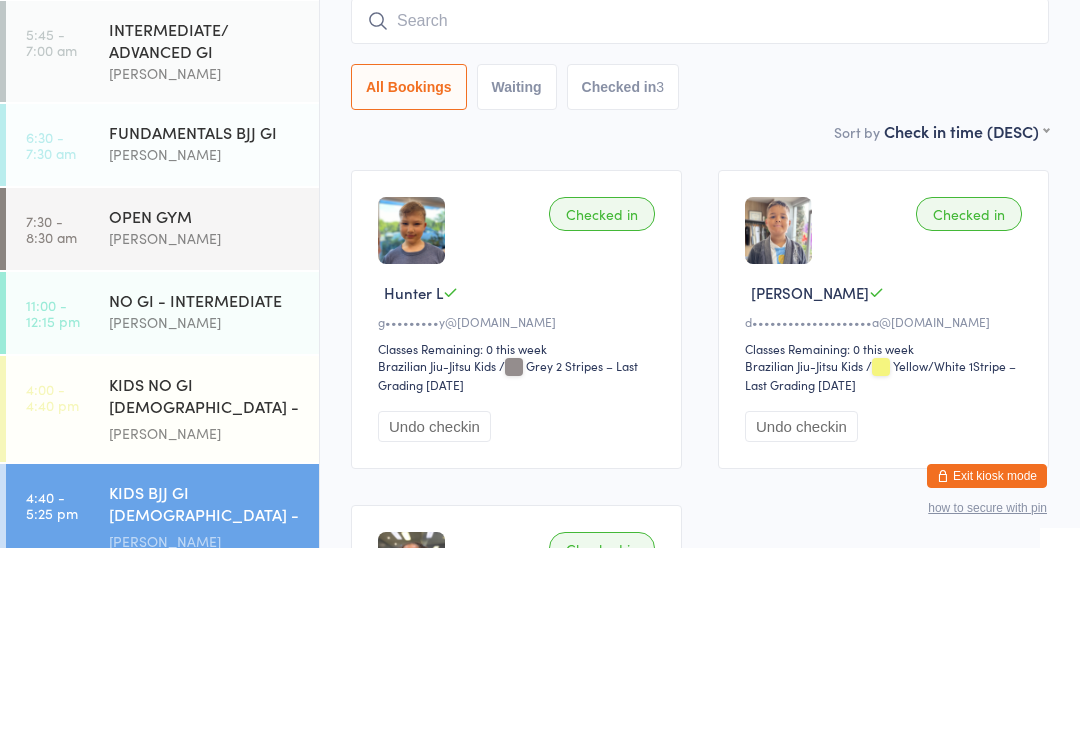 scroll, scrollTop: 181, scrollLeft: 0, axis: vertical 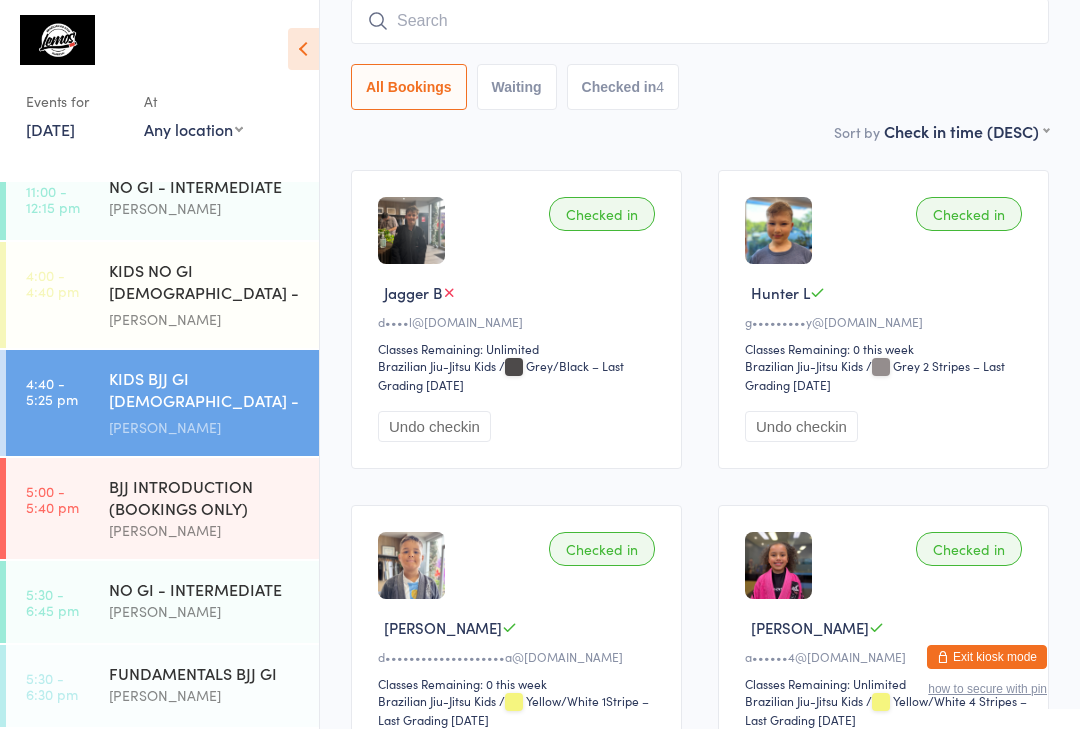 click on "[PERSON_NAME]" at bounding box center [205, 695] 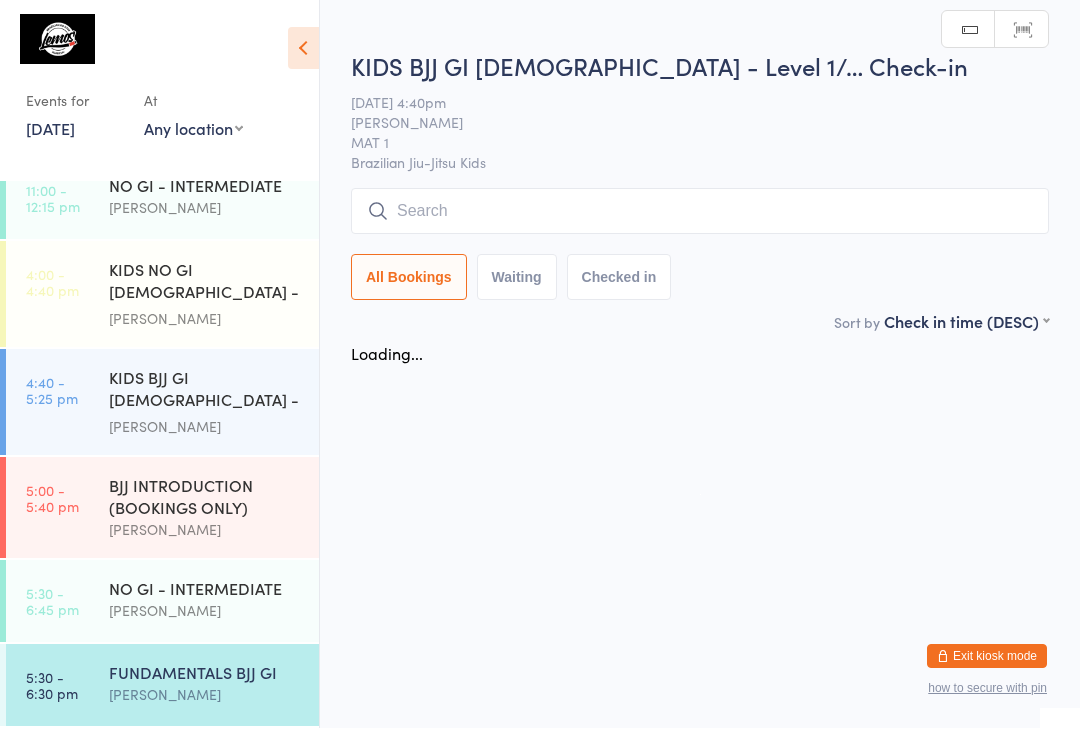 scroll, scrollTop: 1, scrollLeft: 0, axis: vertical 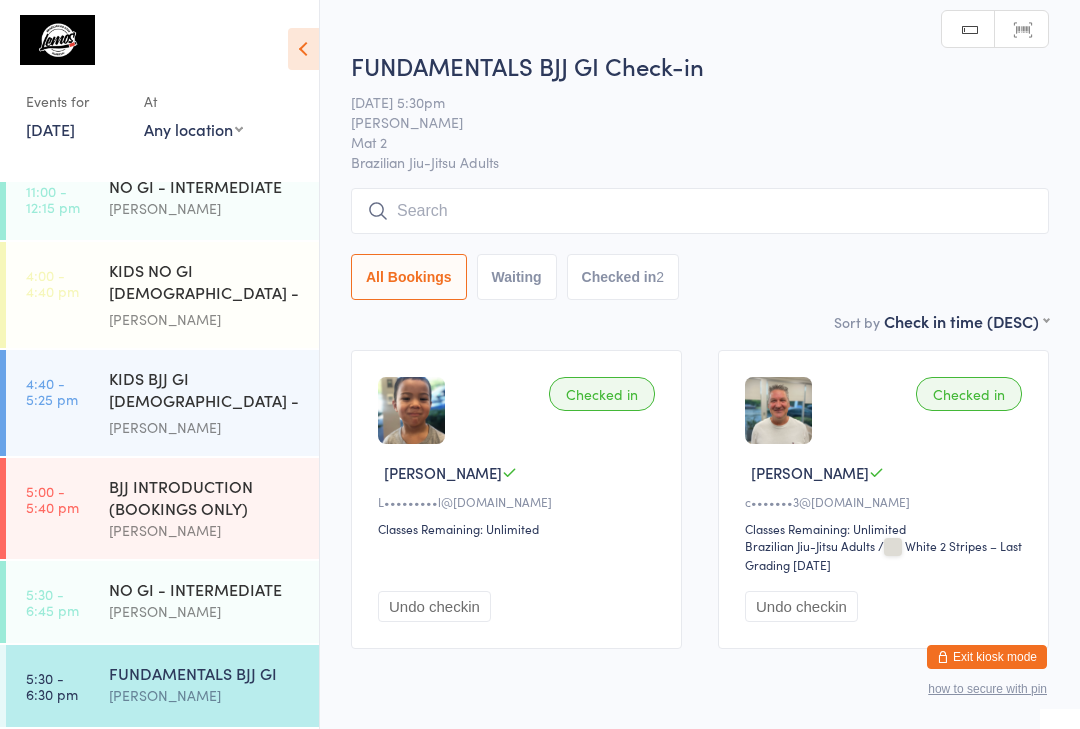click at bounding box center (700, 211) 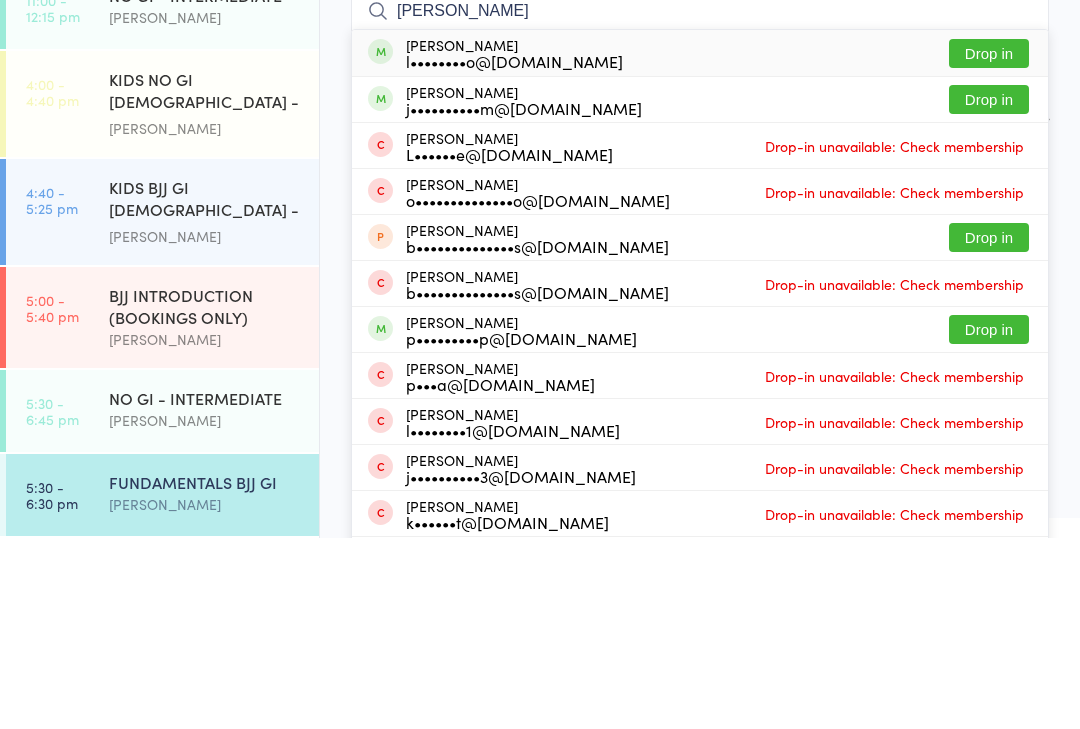type on "[PERSON_NAME]" 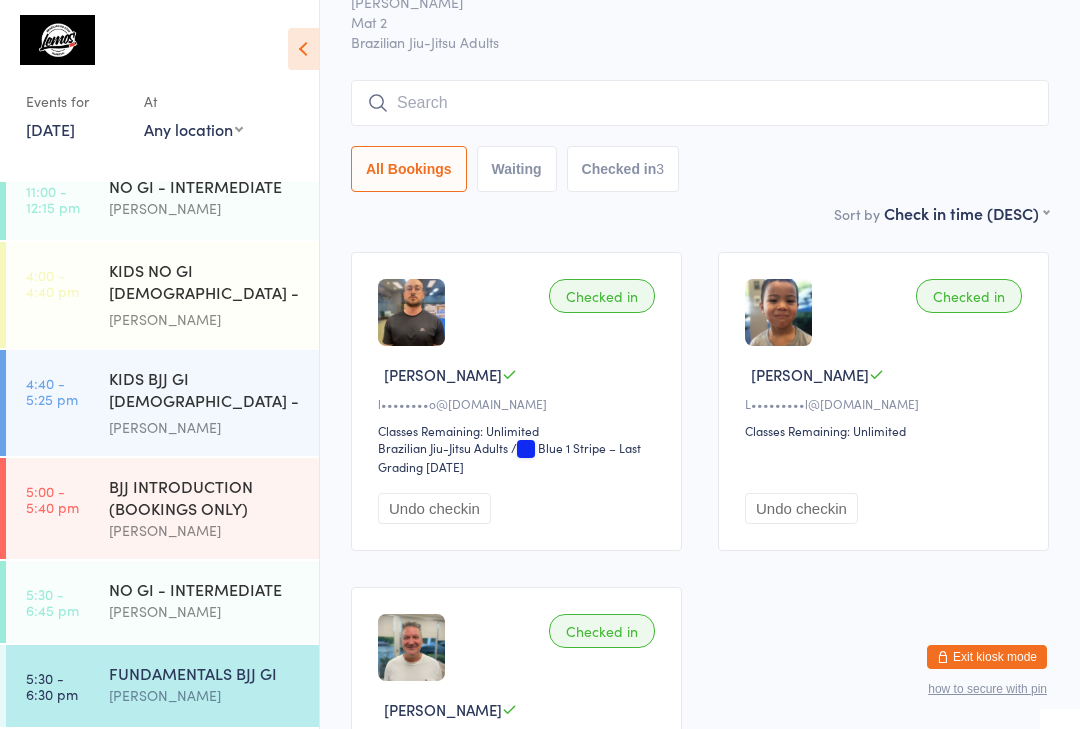scroll, scrollTop: 140, scrollLeft: 0, axis: vertical 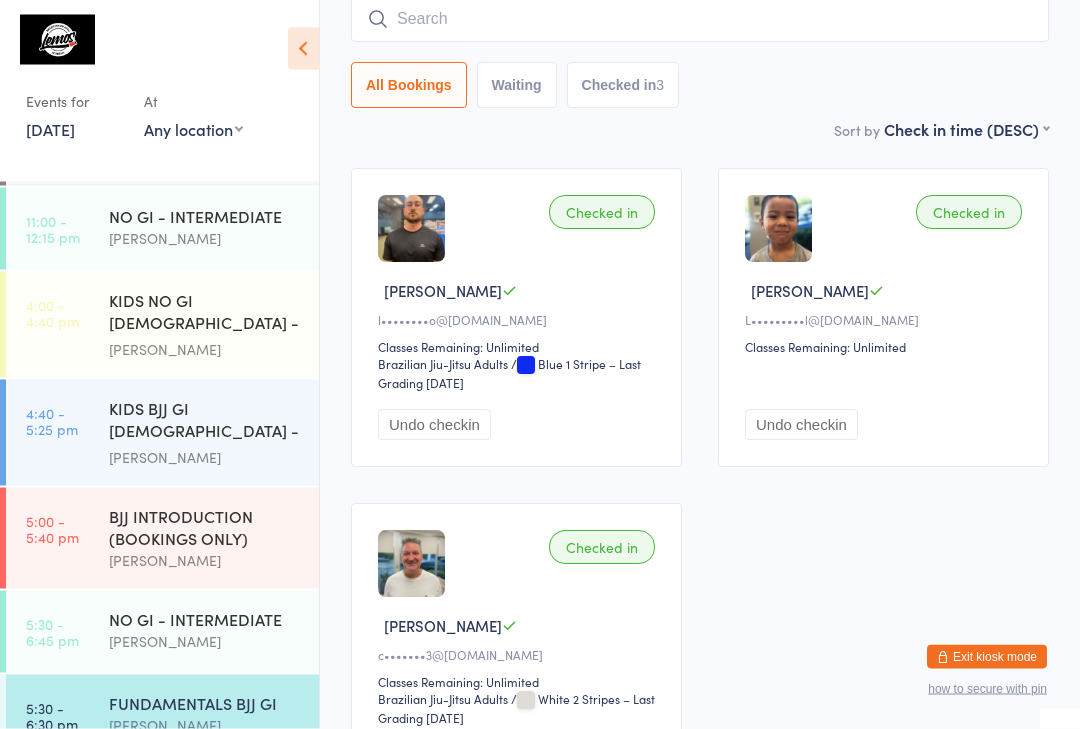 click on "NO GI - INTERMEDIATE" at bounding box center (205, 619) 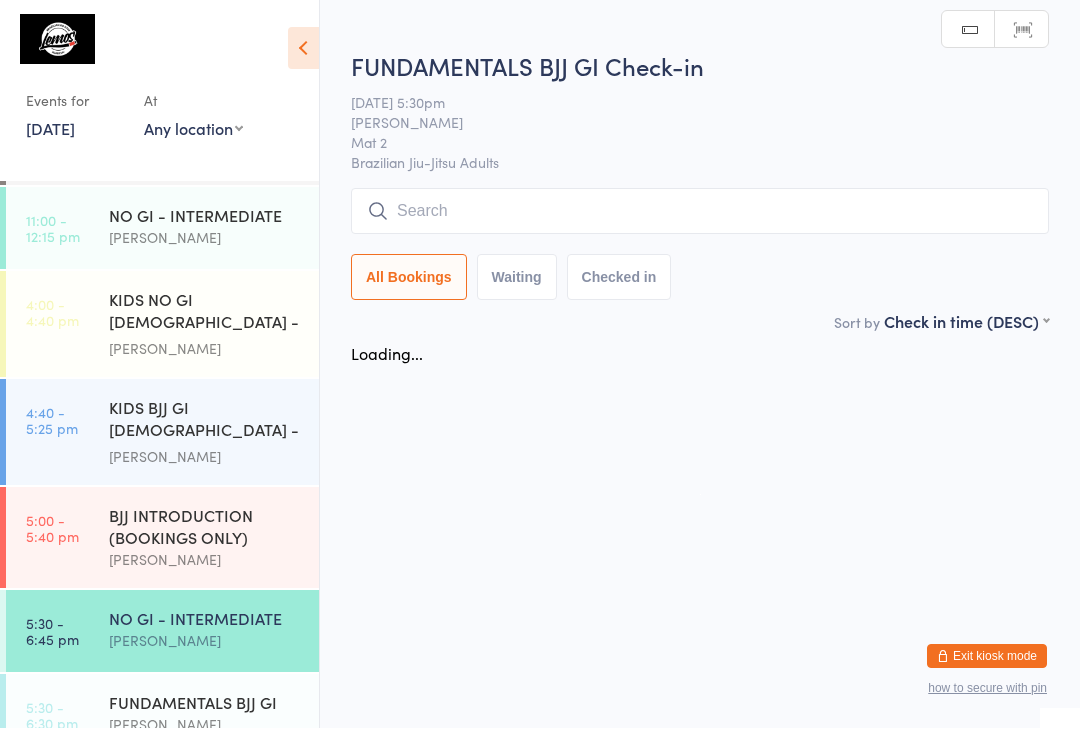 scroll, scrollTop: 1, scrollLeft: 0, axis: vertical 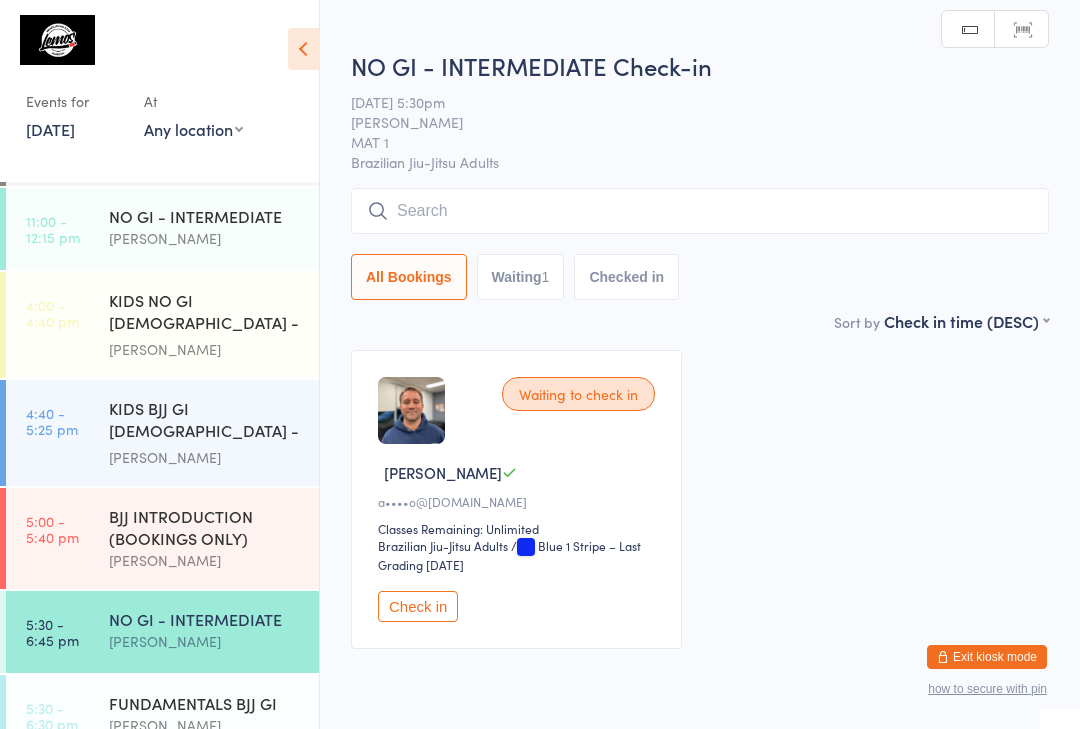 click at bounding box center (700, 211) 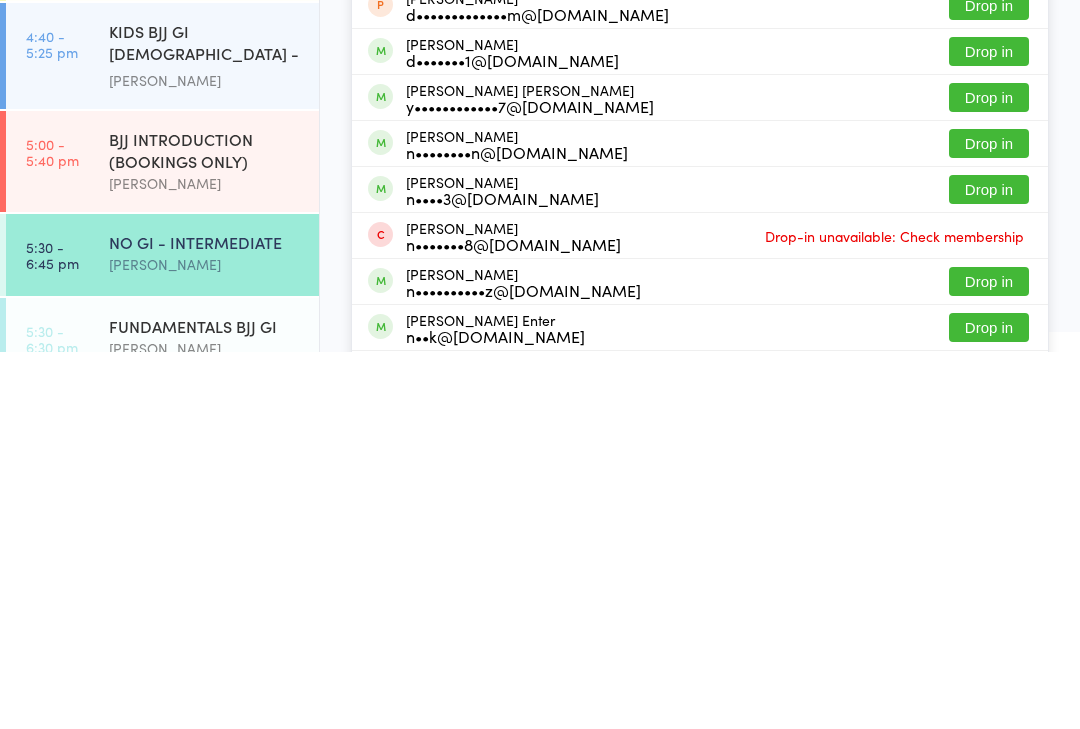 type on "[PERSON_NAME]" 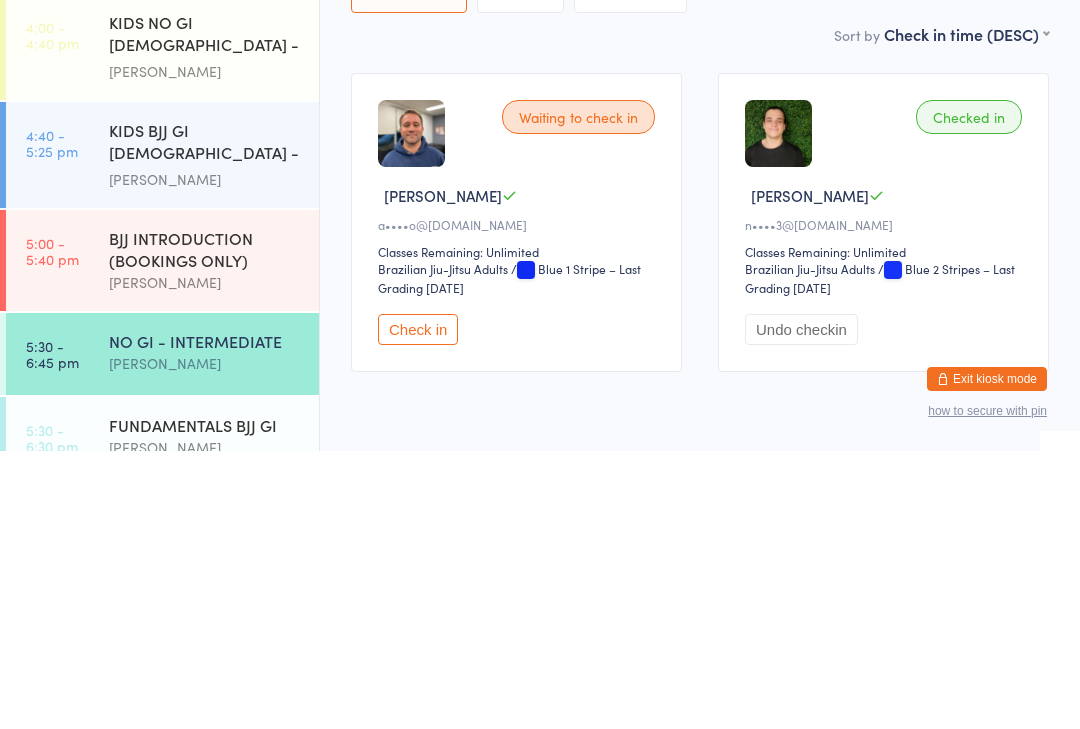 click on "Sort by   Check in time (DESC) First name (ASC) First name (DESC) Last name (ASC) Last name (DESC) Check in time (ASC) Check in time (DESC) Rank (ASC) Rank (DESC)" at bounding box center [700, 312] 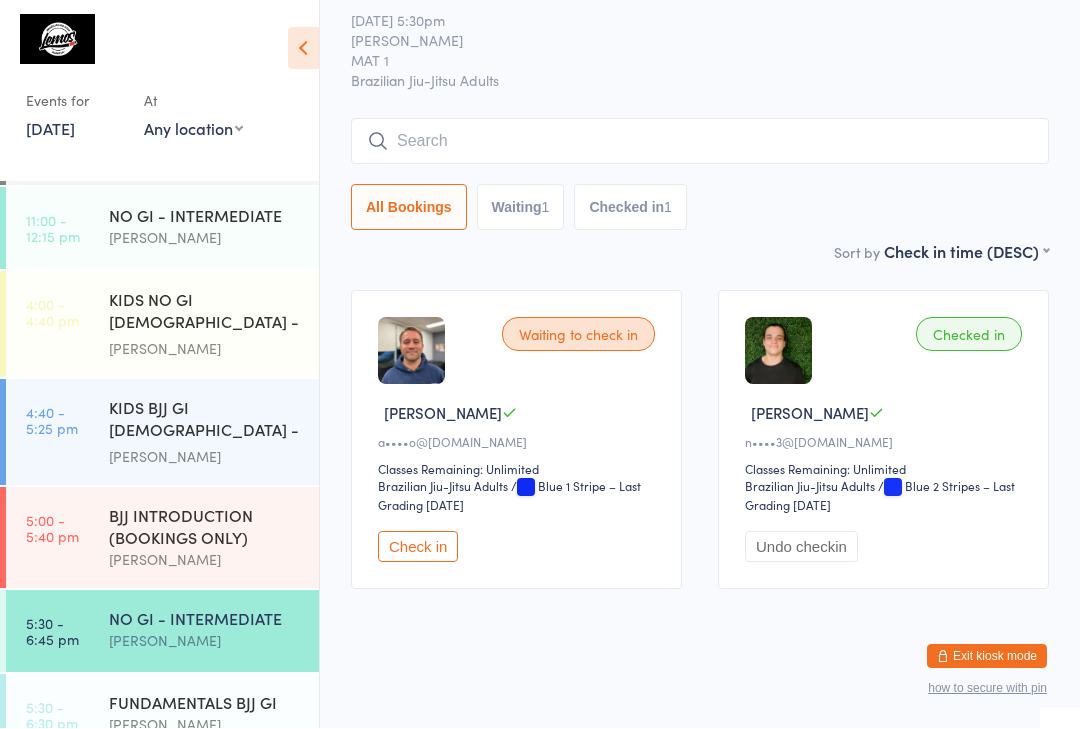 click on "NO GI - INTERMEDIATE" at bounding box center [205, 619] 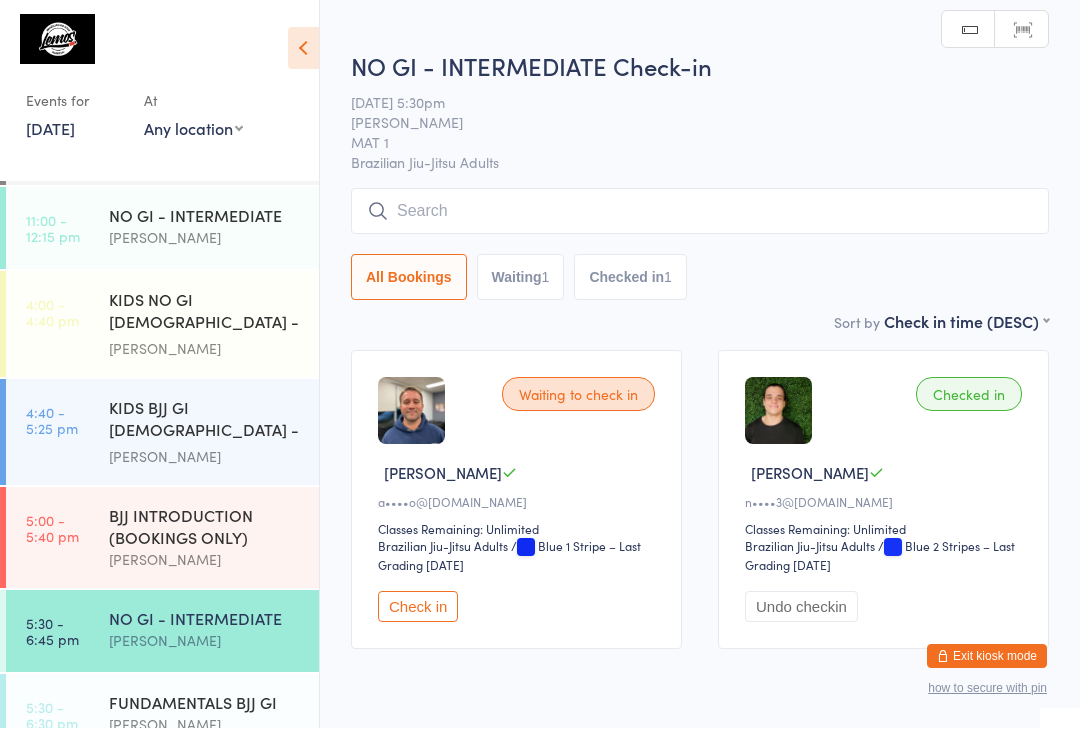 scroll, scrollTop: 1, scrollLeft: 0, axis: vertical 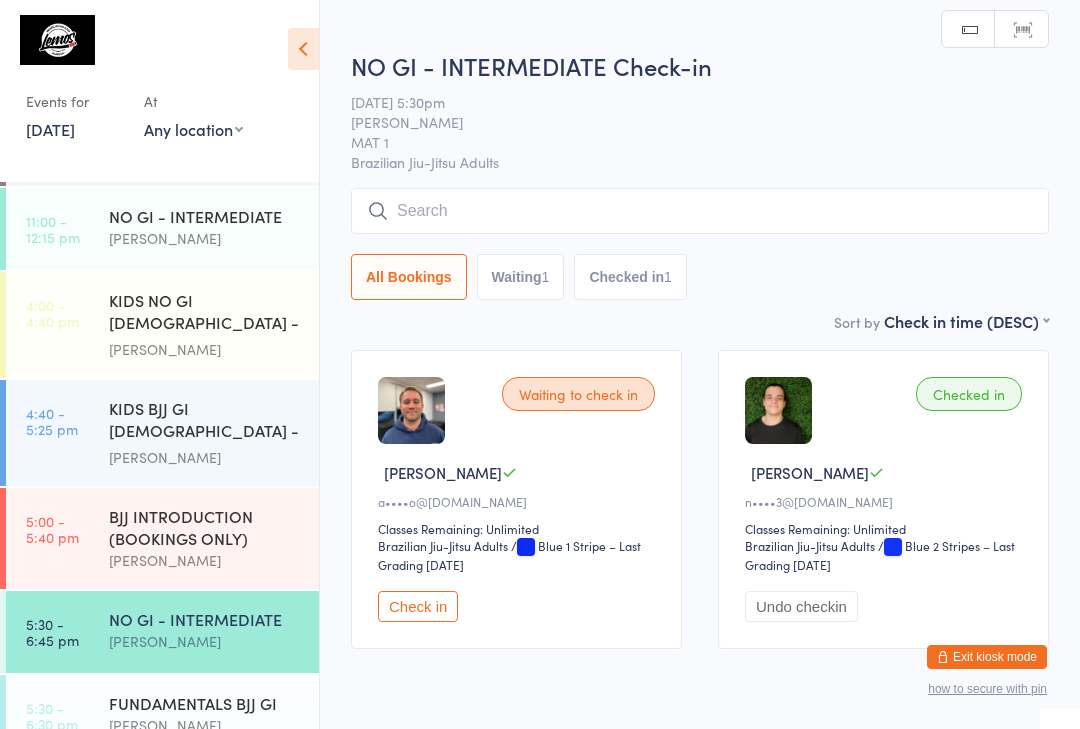 click at bounding box center (700, 211) 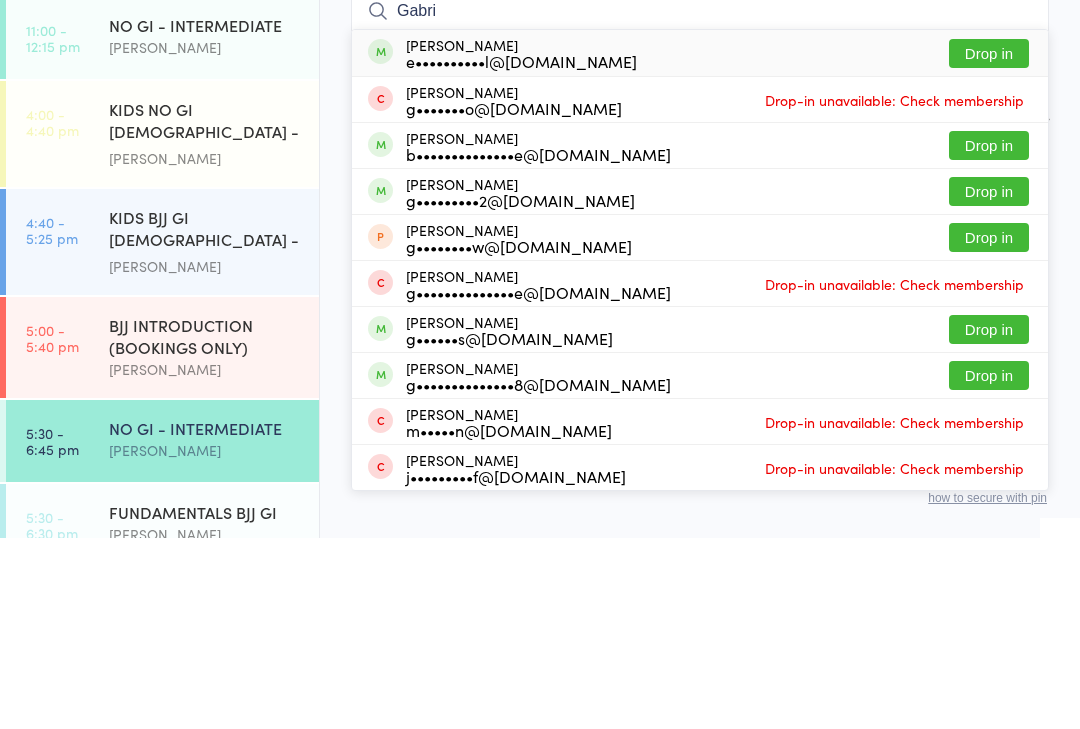 type on "Gabri" 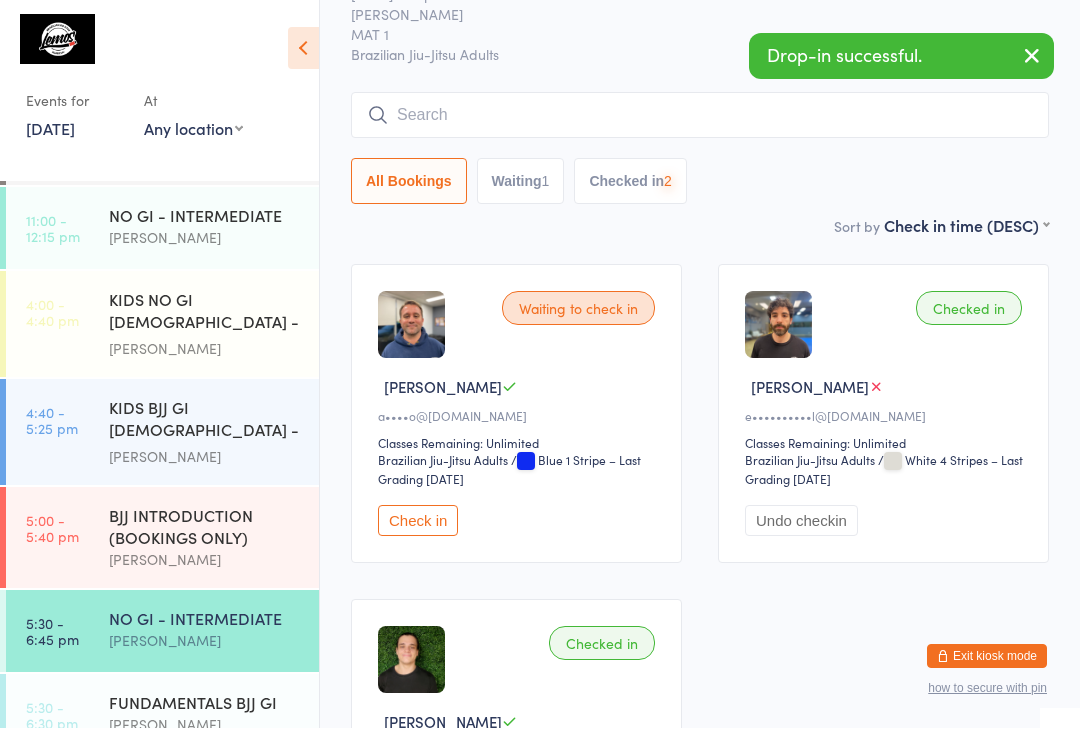 scroll, scrollTop: 87, scrollLeft: 0, axis: vertical 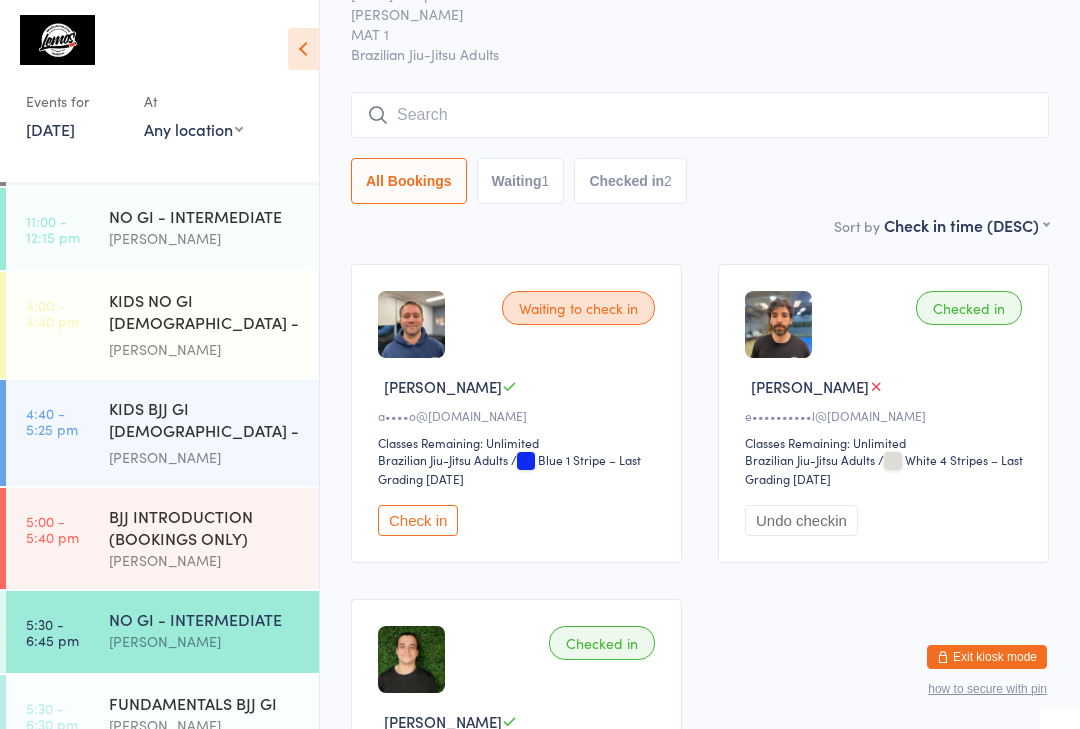 click on "Waiting to check in [PERSON_NAME] P  a••••o@[DOMAIN_NAME] Classes Remaining: Unlimited Brazilian Jiu-Jitsu Adults  Brazilian Jiu-Jitsu Adults   /  Blue 1 Stripe – Last Grading [DATE]   Check in" at bounding box center [516, 413] 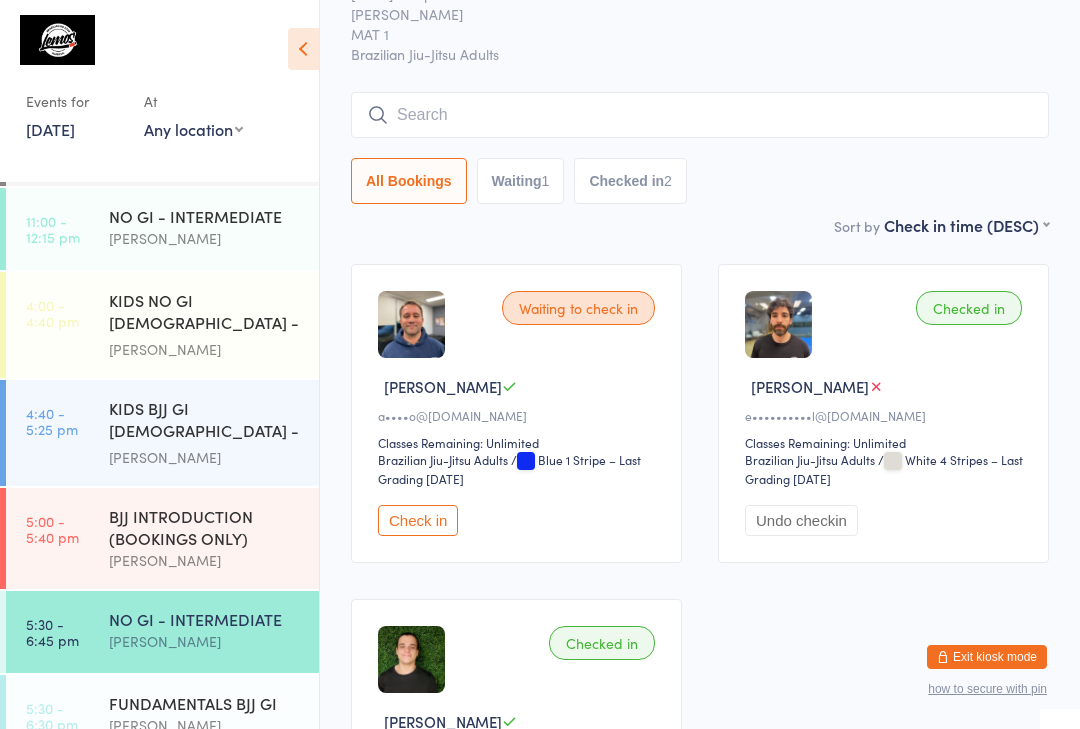 click on "Check in" at bounding box center [418, 520] 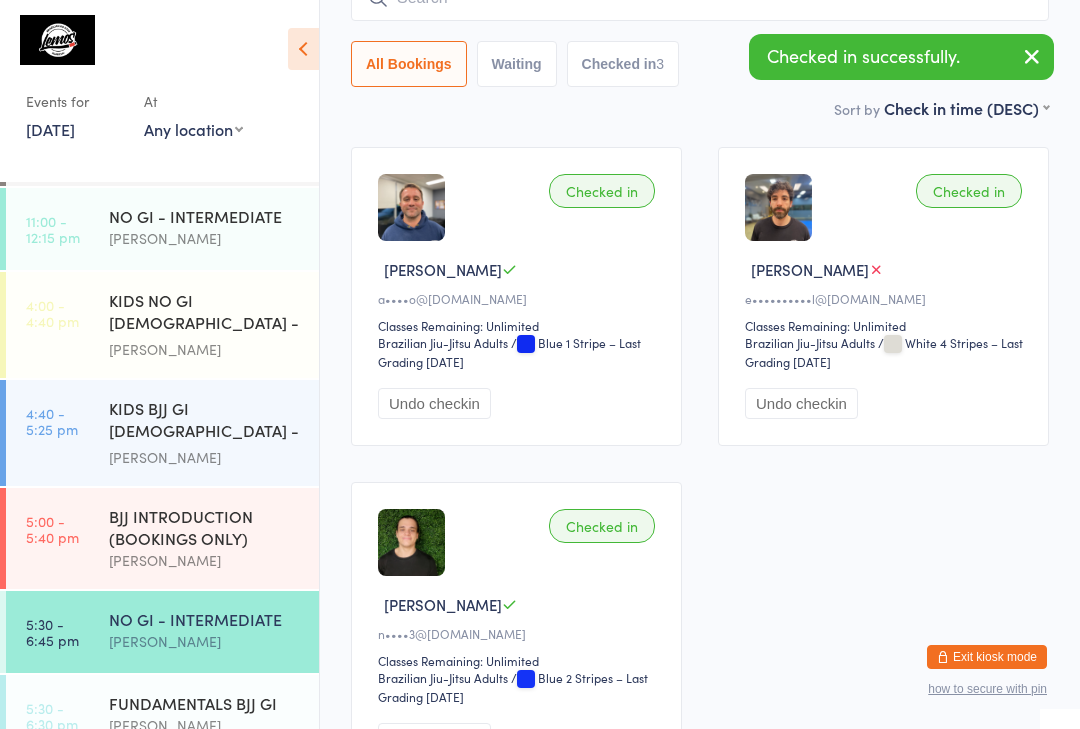 scroll, scrollTop: 213, scrollLeft: 0, axis: vertical 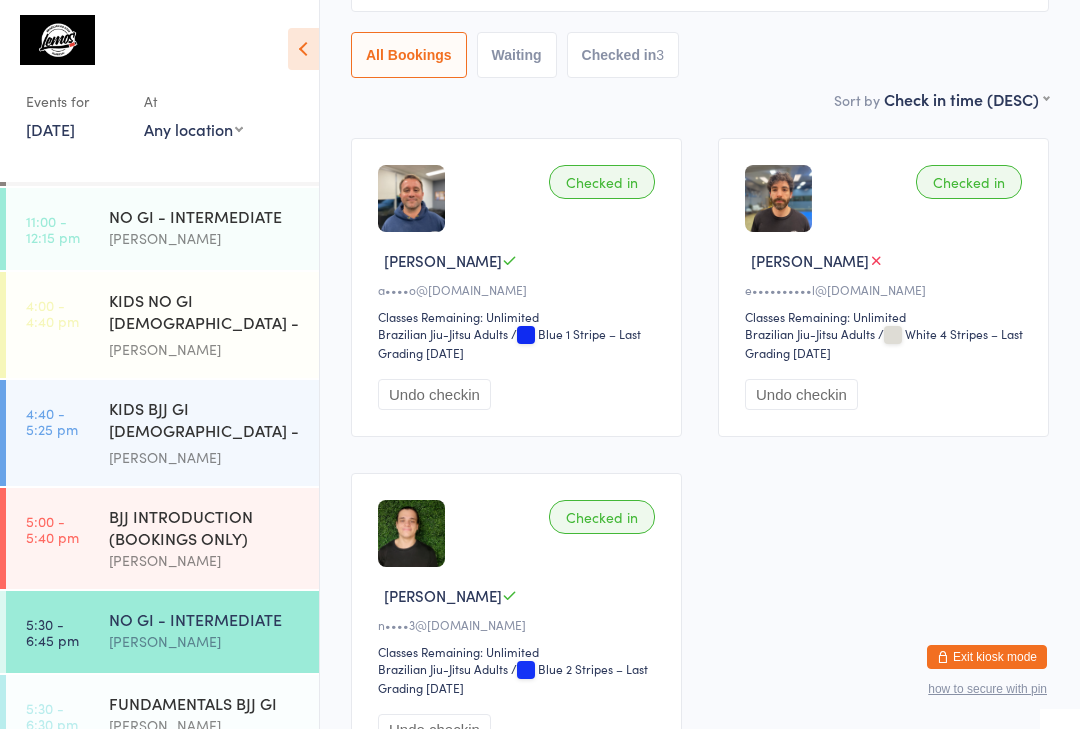 click on "[PERSON_NAME]" at bounding box center (205, 725) 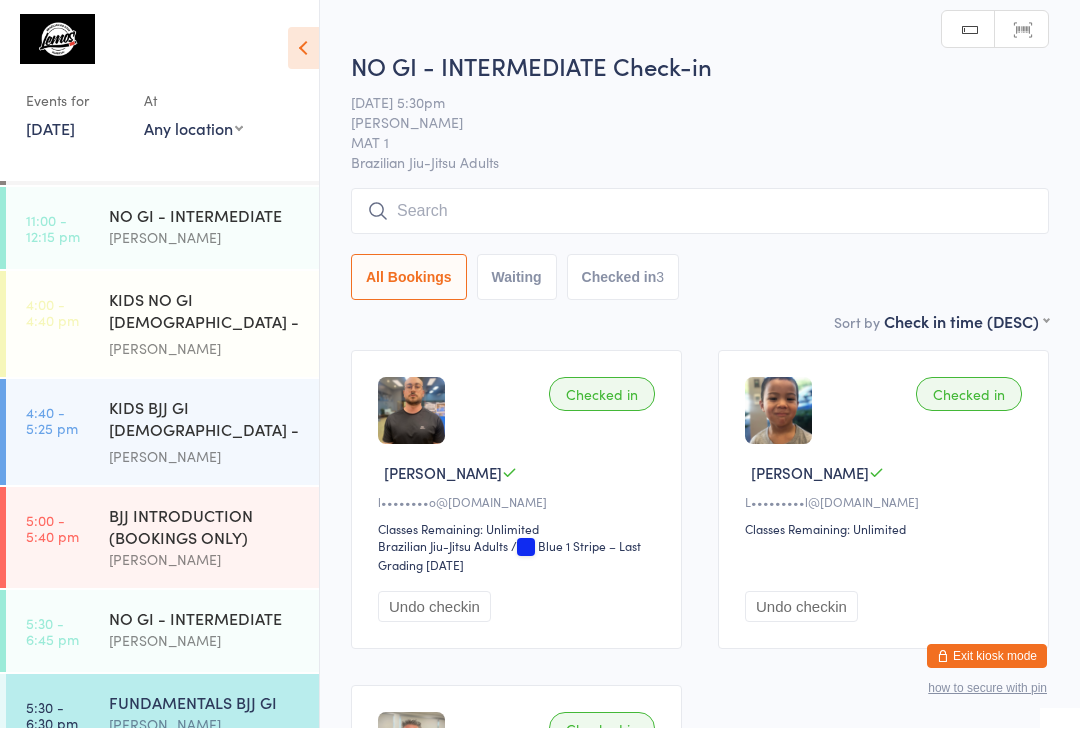 scroll, scrollTop: 1, scrollLeft: 0, axis: vertical 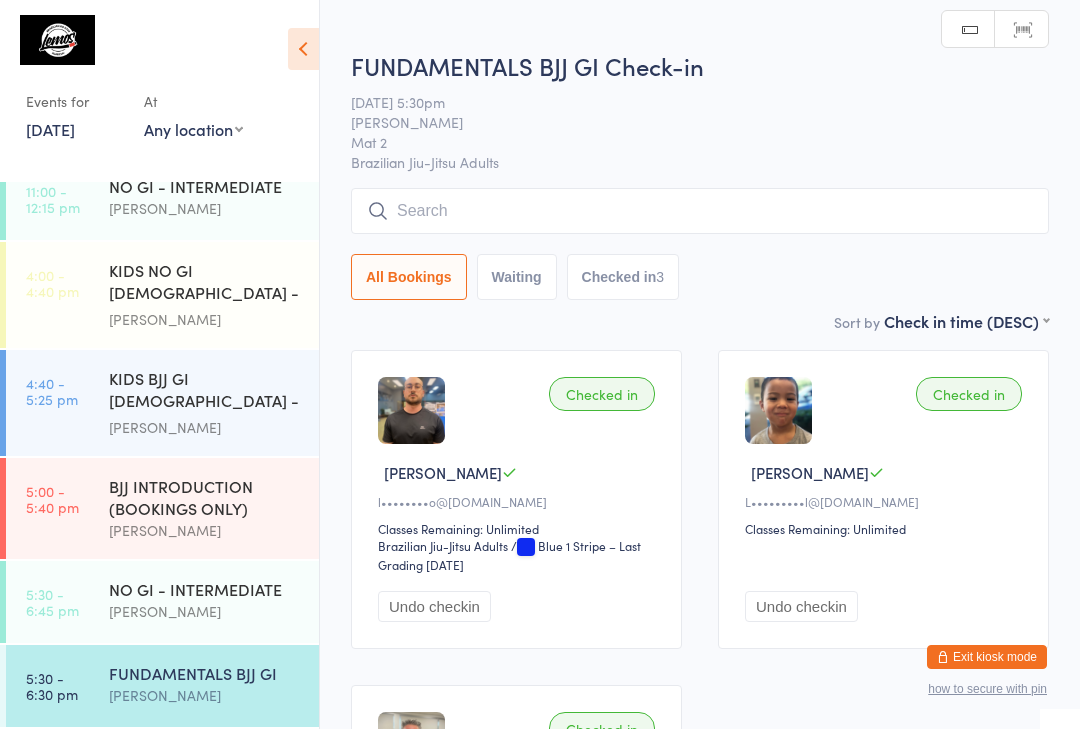 click at bounding box center (700, 211) 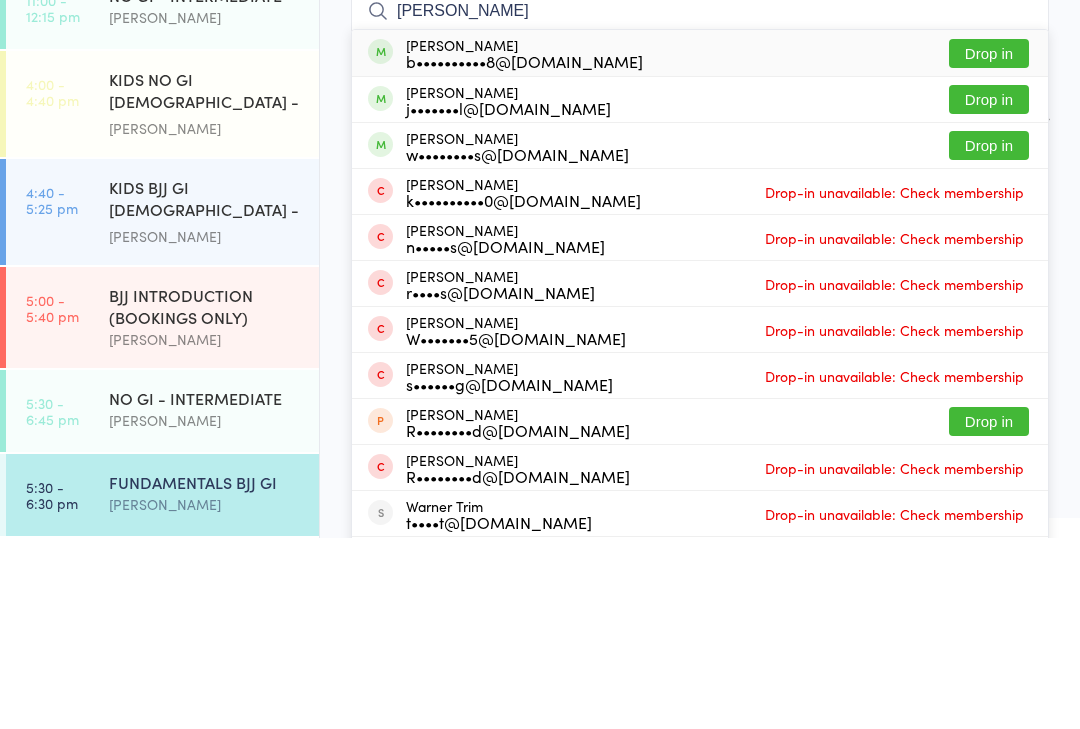 type on "[PERSON_NAME]" 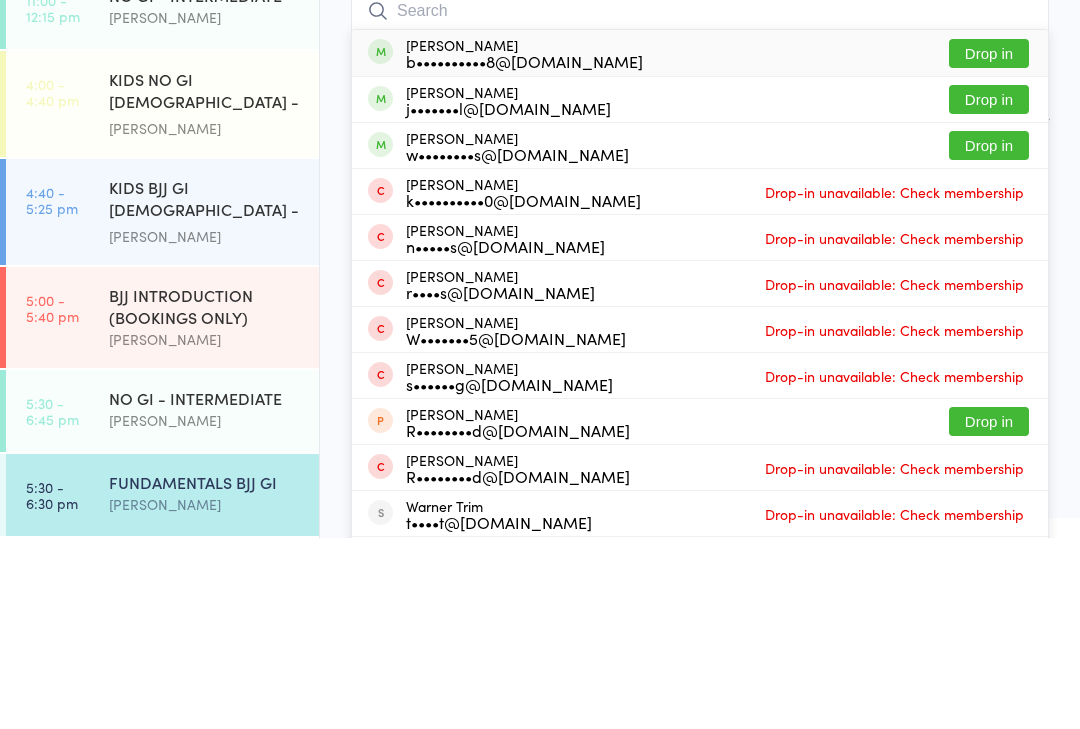 scroll, scrollTop: 191, scrollLeft: 0, axis: vertical 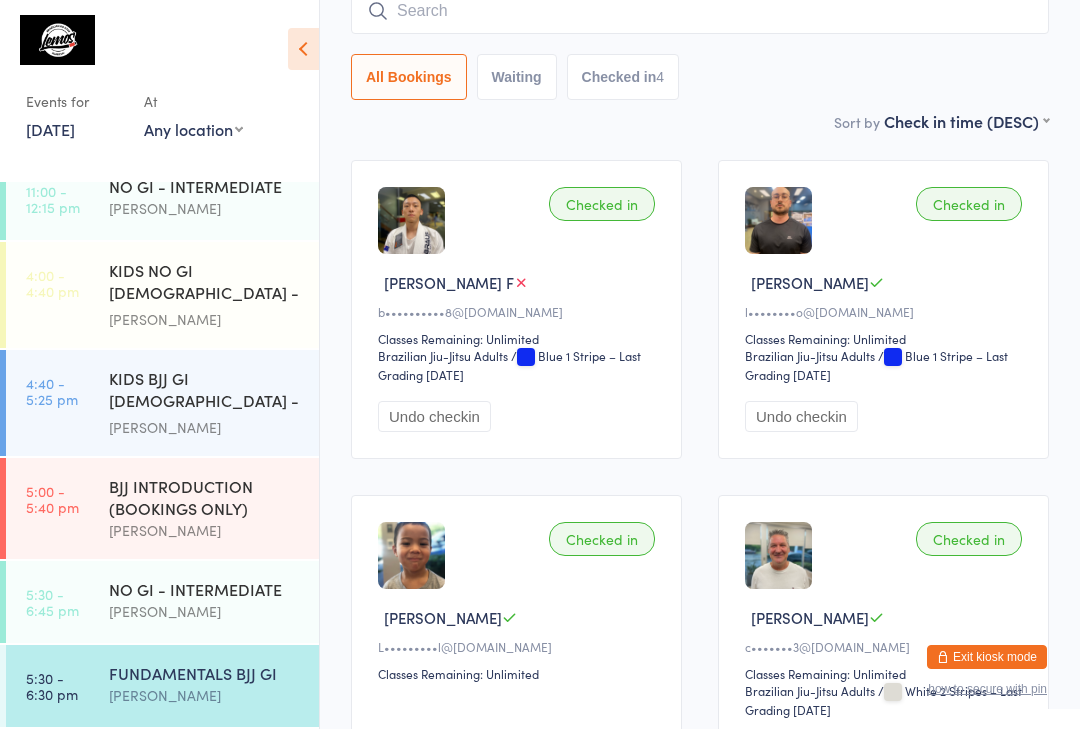 click on "[PERSON_NAME]" at bounding box center (205, 695) 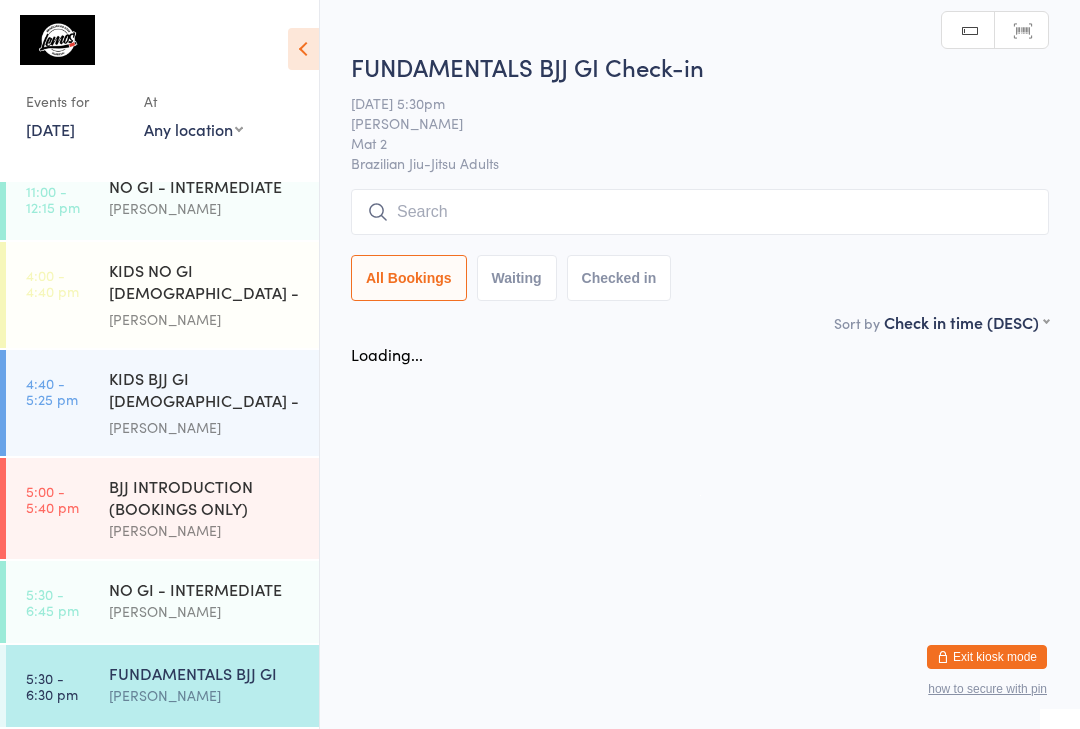 scroll, scrollTop: 0, scrollLeft: 0, axis: both 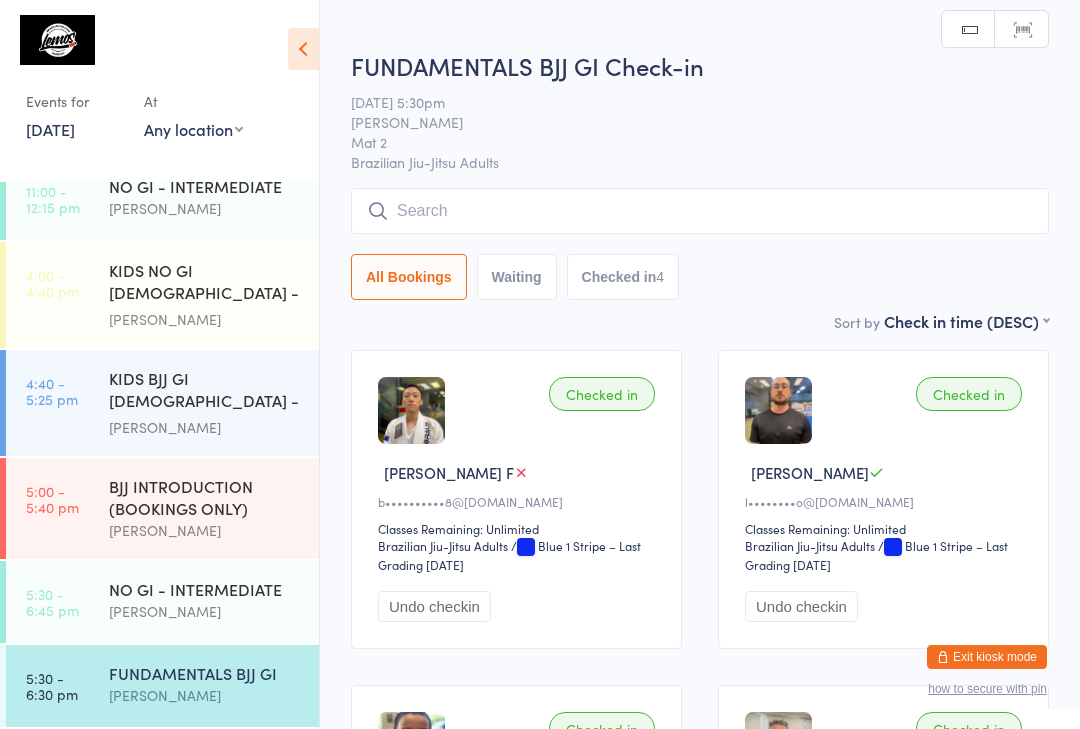 click at bounding box center (700, 211) 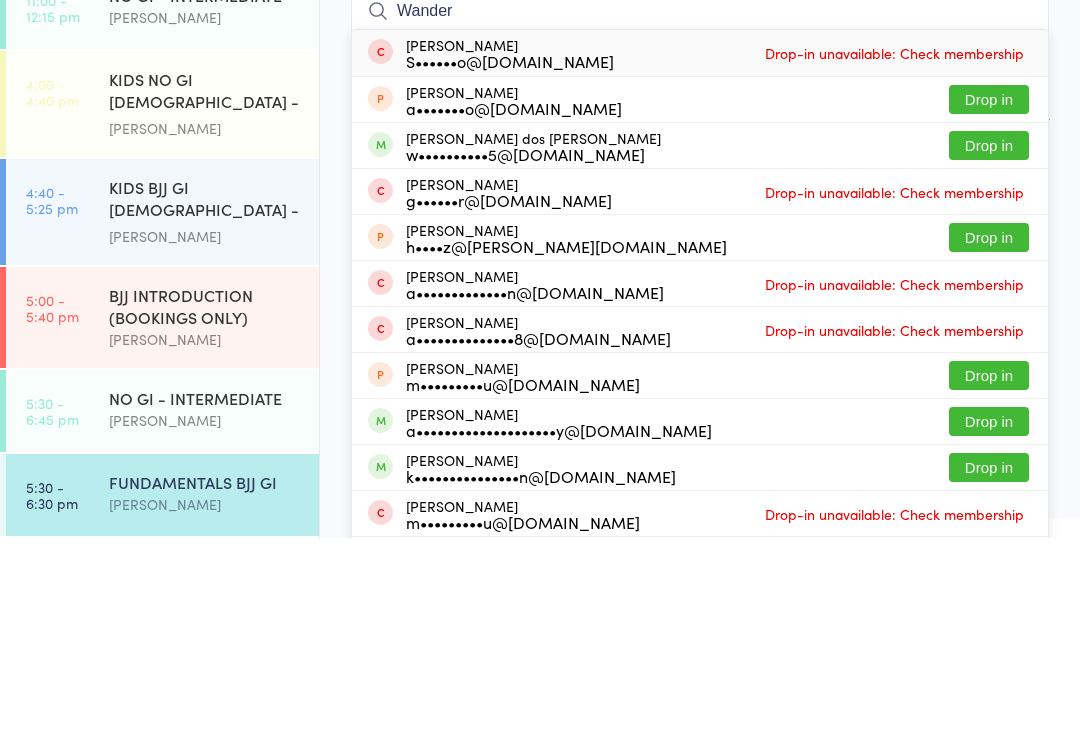 type on "Wander" 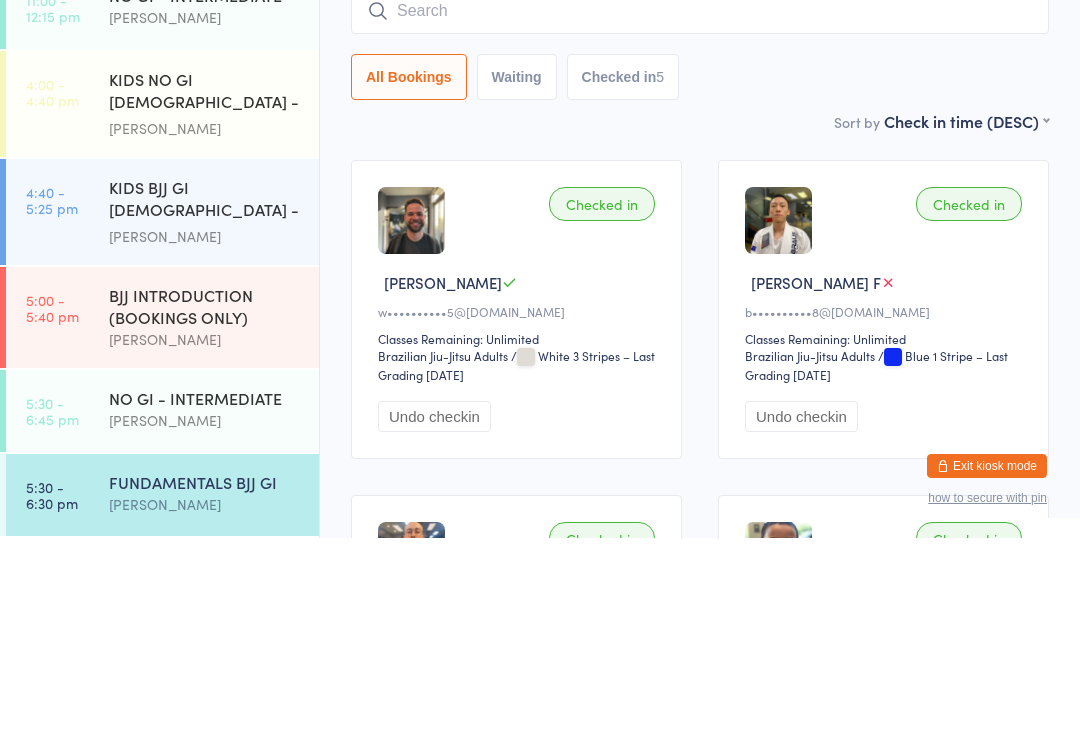 scroll, scrollTop: 265, scrollLeft: 0, axis: vertical 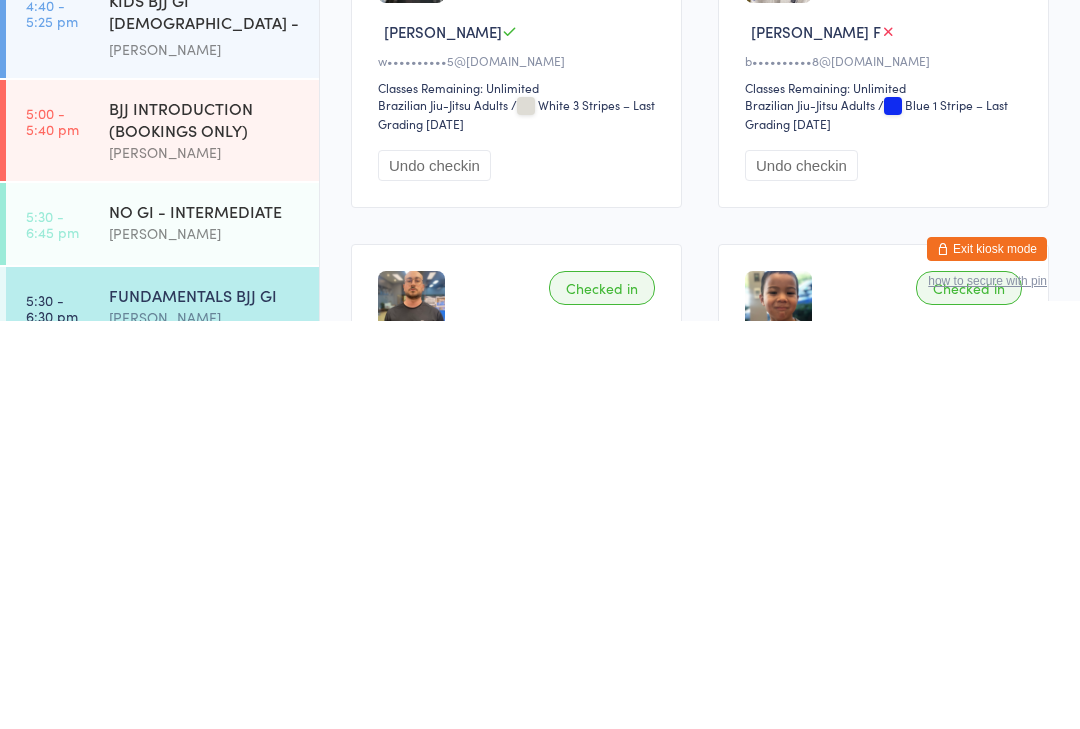 click on "FUNDAMENTALS BJJ GI" at bounding box center (205, 703) 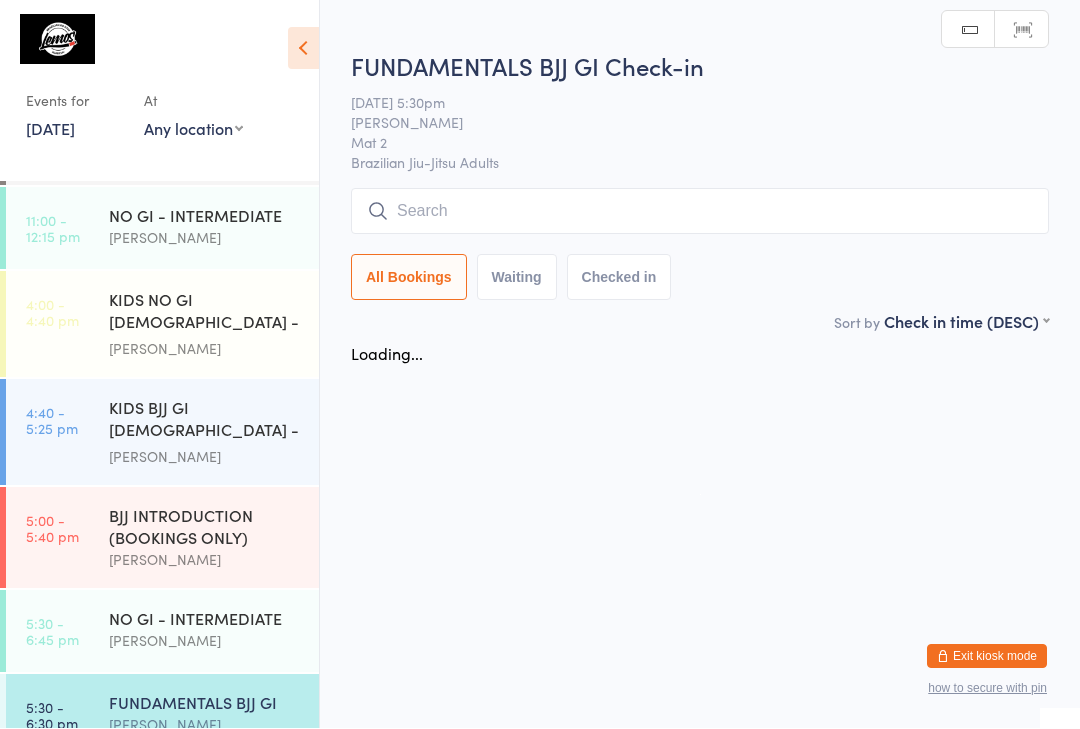 scroll, scrollTop: 1, scrollLeft: 0, axis: vertical 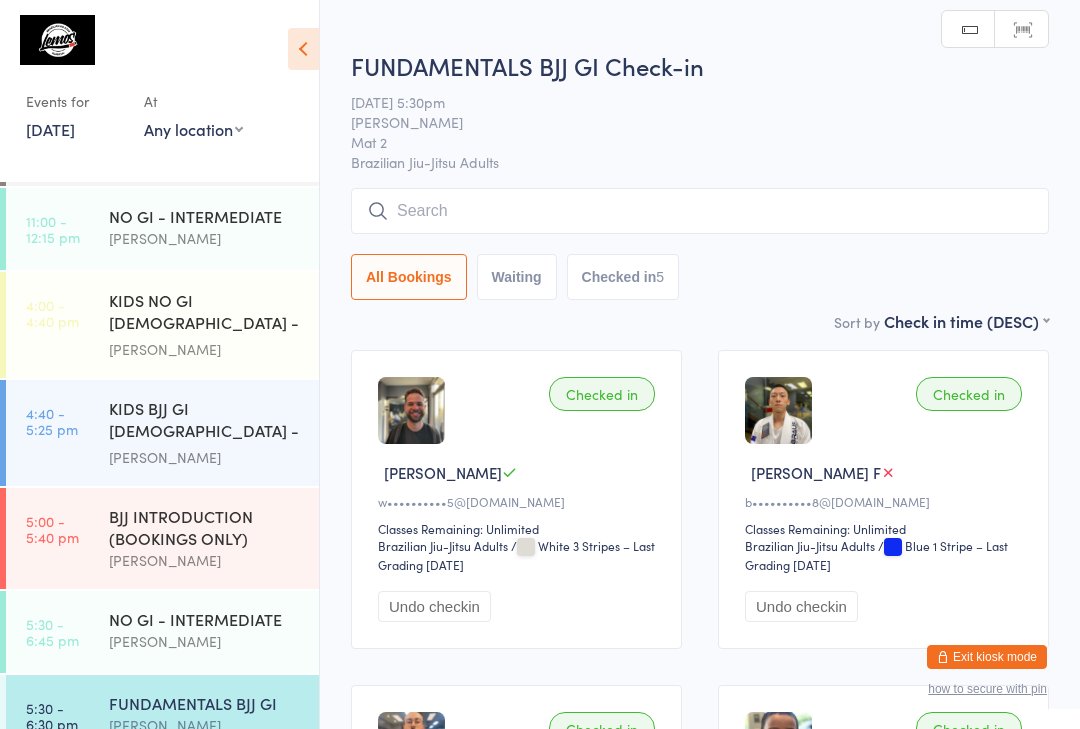 click at bounding box center (700, 211) 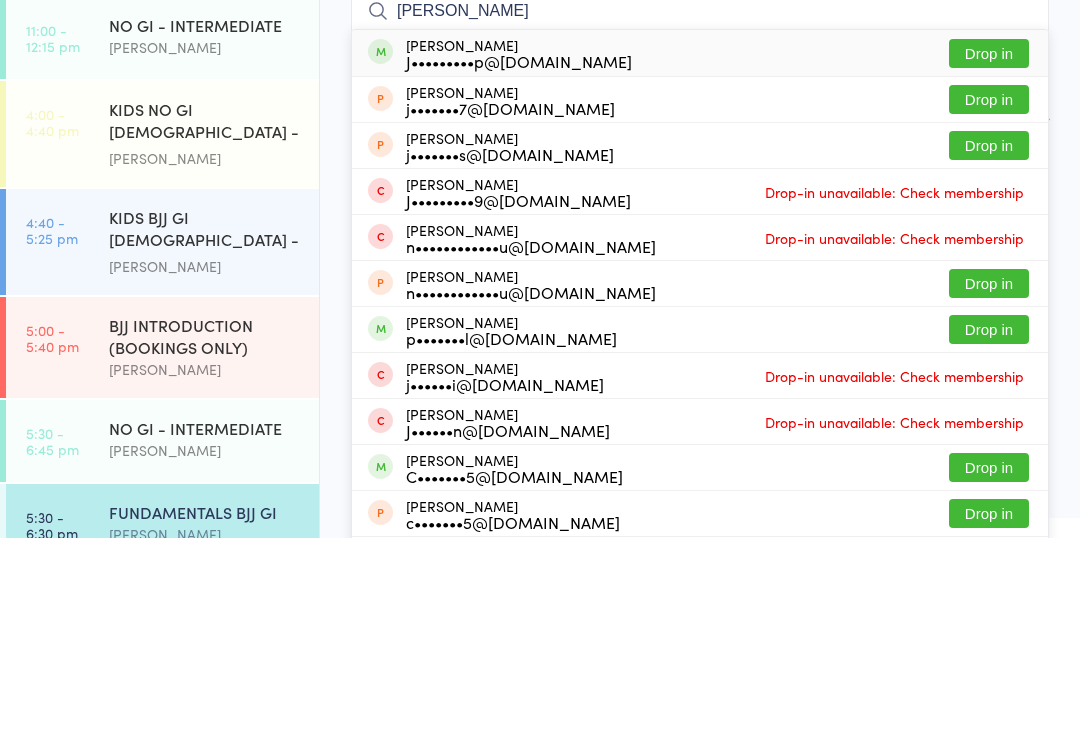 type on "[PERSON_NAME]" 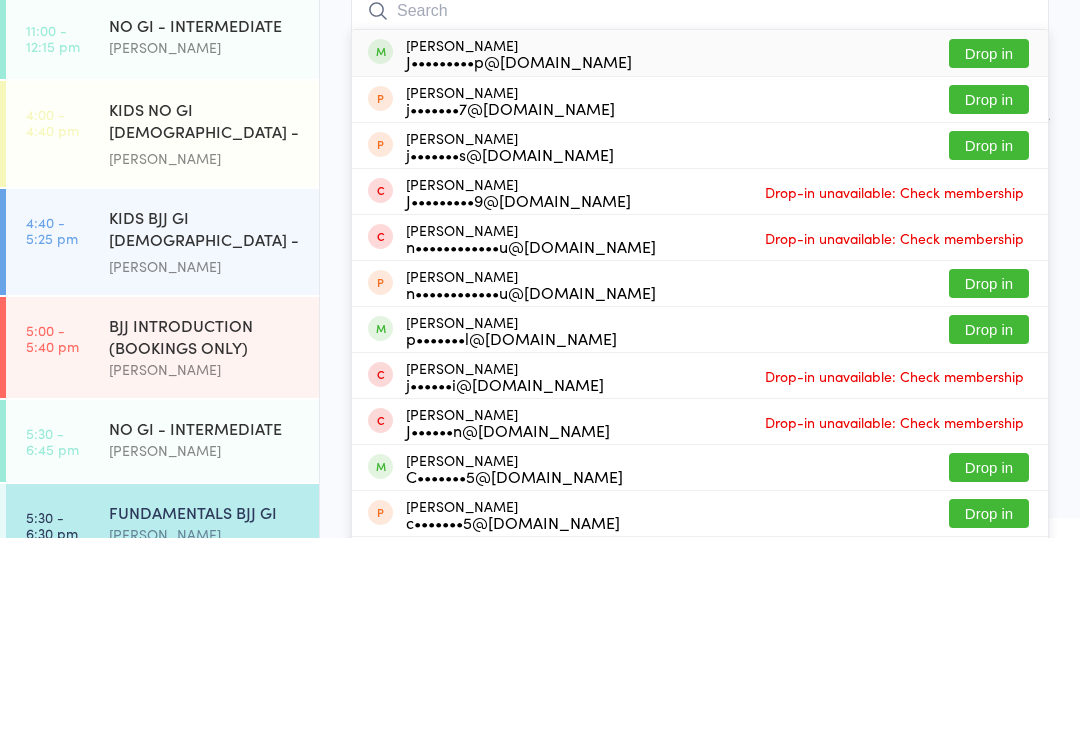 scroll, scrollTop: 191, scrollLeft: 0, axis: vertical 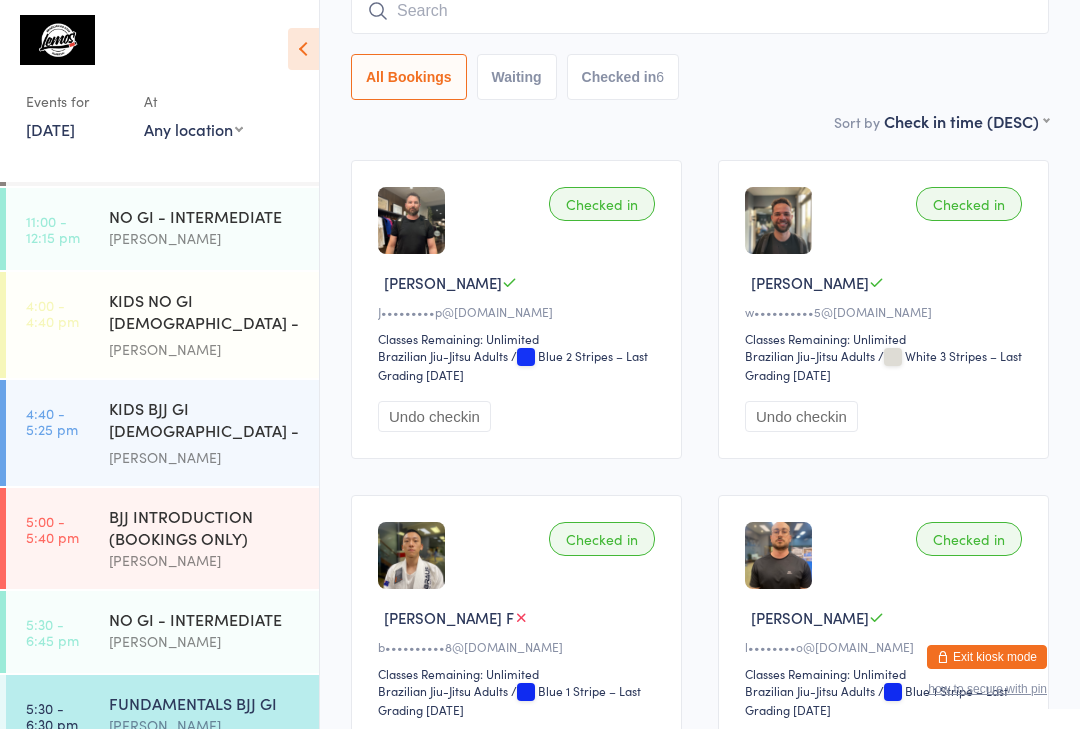 click on "NO GI - INTERMEDIATE" at bounding box center (205, 619) 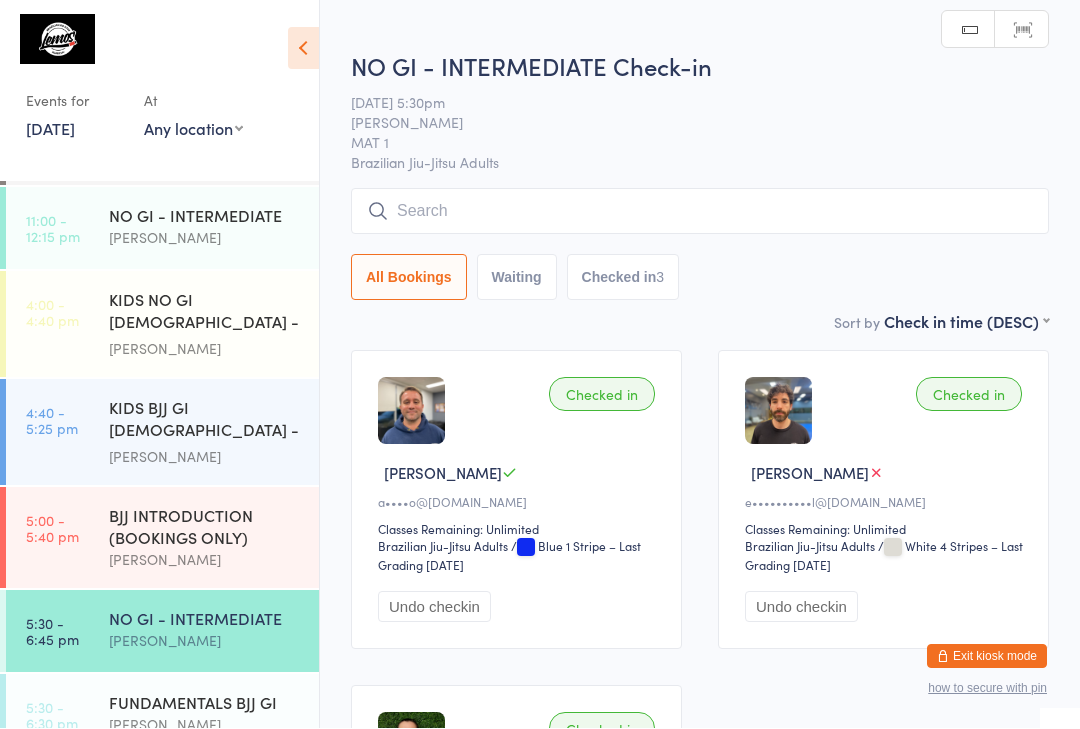 scroll, scrollTop: 1, scrollLeft: 0, axis: vertical 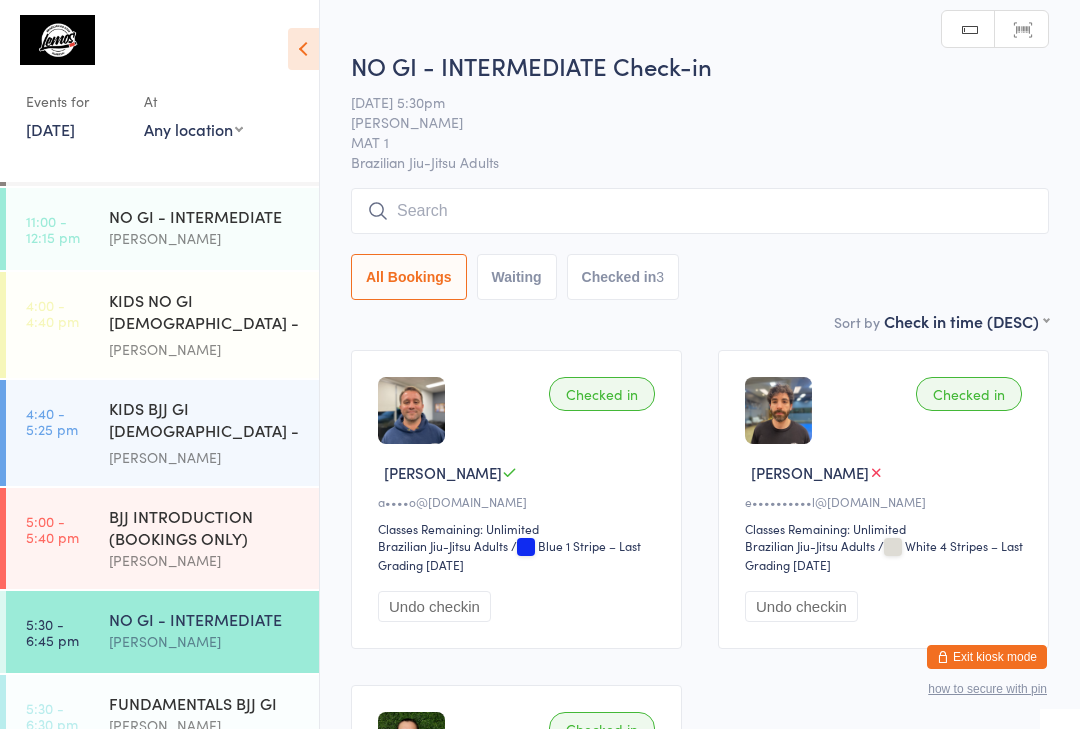 click at bounding box center [700, 211] 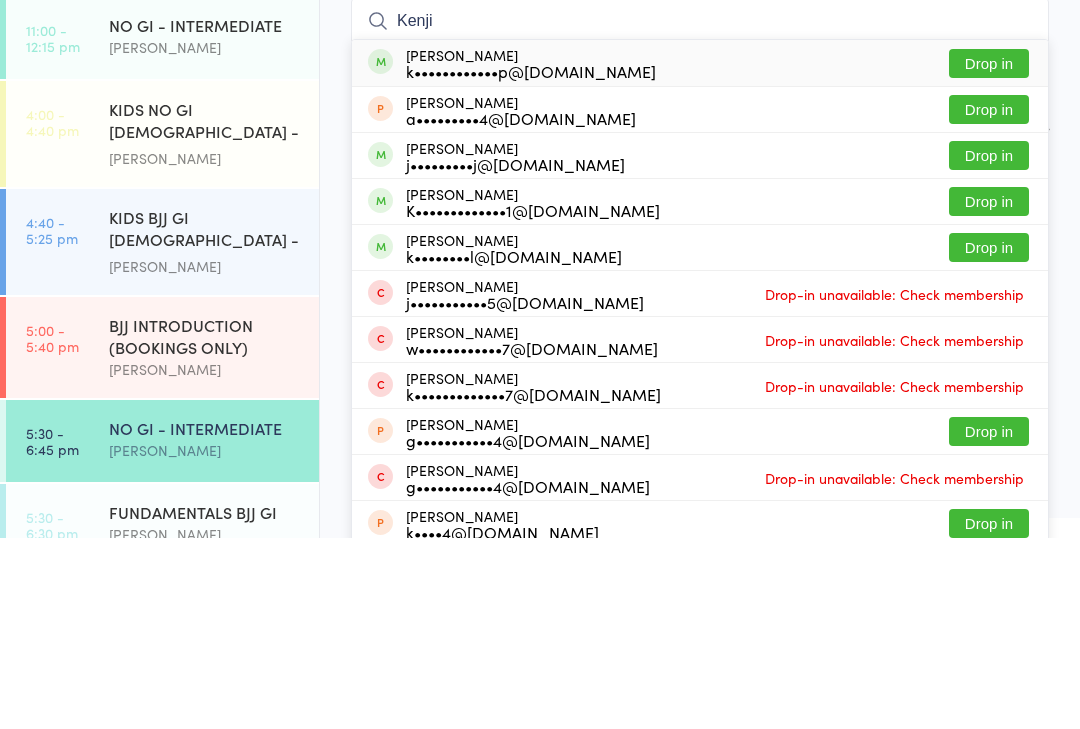 type on "Kenji" 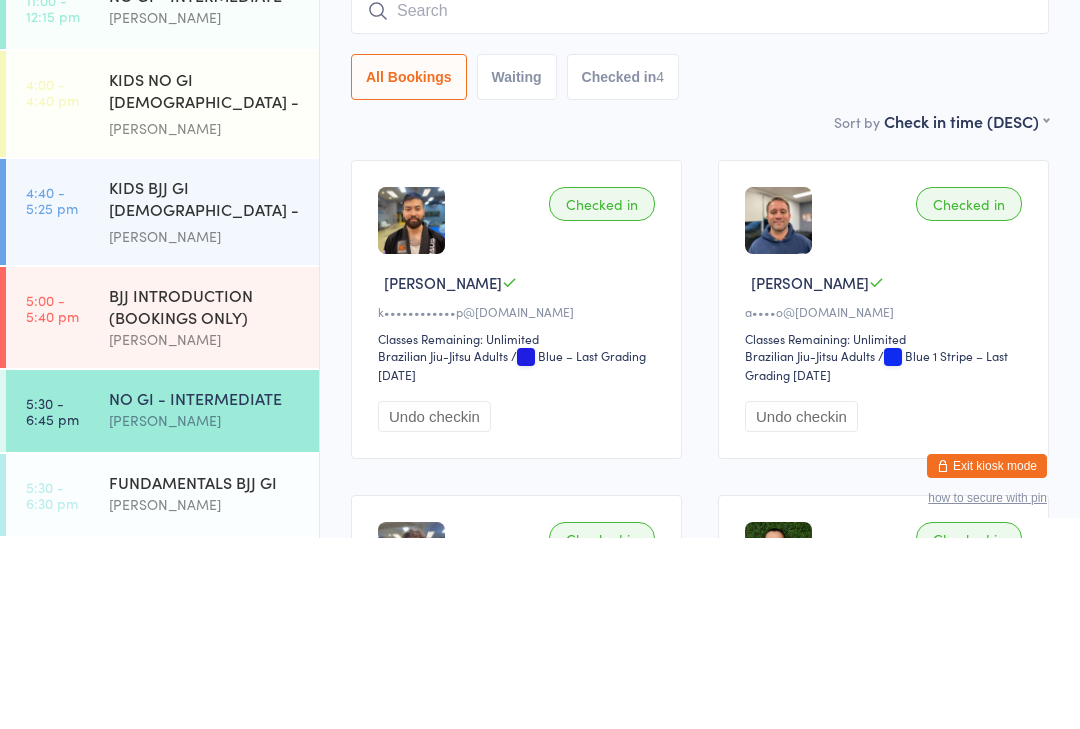 scroll, scrollTop: 301, scrollLeft: 0, axis: vertical 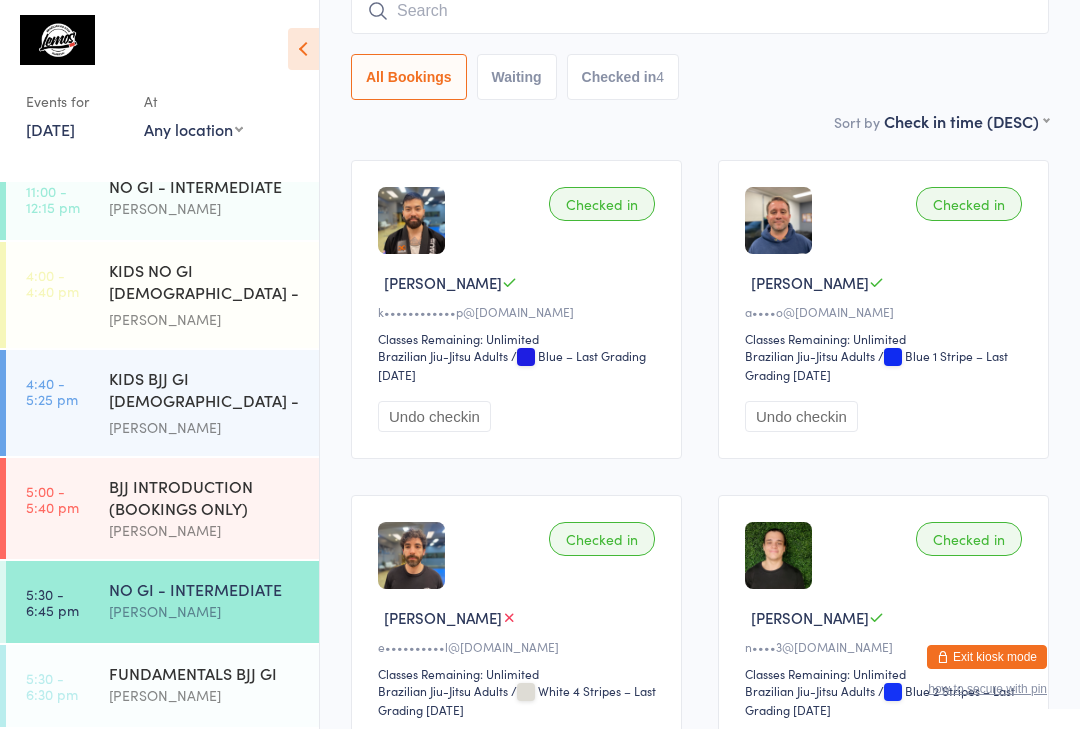 click on "[PERSON_NAME]" at bounding box center [205, 611] 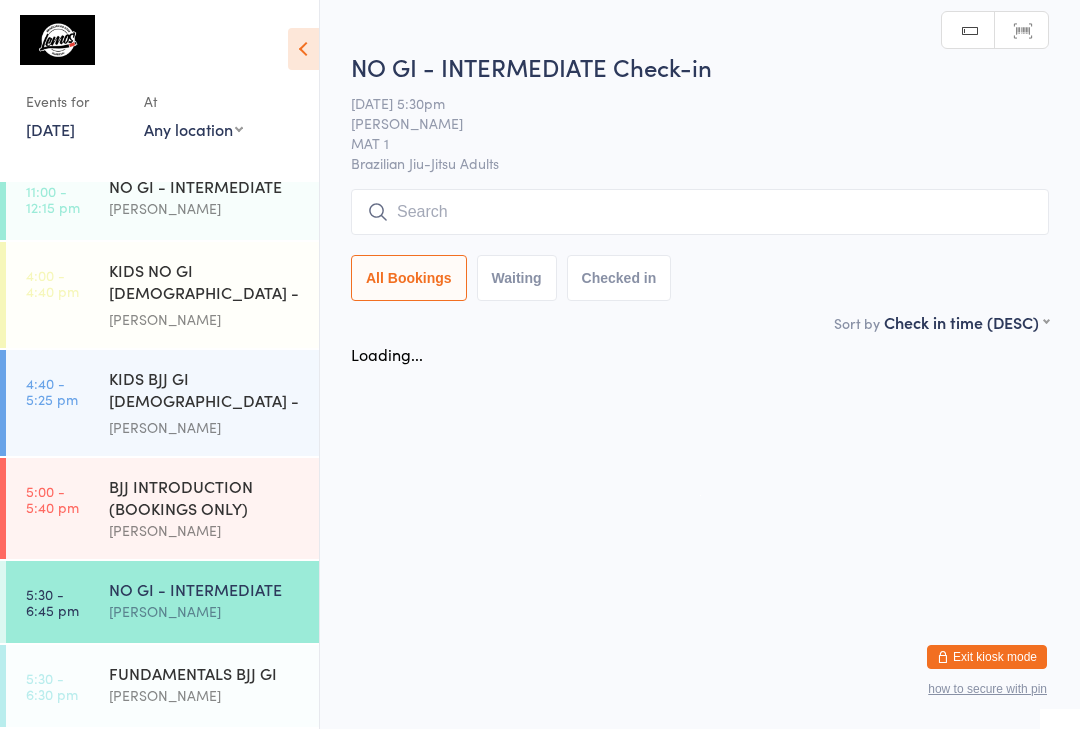 scroll, scrollTop: 0, scrollLeft: 0, axis: both 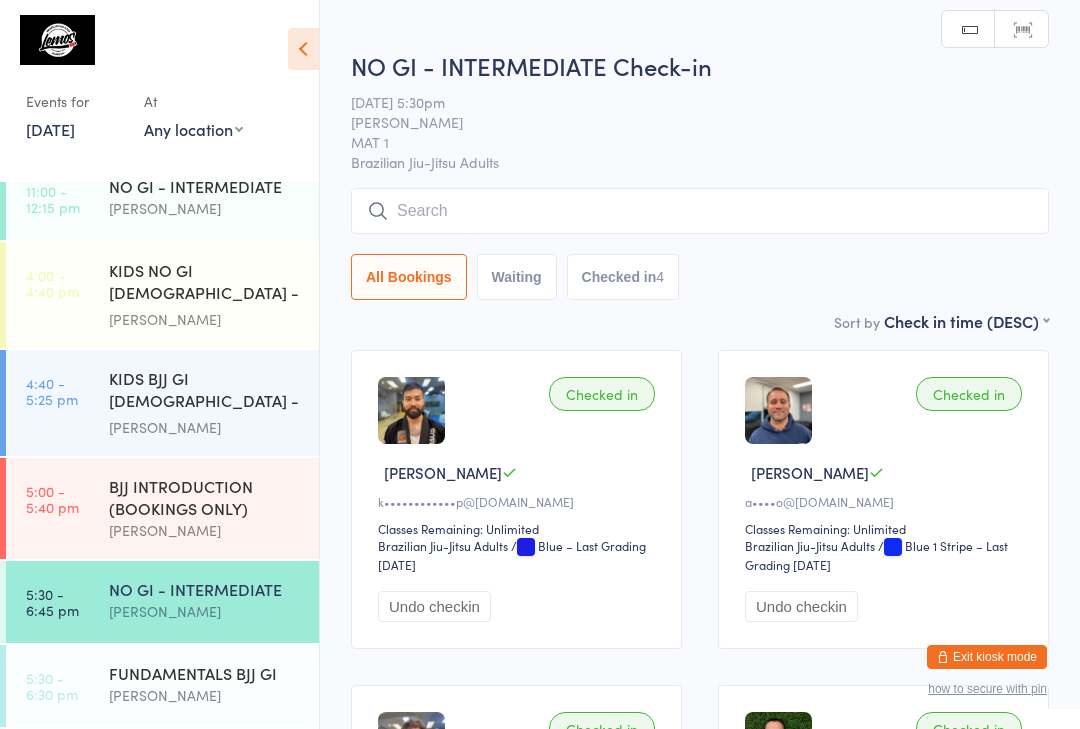 click on "NO GI - INTERMEDIATE Check-in [DATE] 5:30pm  [PERSON_NAME]  MAT 1  Brazilian Jiu-Jitsu Adults  Manual search Scanner input All Bookings Waiting  Checked in  4" at bounding box center [700, 179] 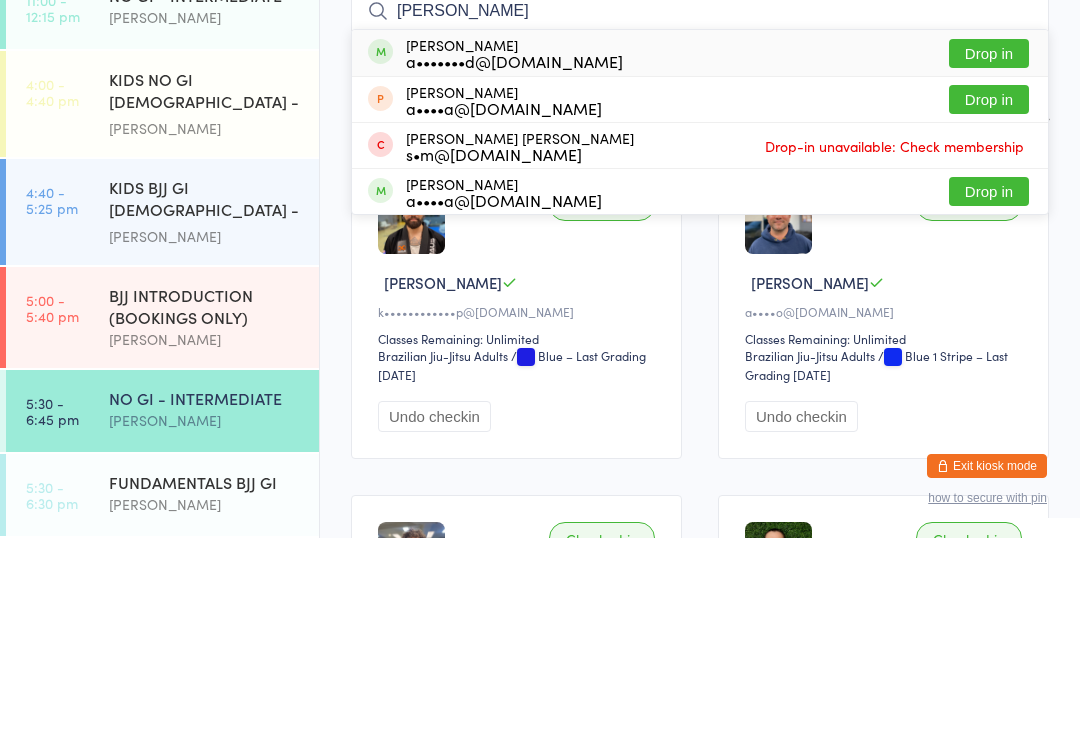 type on "[PERSON_NAME]" 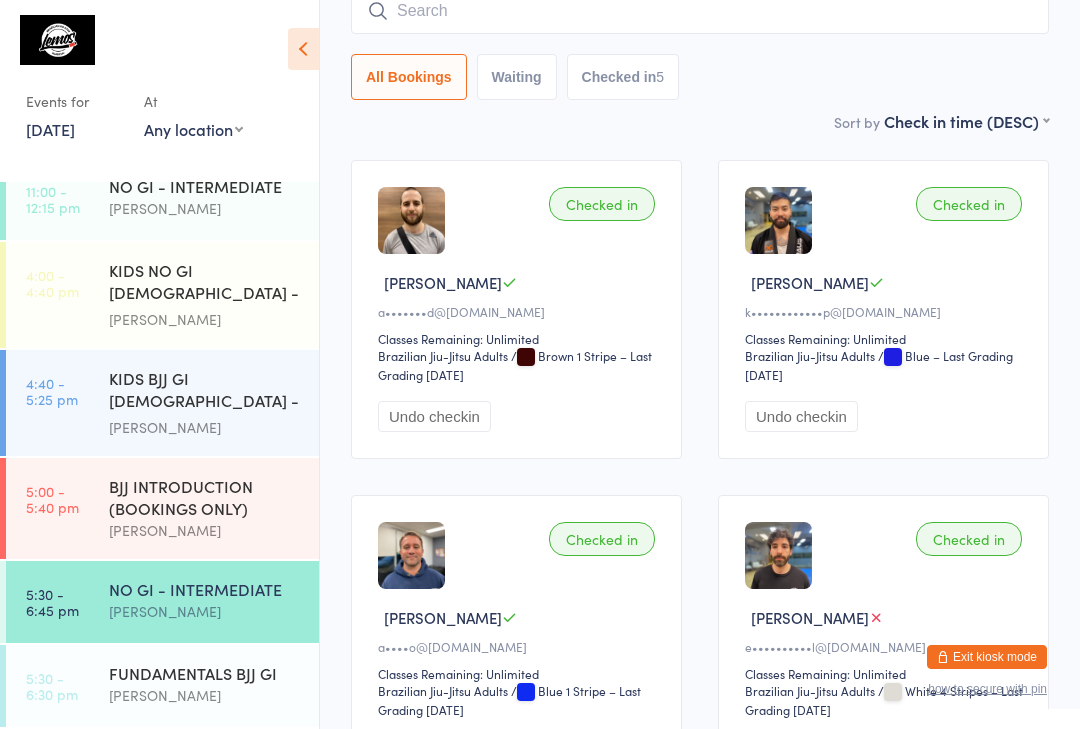 scroll, scrollTop: 224, scrollLeft: 0, axis: vertical 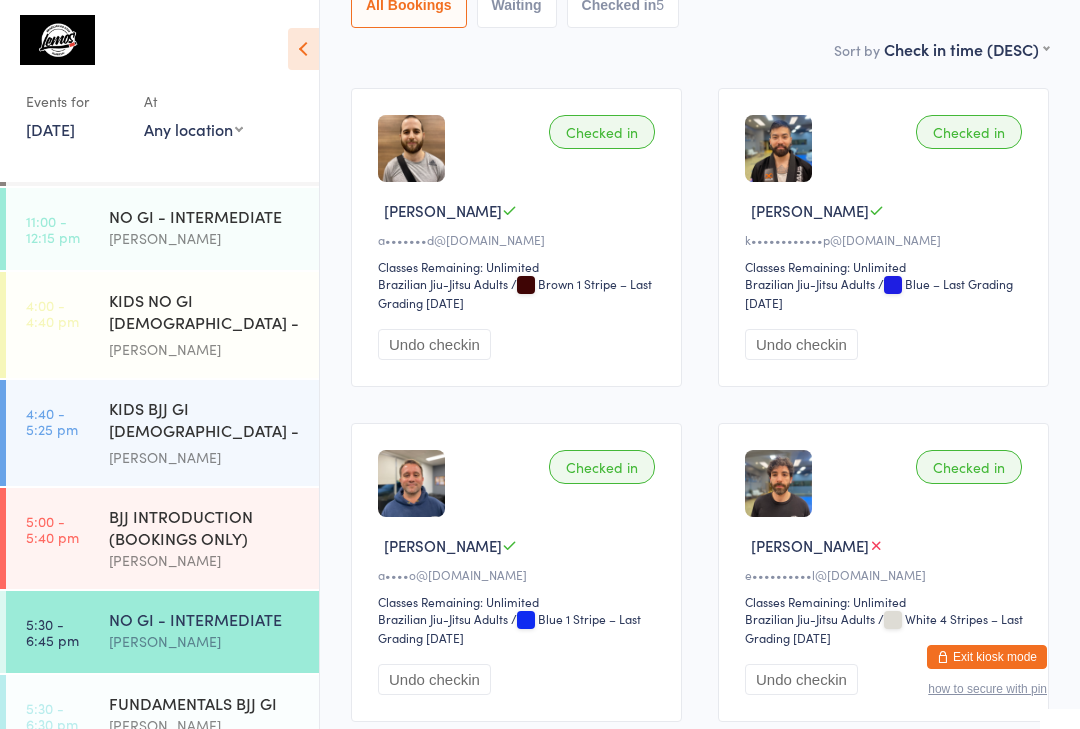 click on "[PERSON_NAME]" at bounding box center (205, 725) 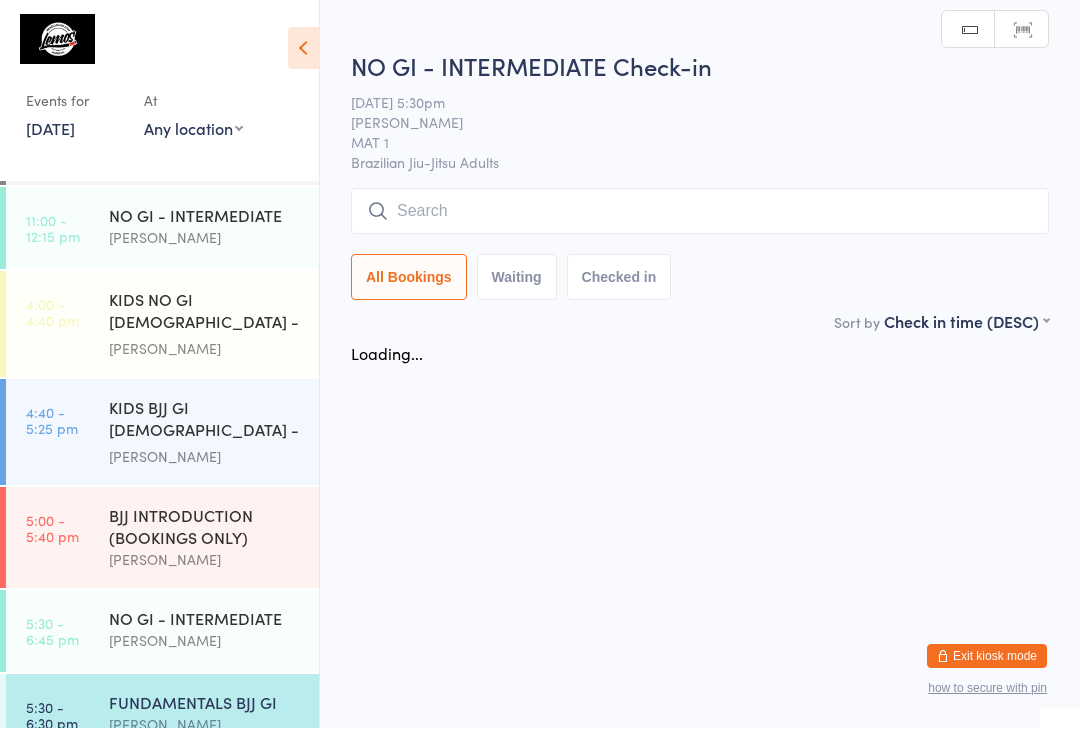 scroll, scrollTop: 1, scrollLeft: 0, axis: vertical 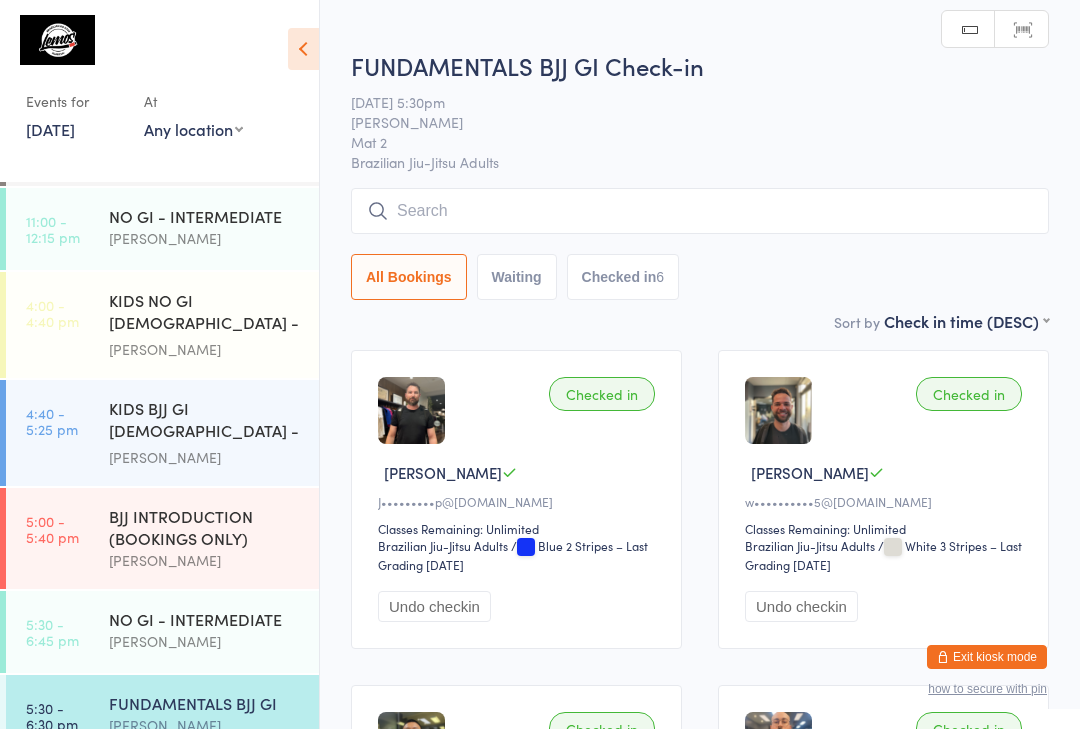click at bounding box center [700, 211] 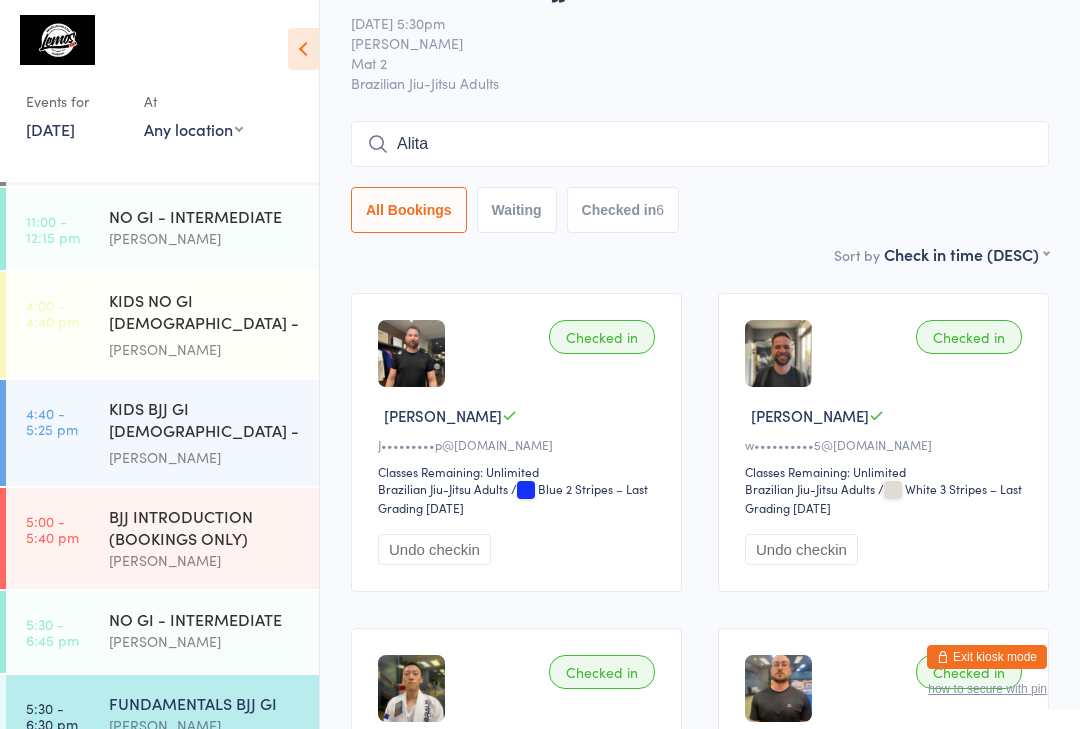 scroll, scrollTop: 0, scrollLeft: 0, axis: both 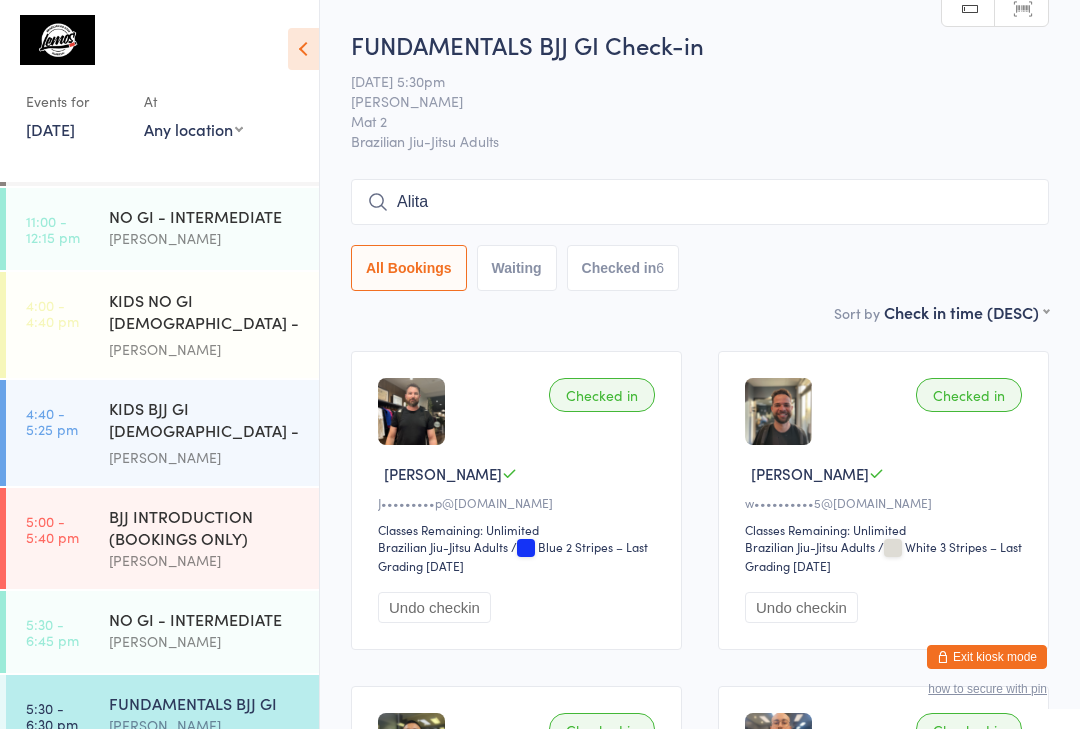 click on "Alita" at bounding box center (700, 202) 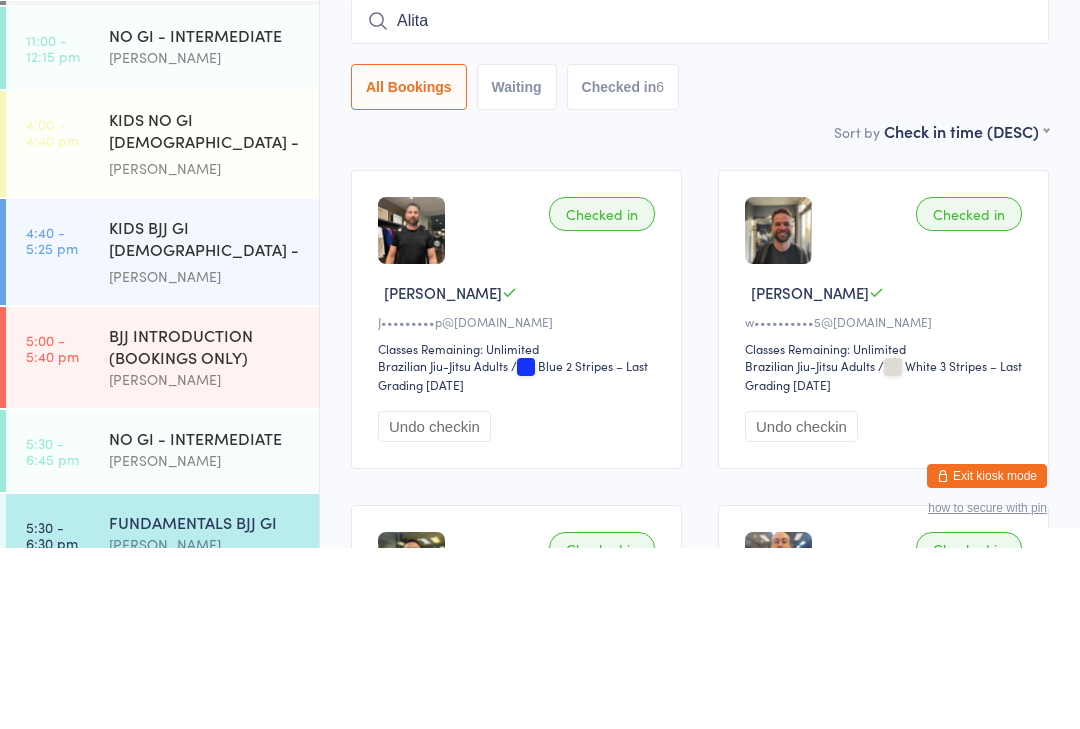click on "Alita" at bounding box center [700, 202] 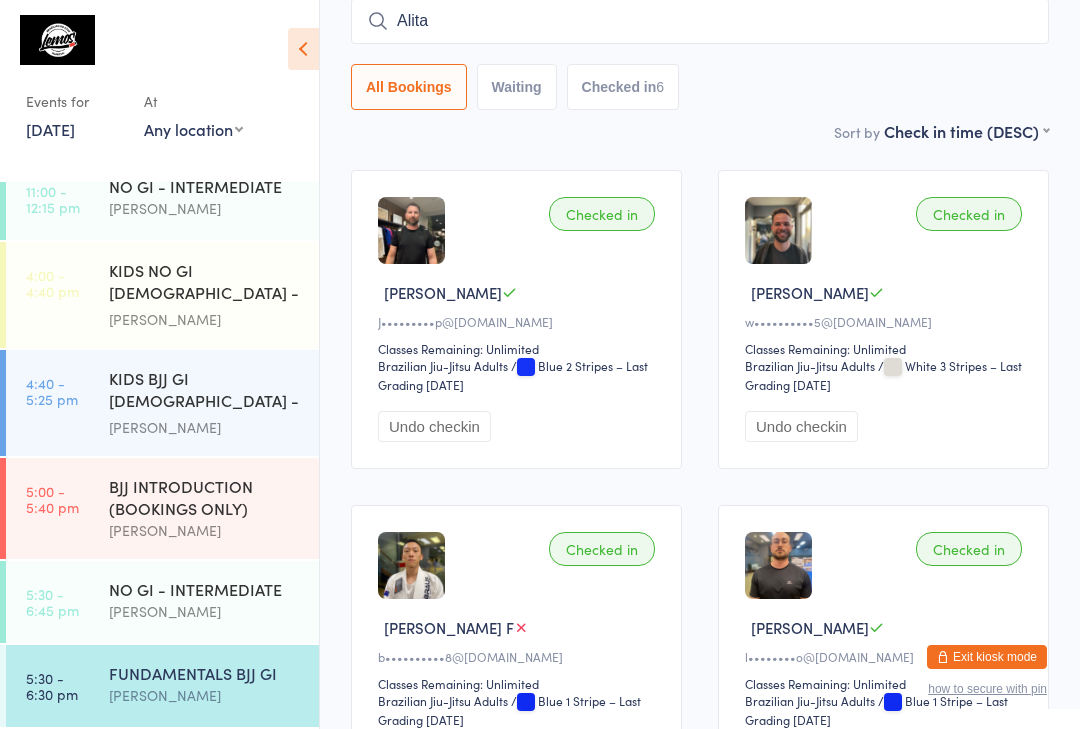 scroll, scrollTop: 301, scrollLeft: 0, axis: vertical 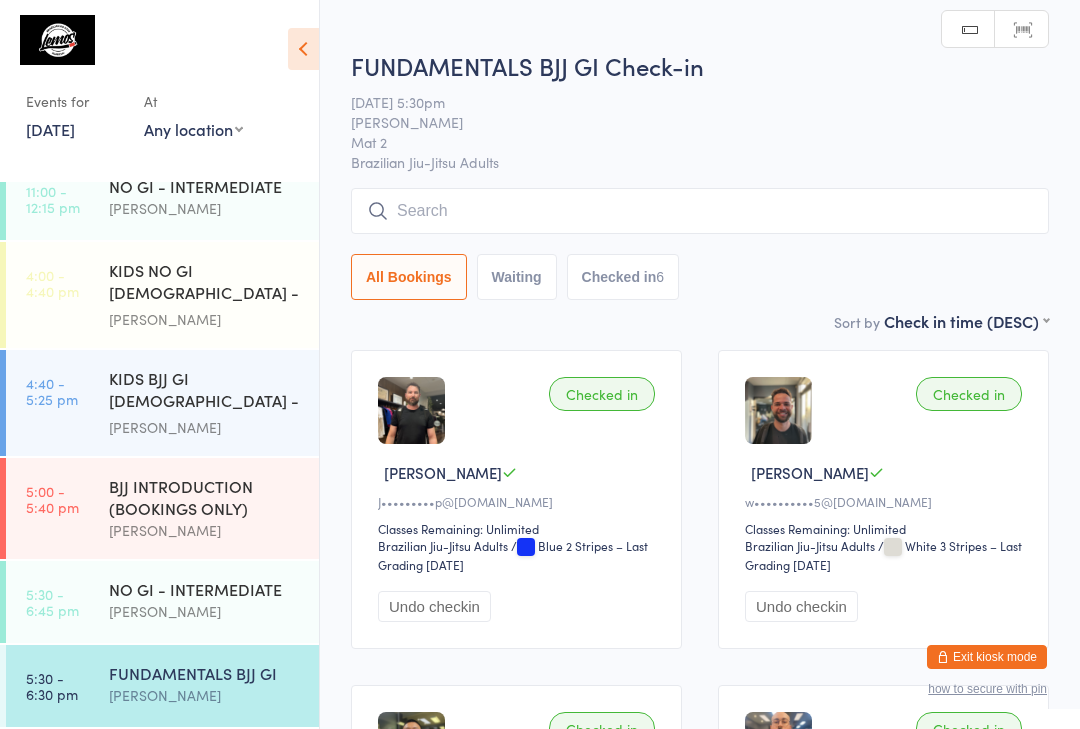 click at bounding box center (700, 211) 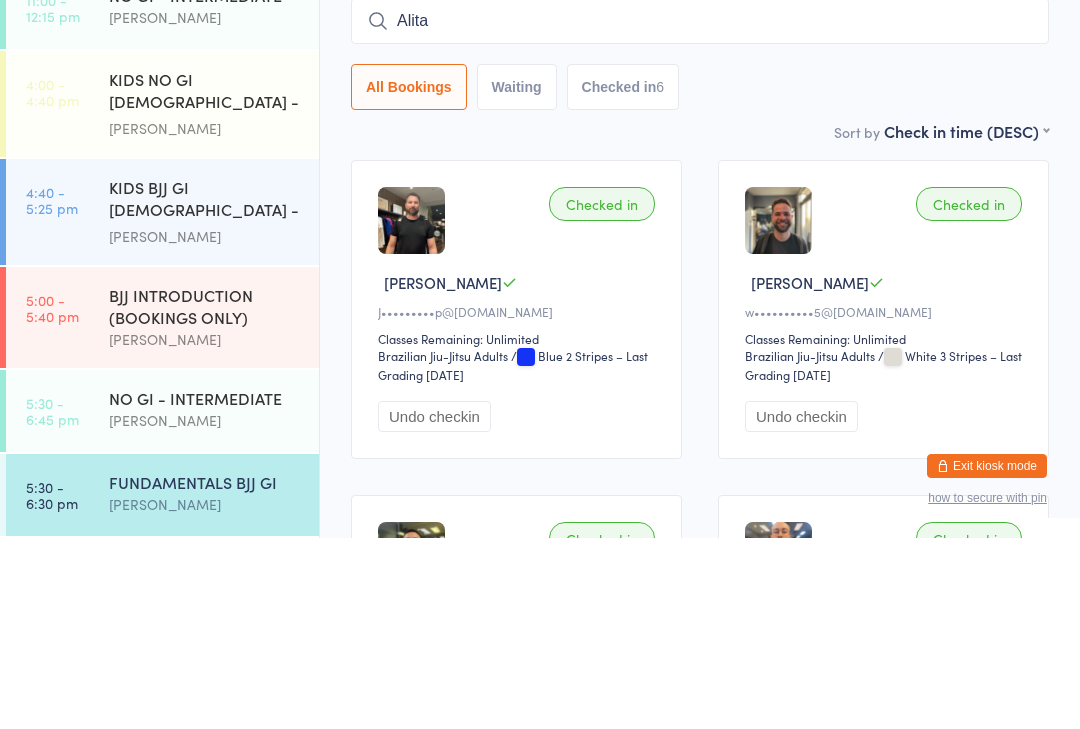 type on "Alita" 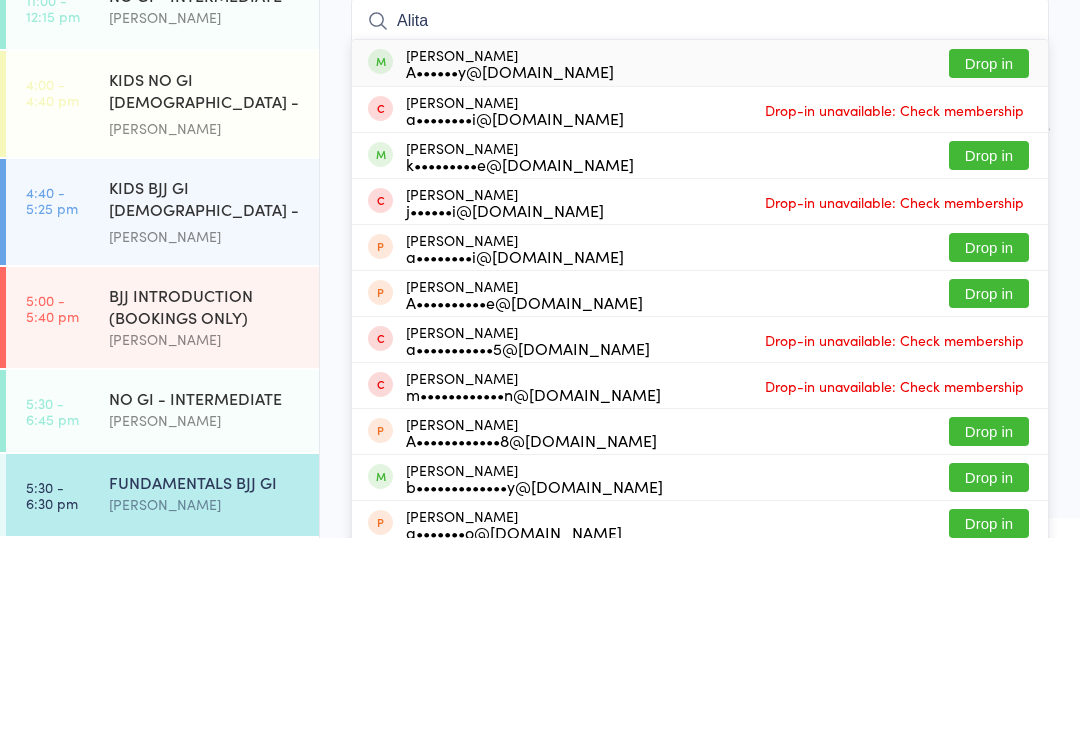 click on "Drop in" at bounding box center [989, 254] 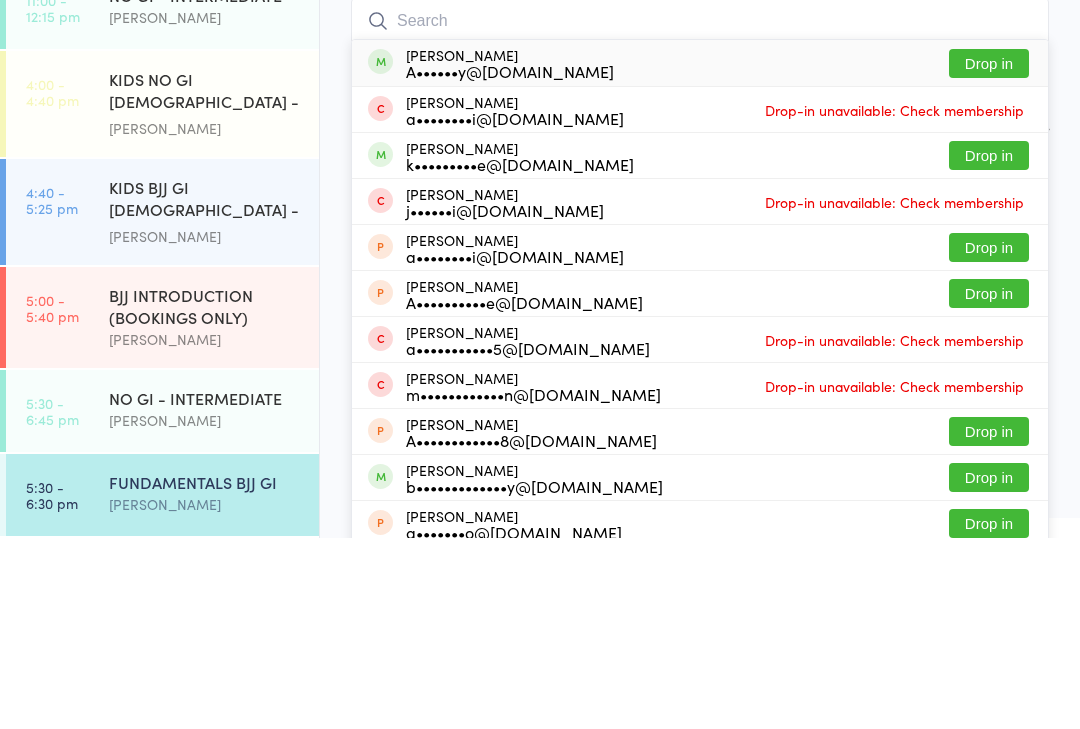 scroll, scrollTop: 191, scrollLeft: 0, axis: vertical 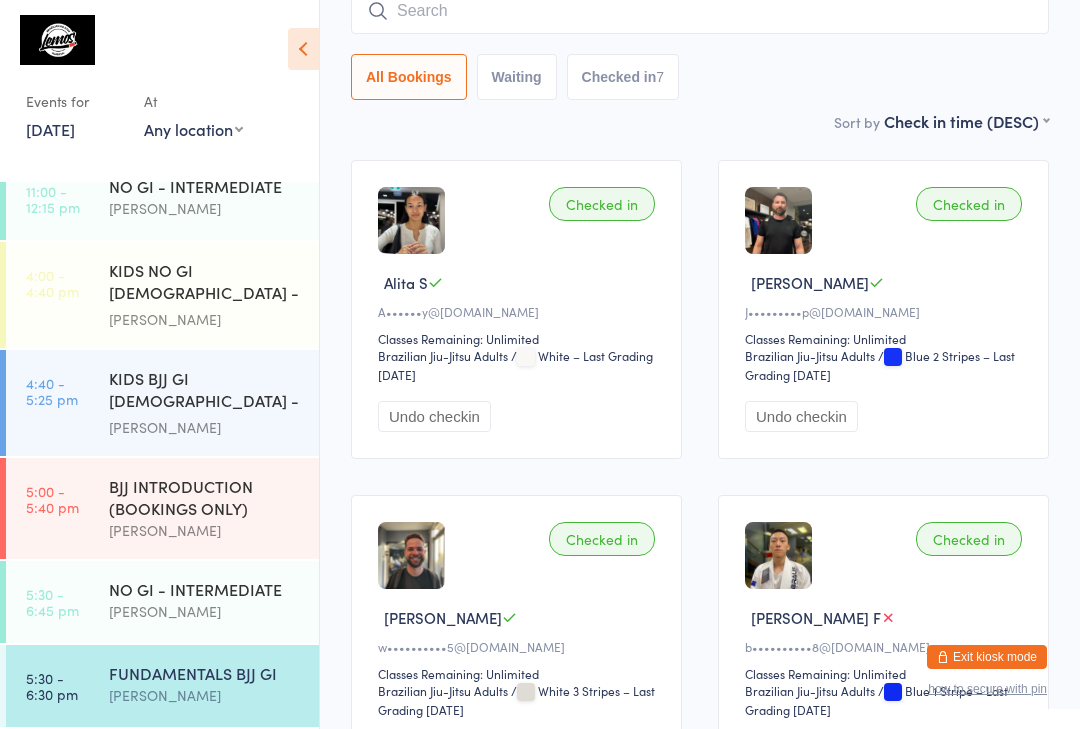 click at bounding box center (700, 11) 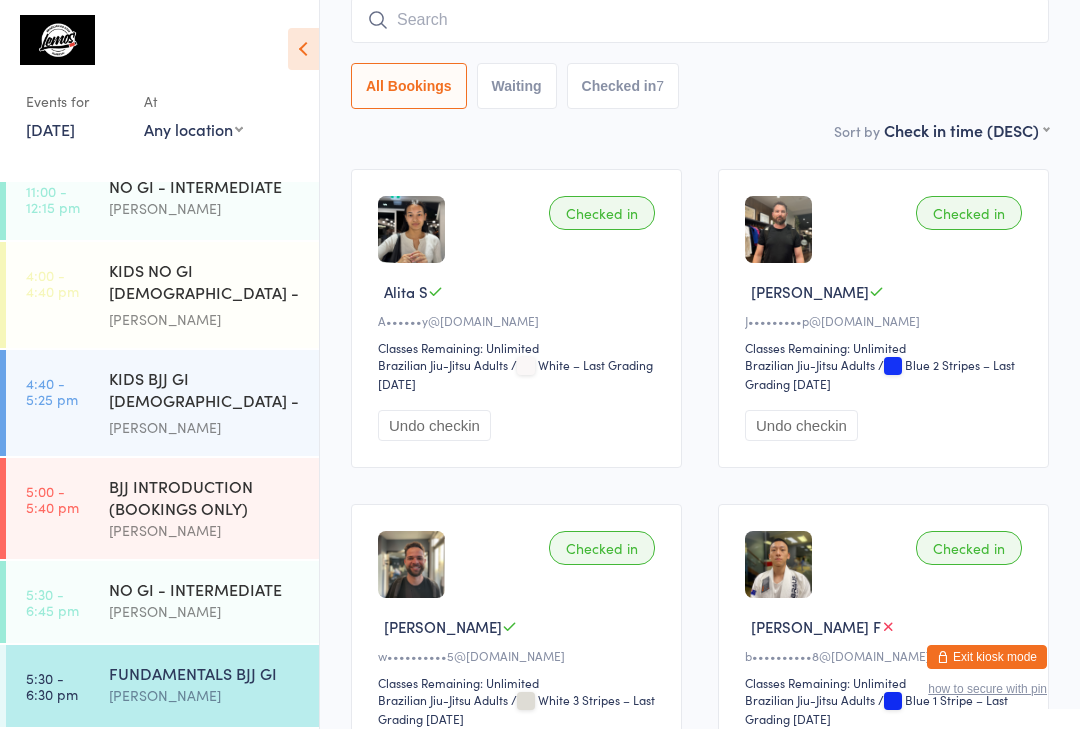 scroll, scrollTop: 181, scrollLeft: 0, axis: vertical 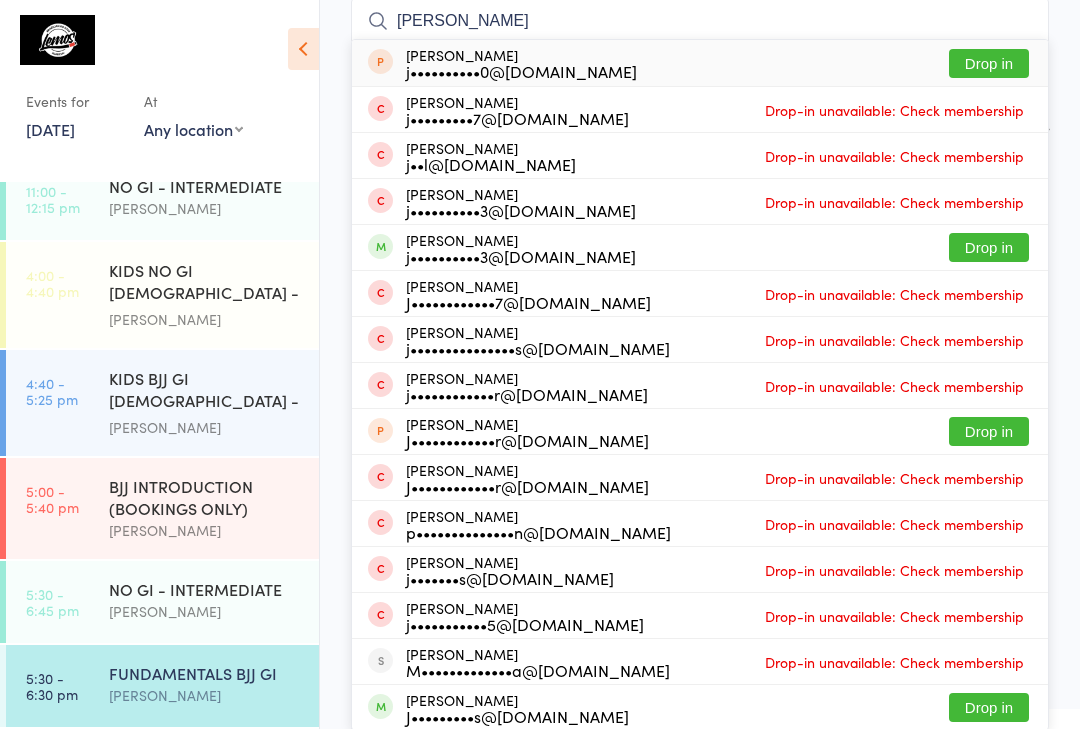 type on "[PERSON_NAME]" 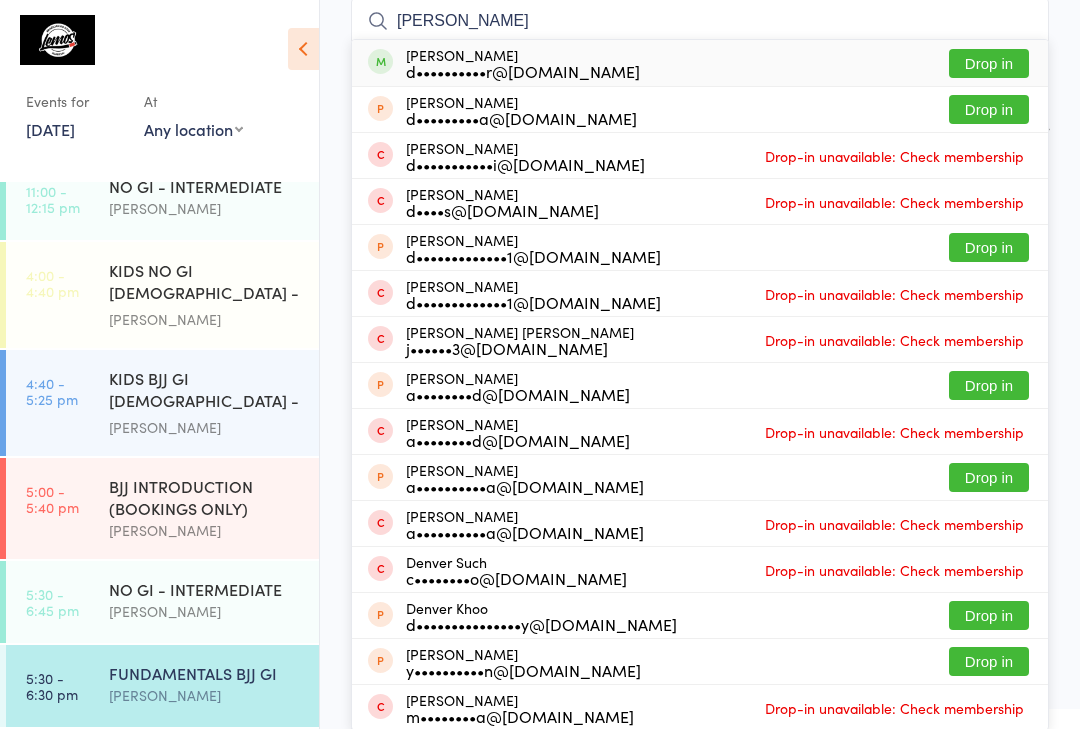 type on "[PERSON_NAME]" 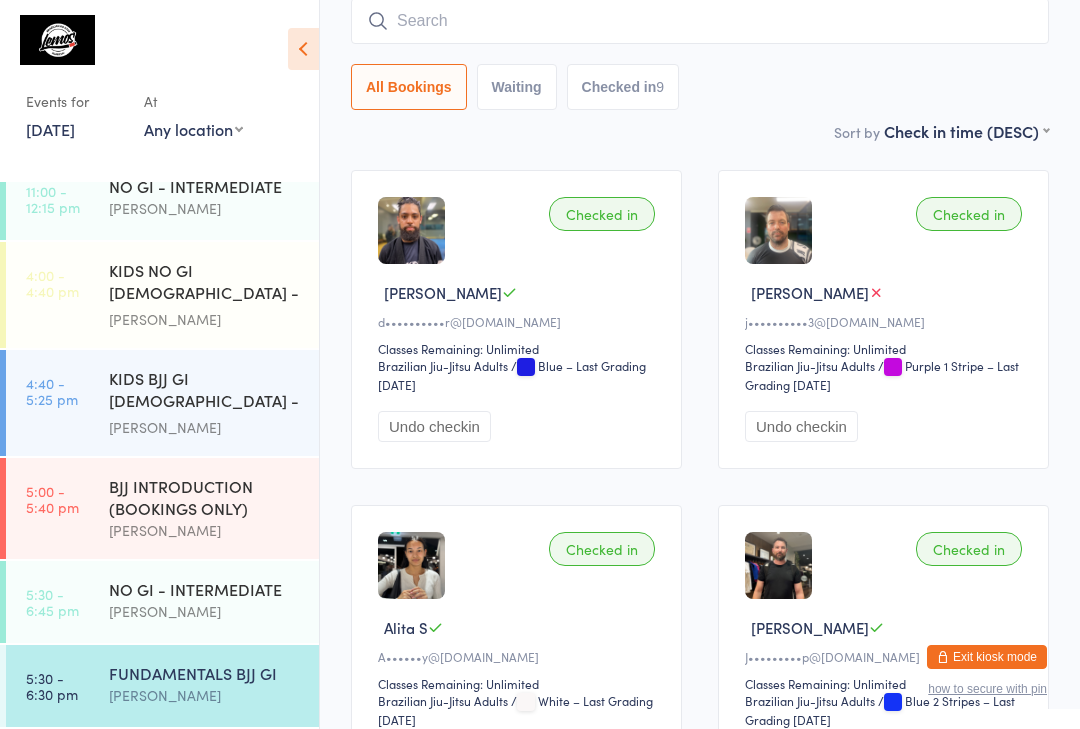 scroll, scrollTop: 301, scrollLeft: 0, axis: vertical 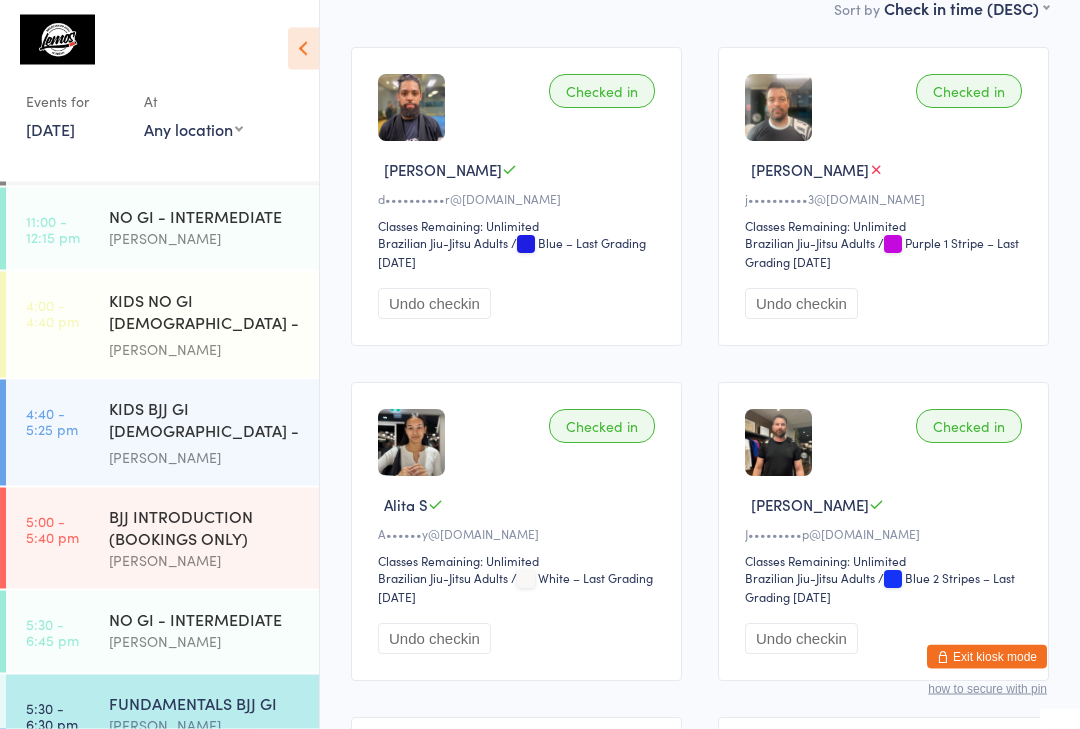 click on "[PERSON_NAME]" at bounding box center (205, 725) 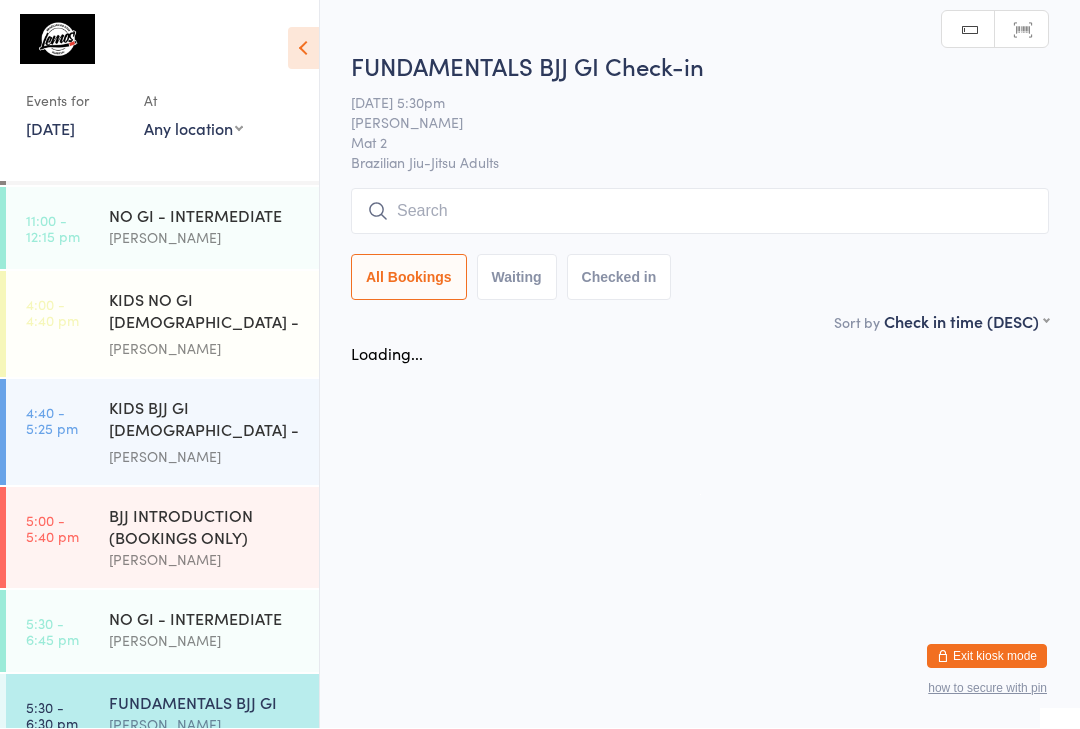 scroll, scrollTop: 1, scrollLeft: 0, axis: vertical 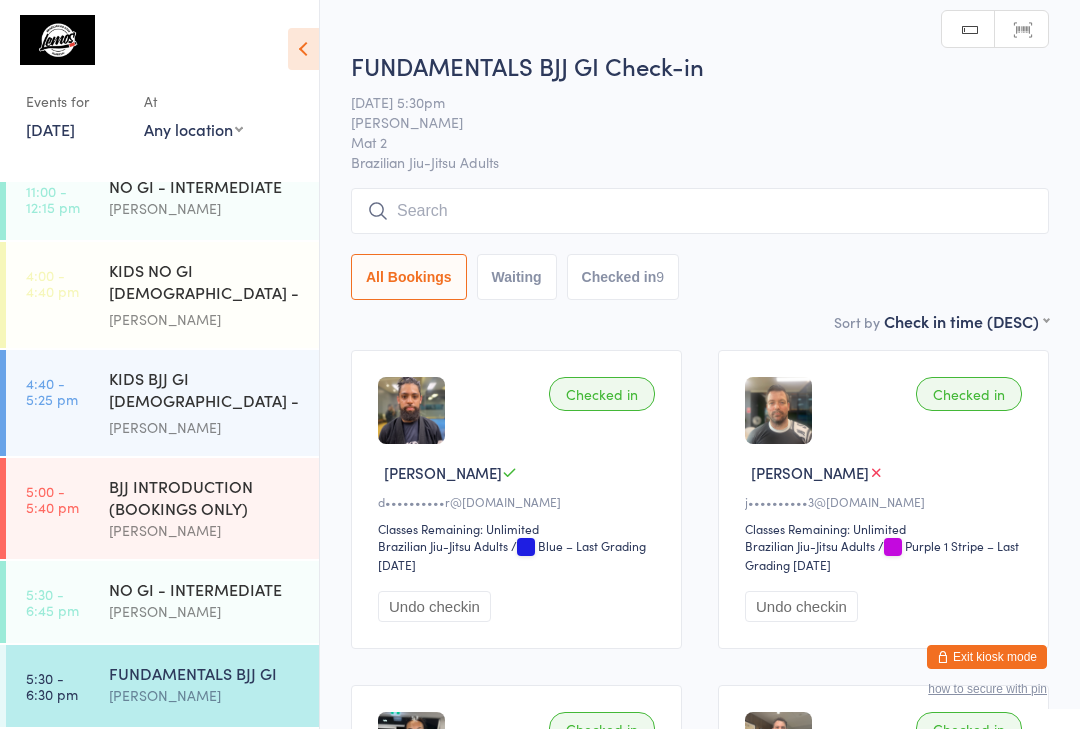 click at bounding box center [700, 211] 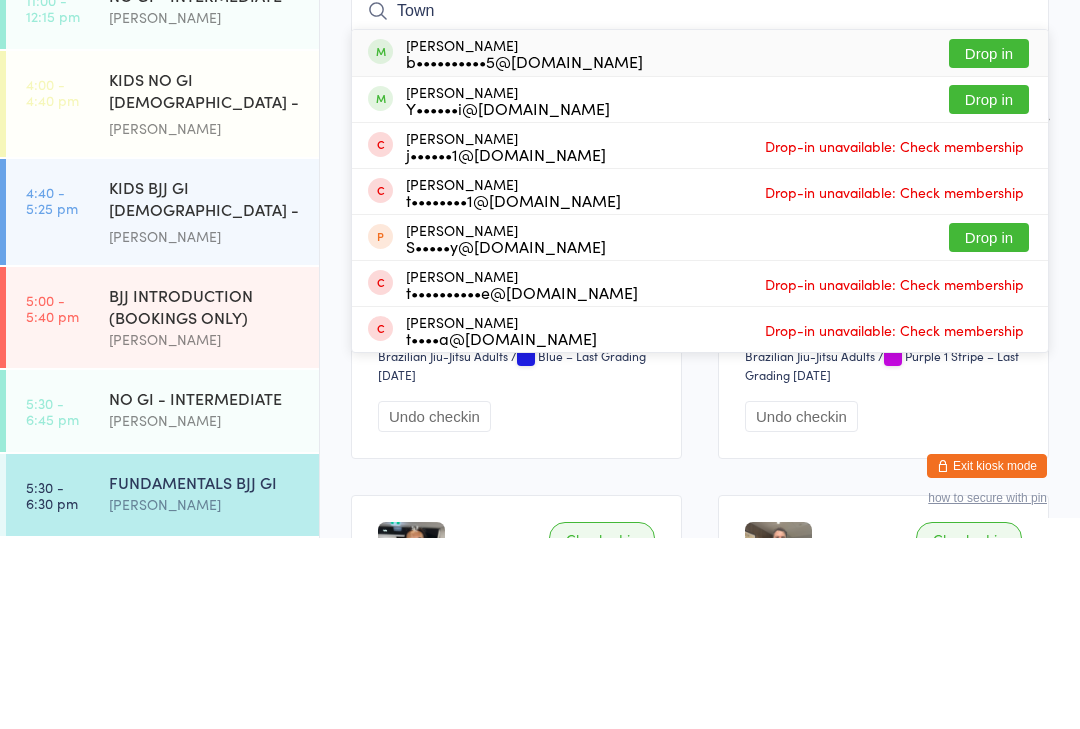 type on "Town" 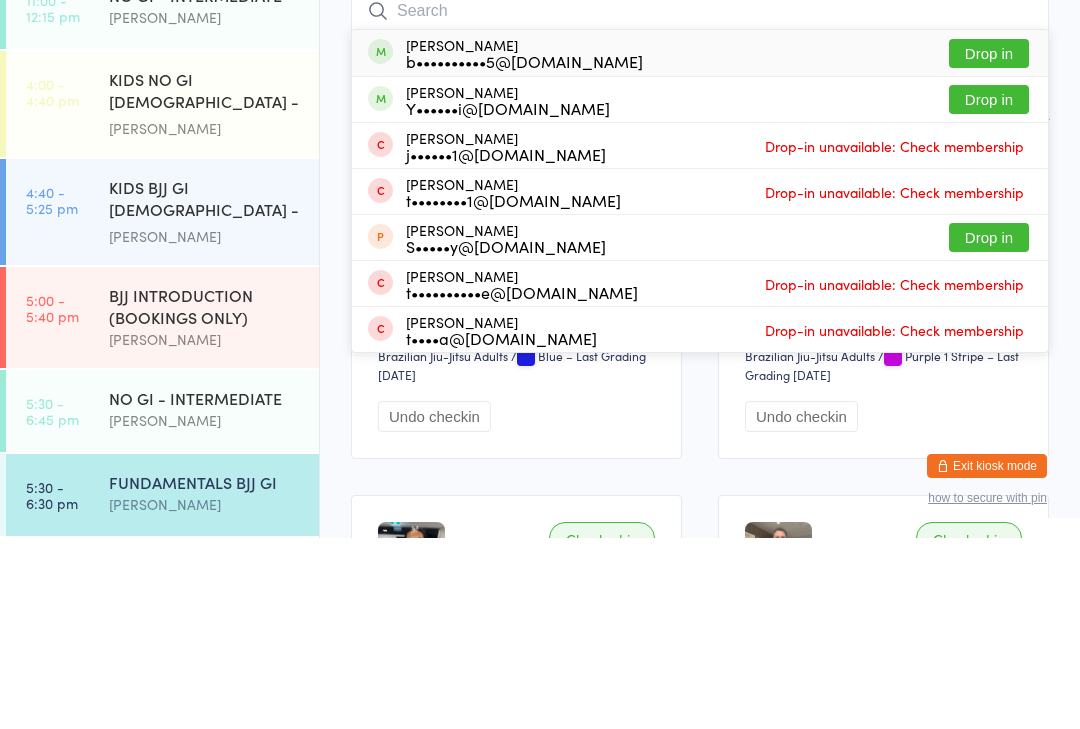 scroll, scrollTop: 191, scrollLeft: 0, axis: vertical 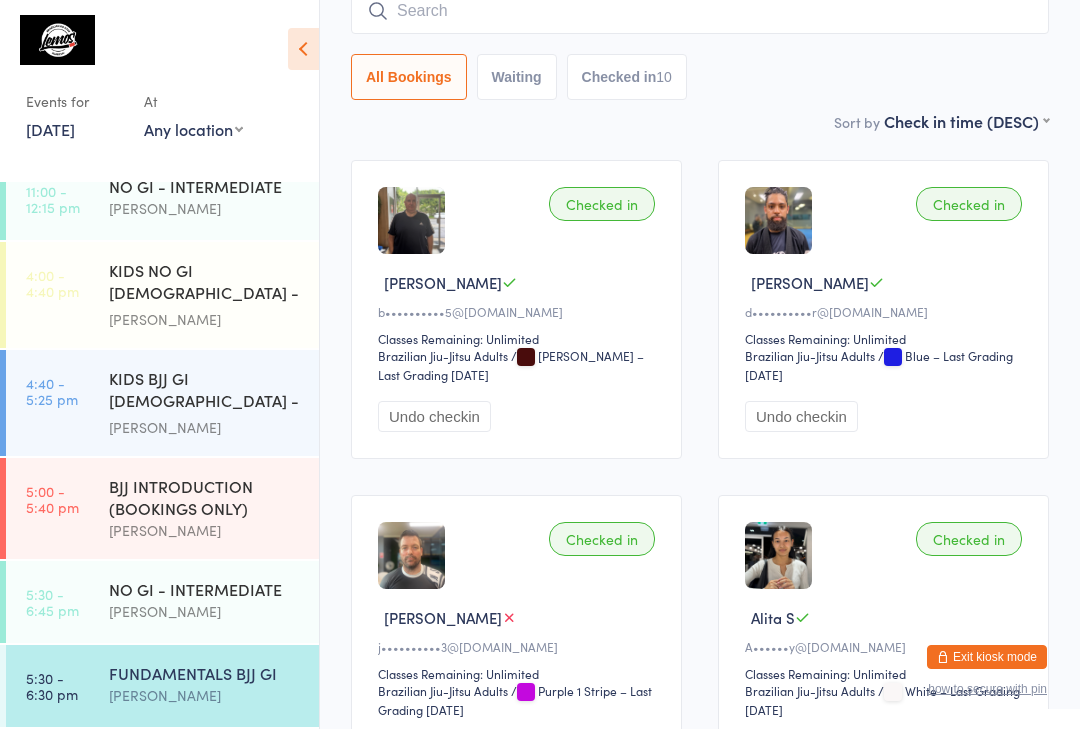 click on "NO GI - INTERMEDIATE" at bounding box center (205, 589) 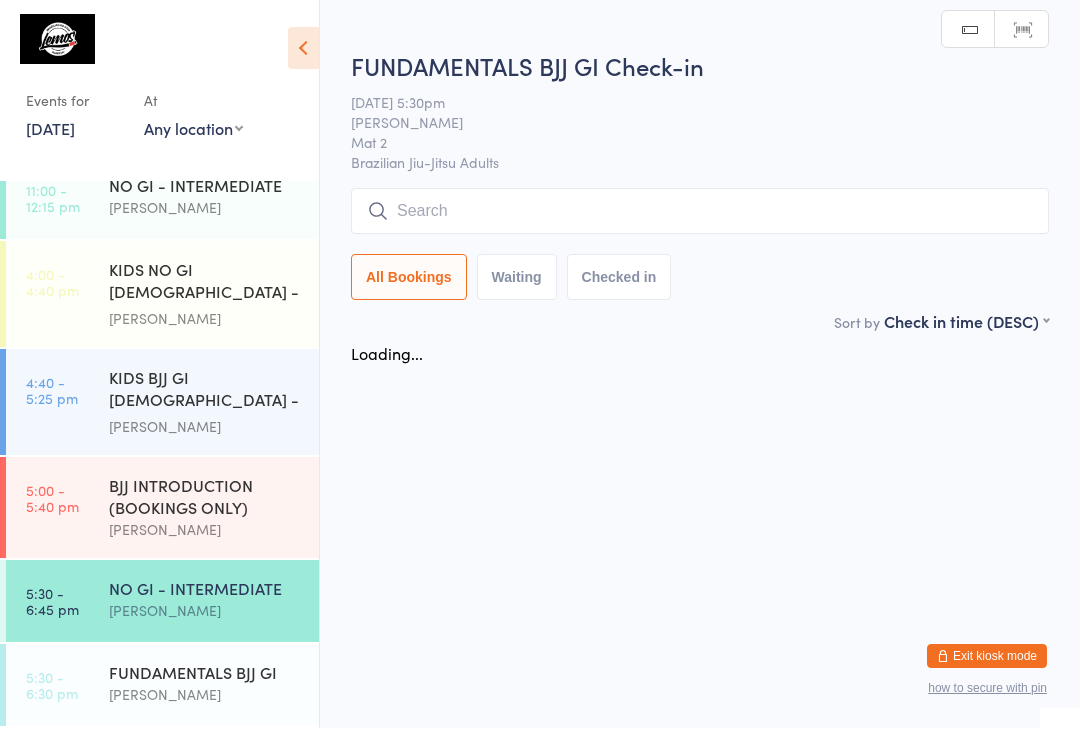scroll, scrollTop: 1, scrollLeft: 0, axis: vertical 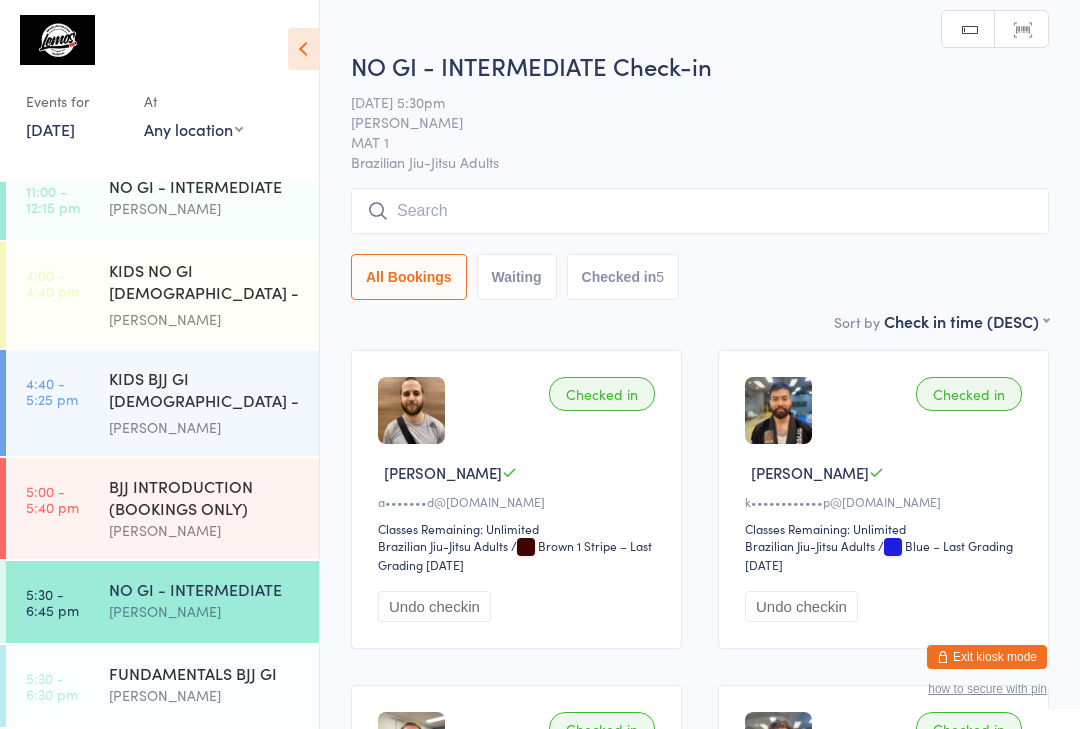 click at bounding box center [700, 211] 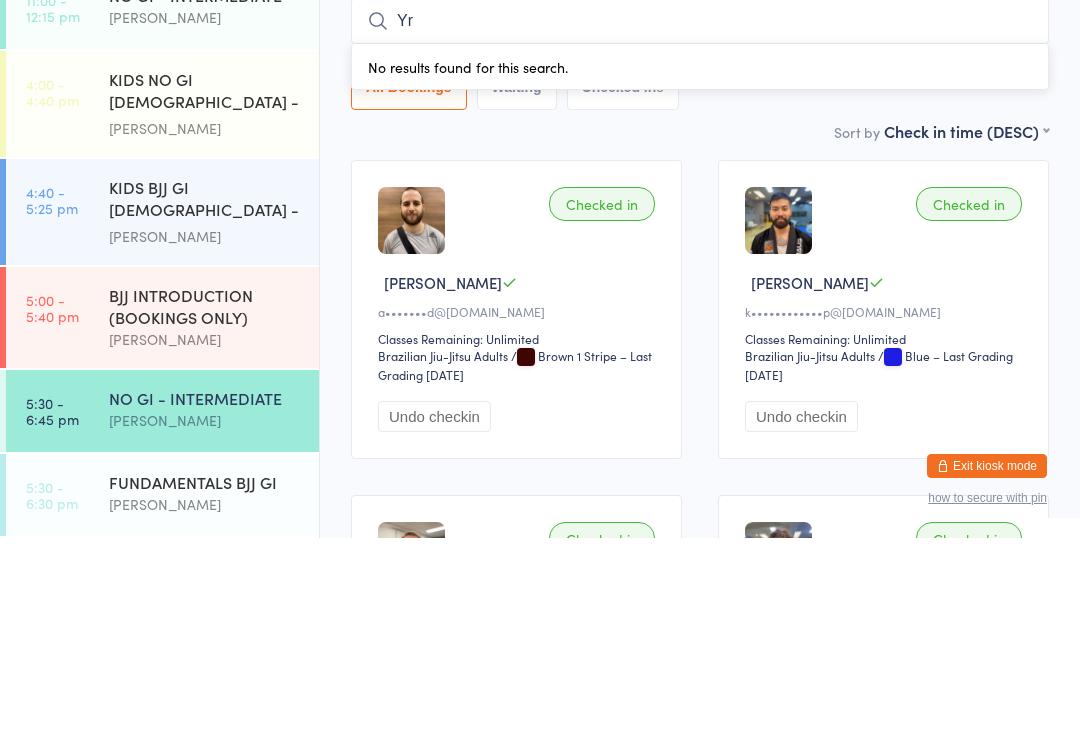 type on "Y" 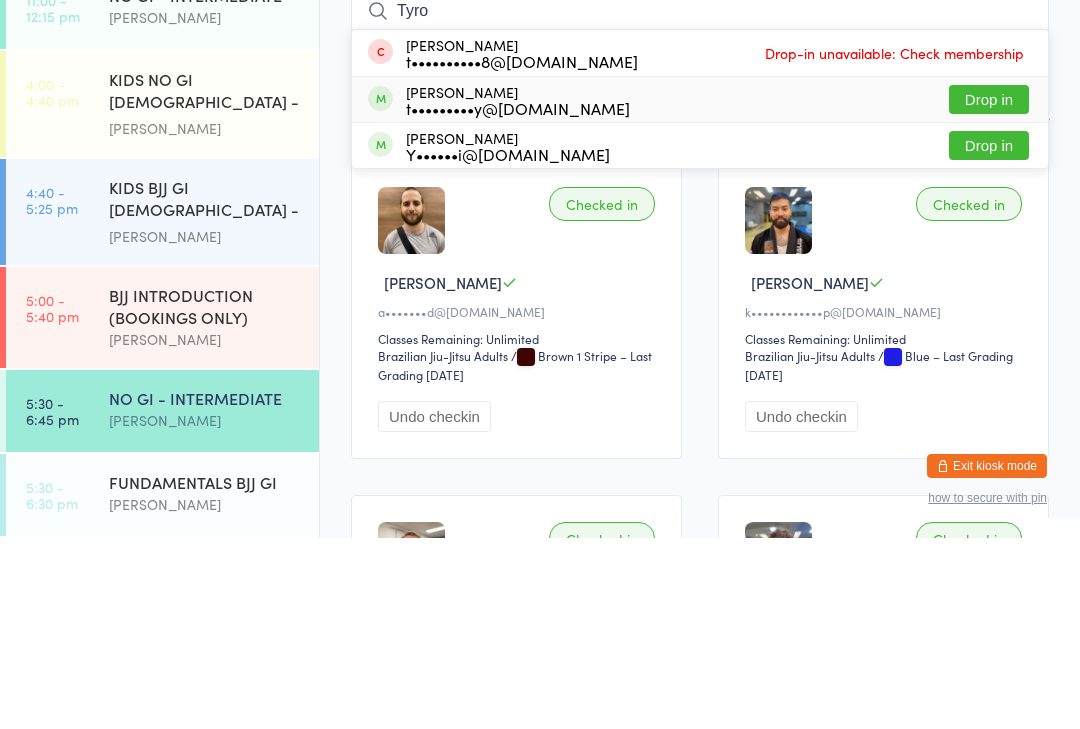 type on "Tyro" 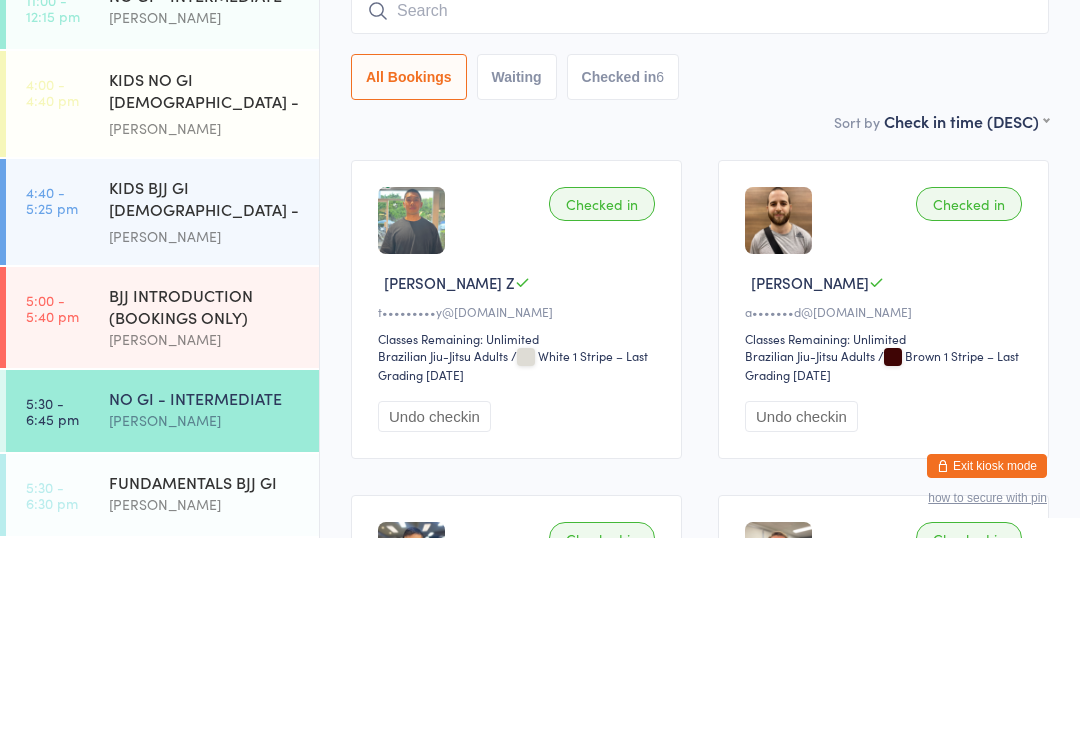 click on "All Bookings Waiting  Checked in  6" at bounding box center (700, 268) 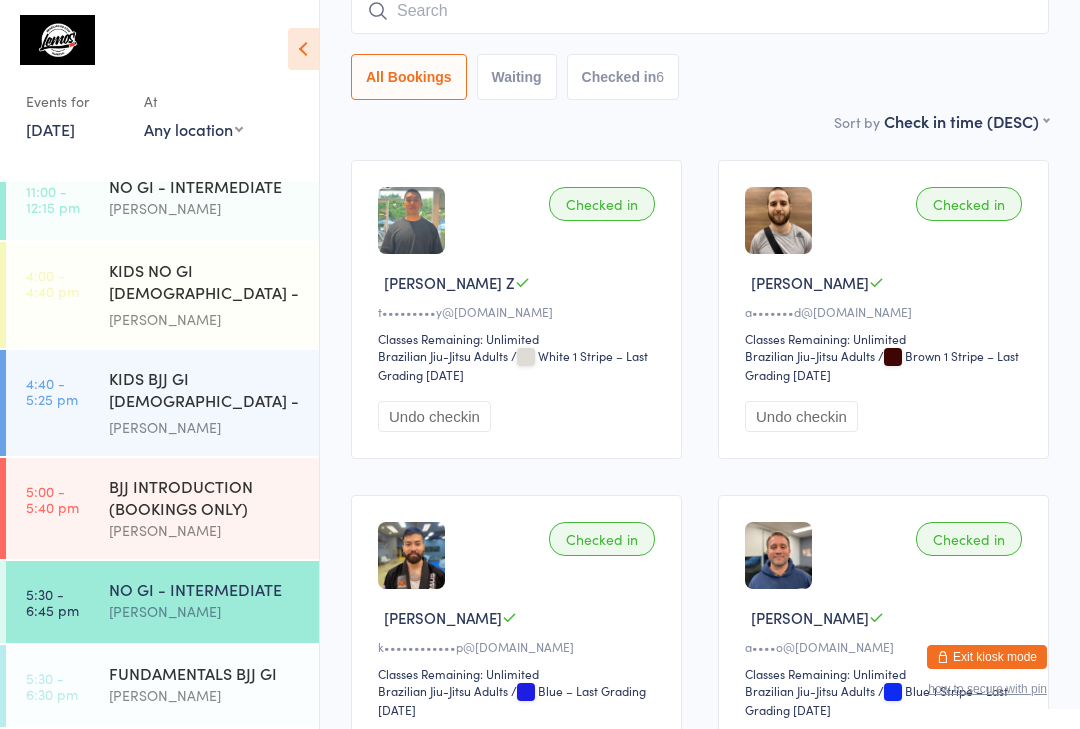 click on "FUNDAMENTALS BJJ GI" at bounding box center (205, 673) 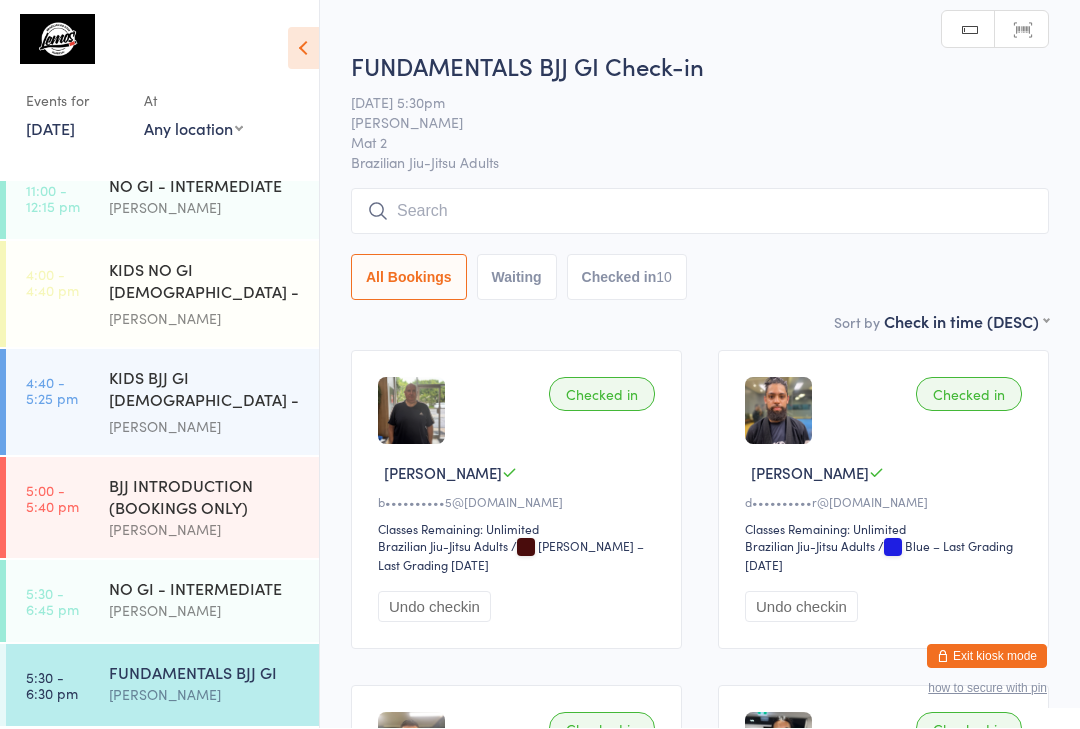 scroll, scrollTop: 1, scrollLeft: 0, axis: vertical 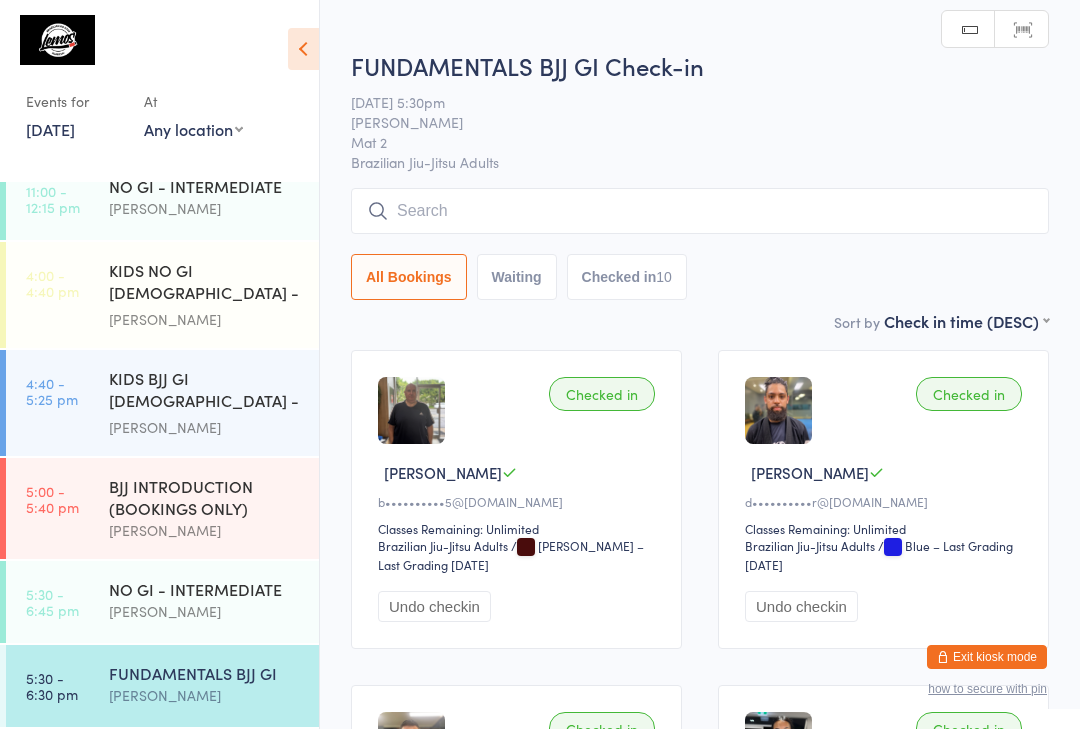 click at bounding box center [700, 211] 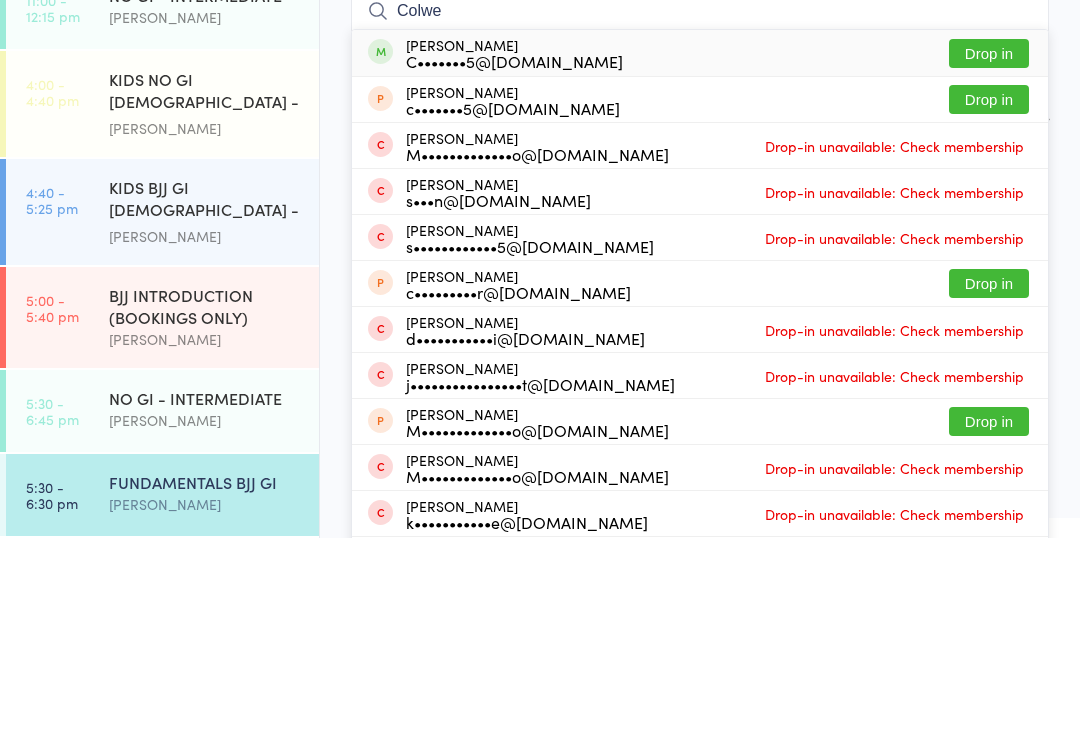 type on "Colwe" 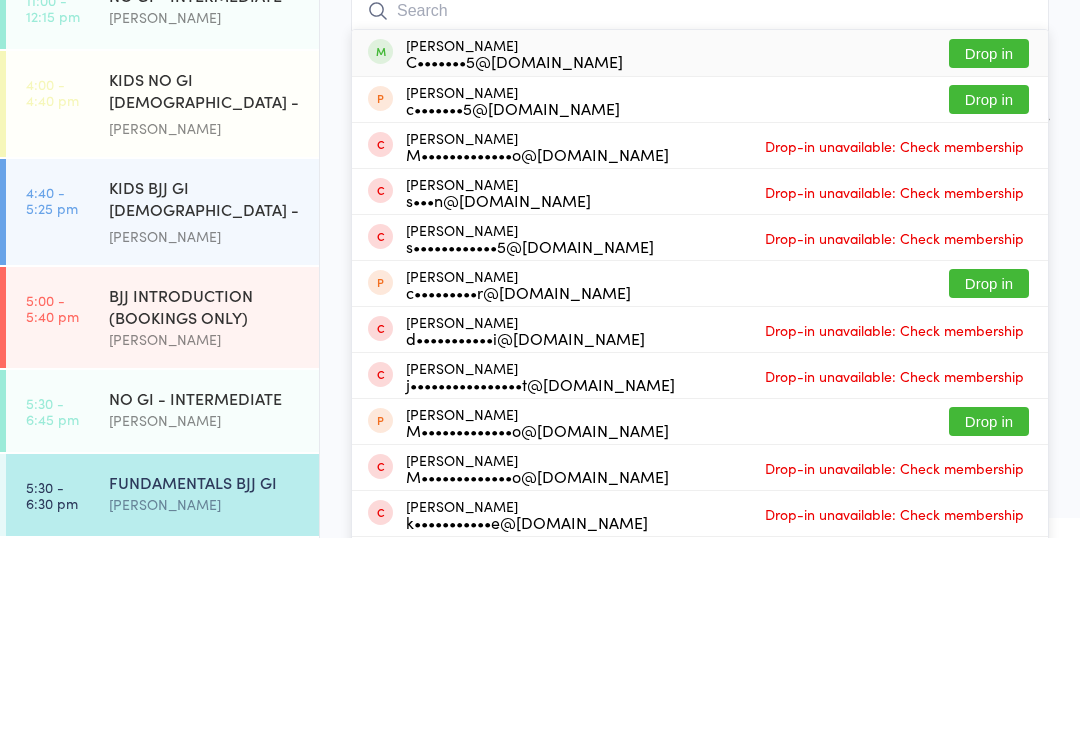 scroll, scrollTop: 191, scrollLeft: 0, axis: vertical 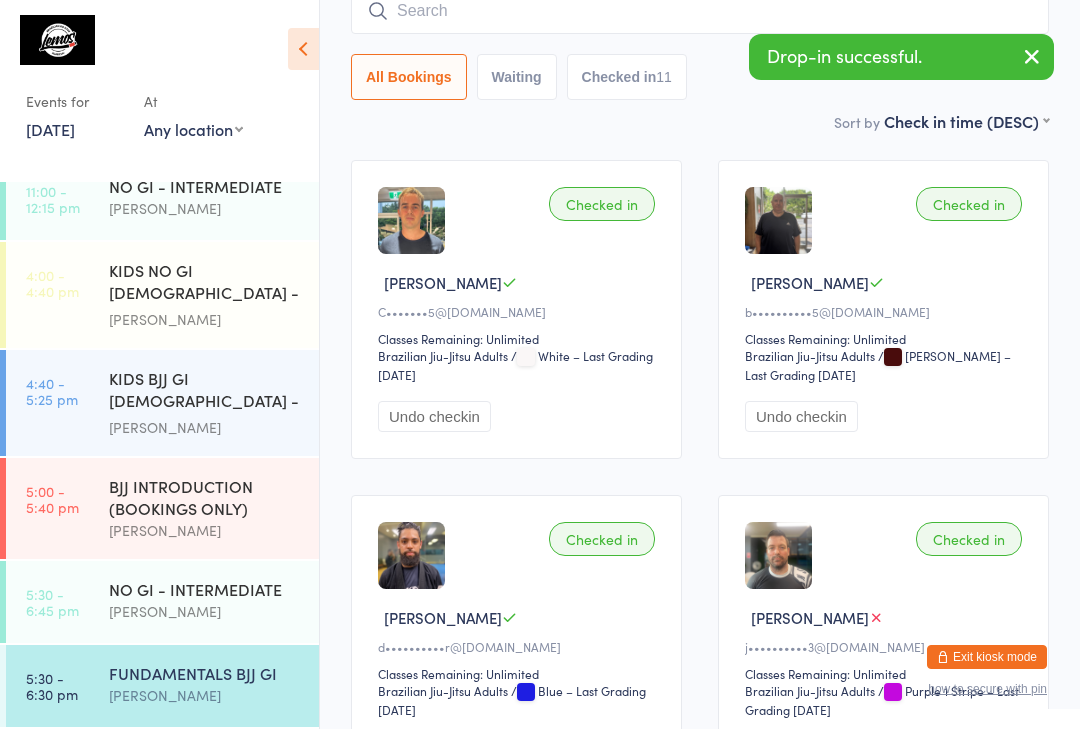 click at bounding box center [700, 11] 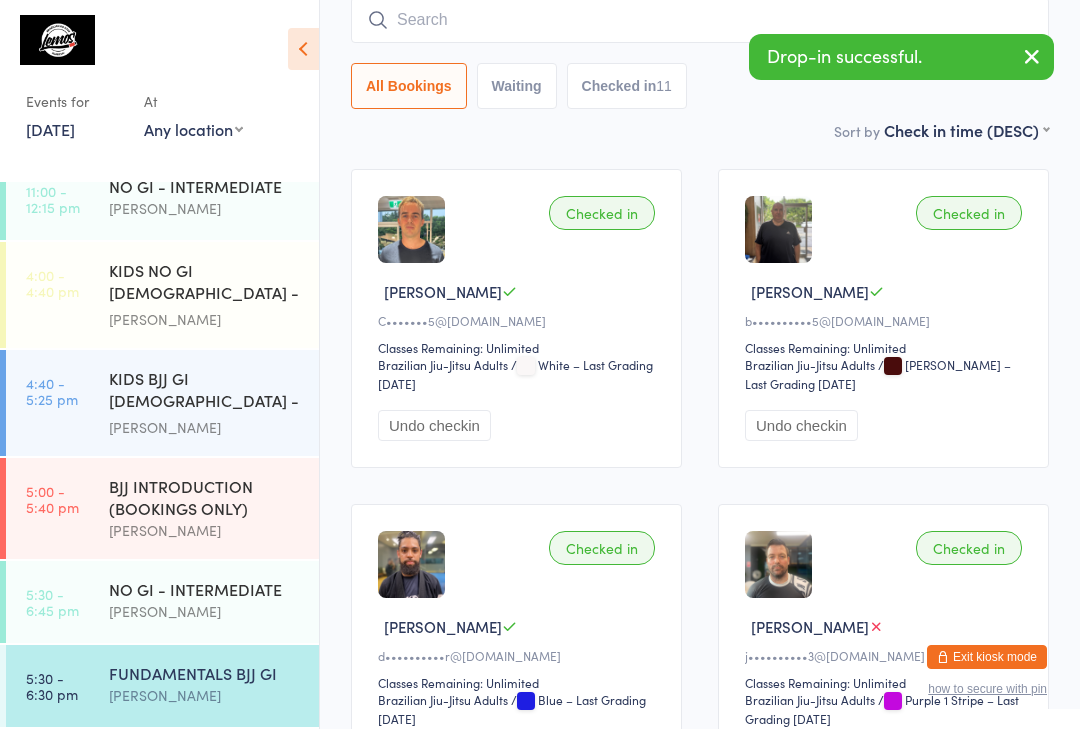 scroll, scrollTop: 181, scrollLeft: 0, axis: vertical 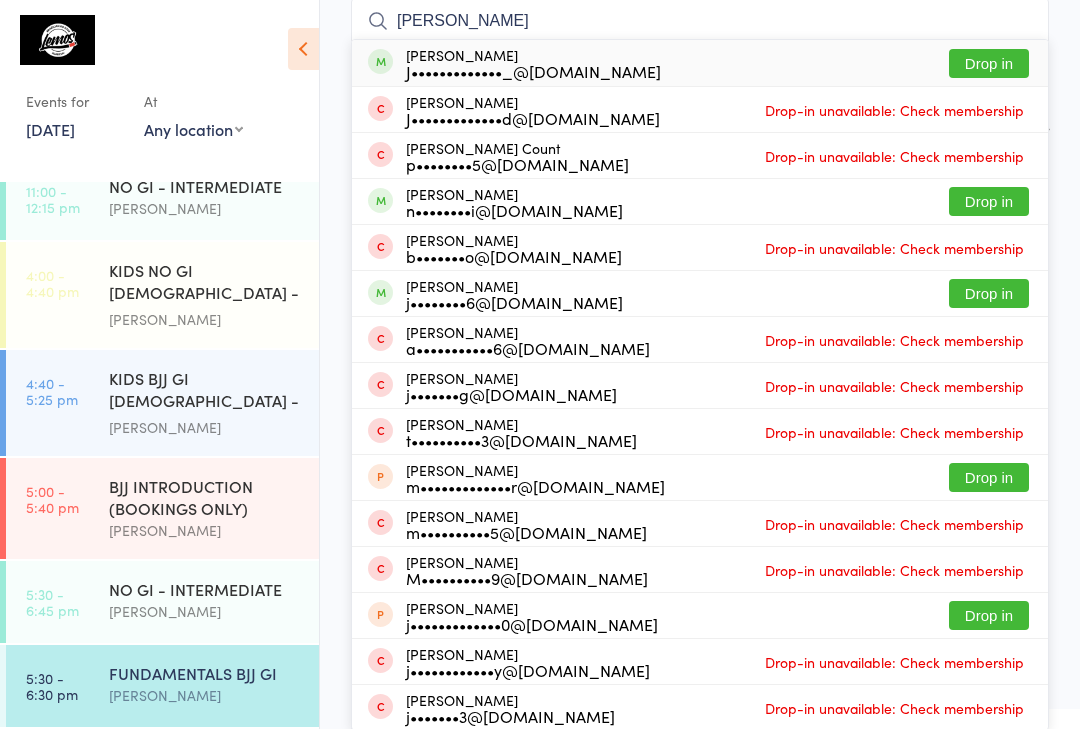 type on "[PERSON_NAME]" 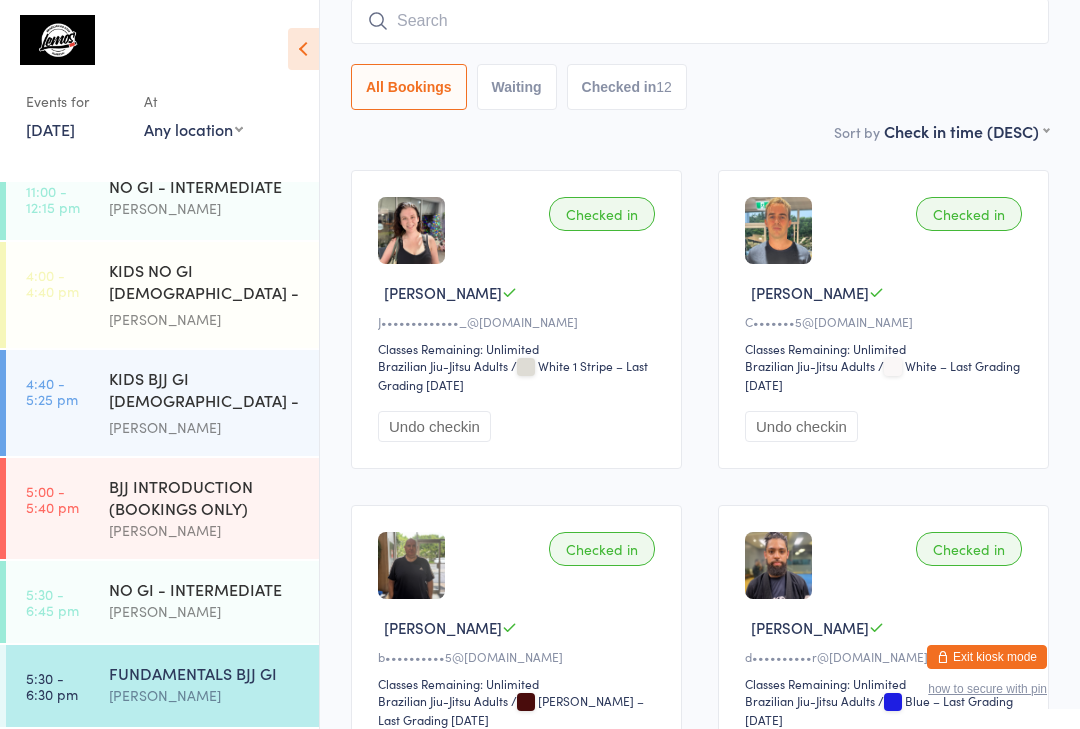 click at bounding box center [700, 21] 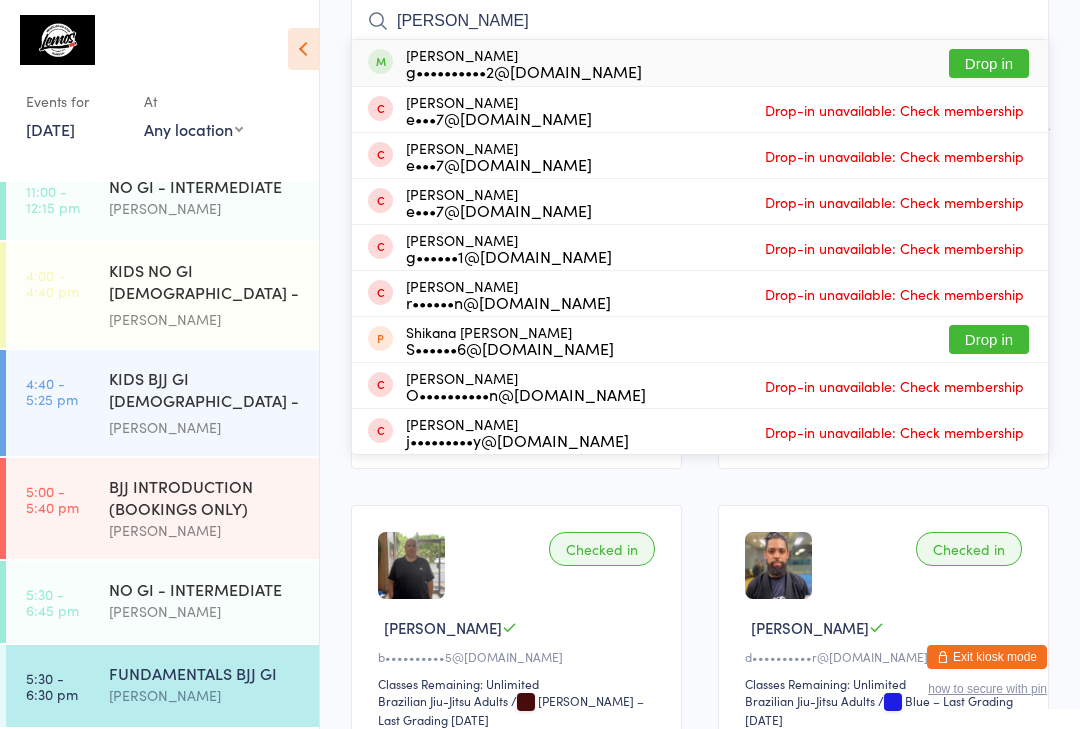 type on "[PERSON_NAME]" 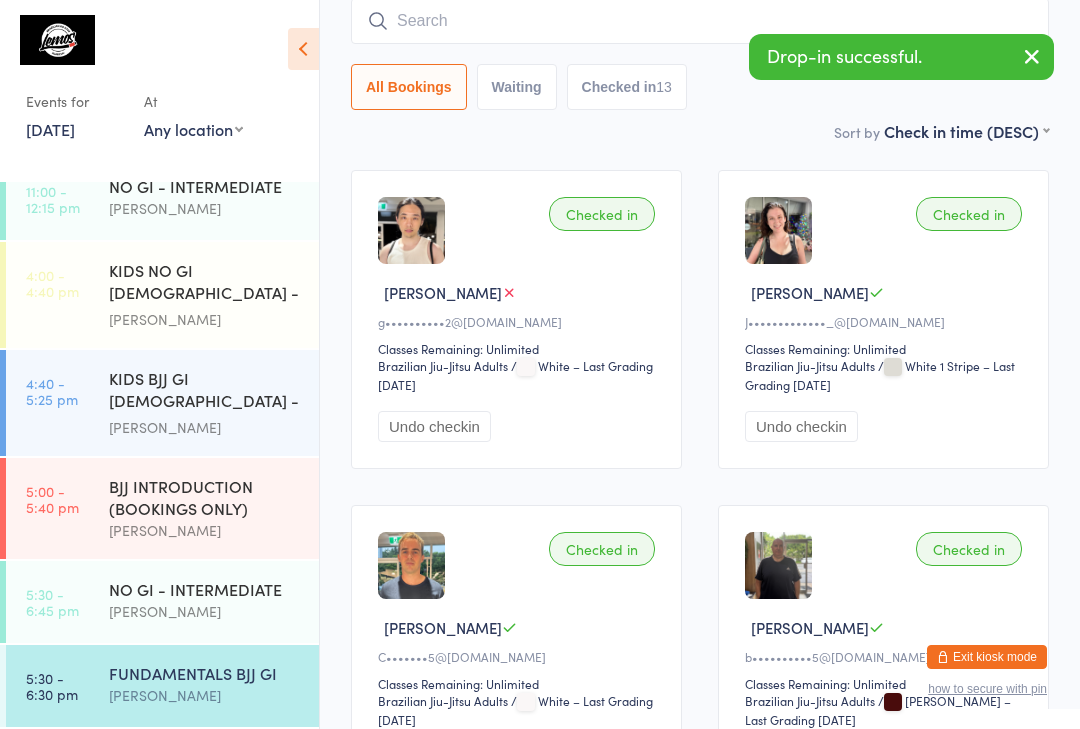 click at bounding box center [700, 21] 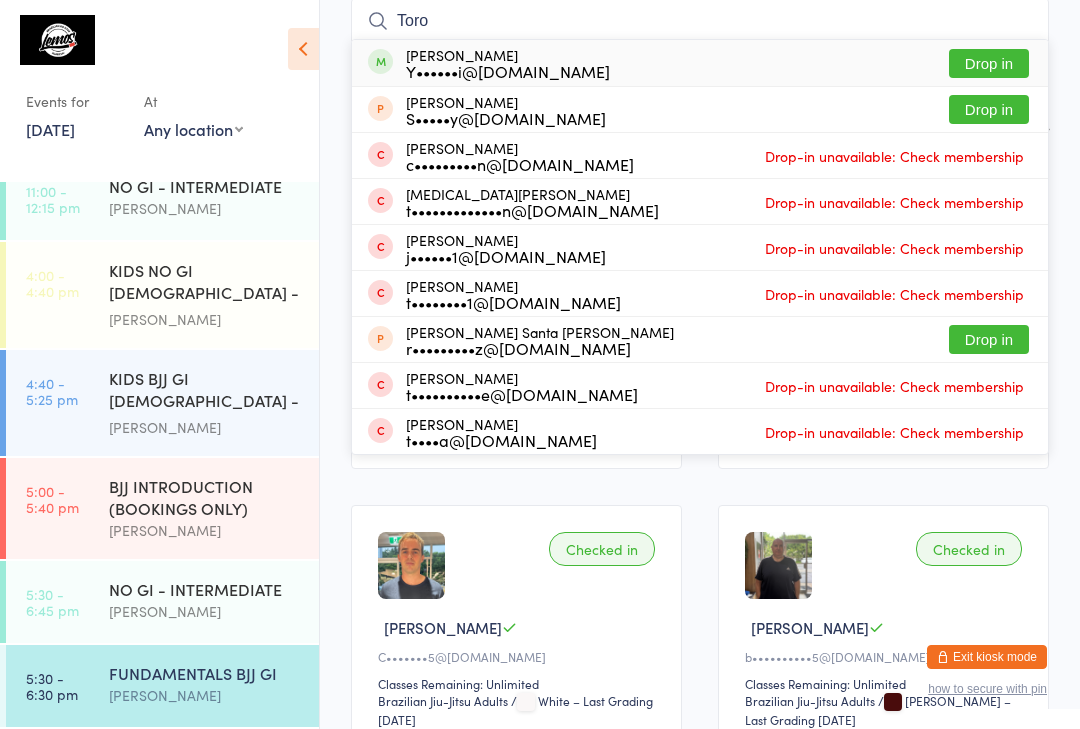 type on "Toro" 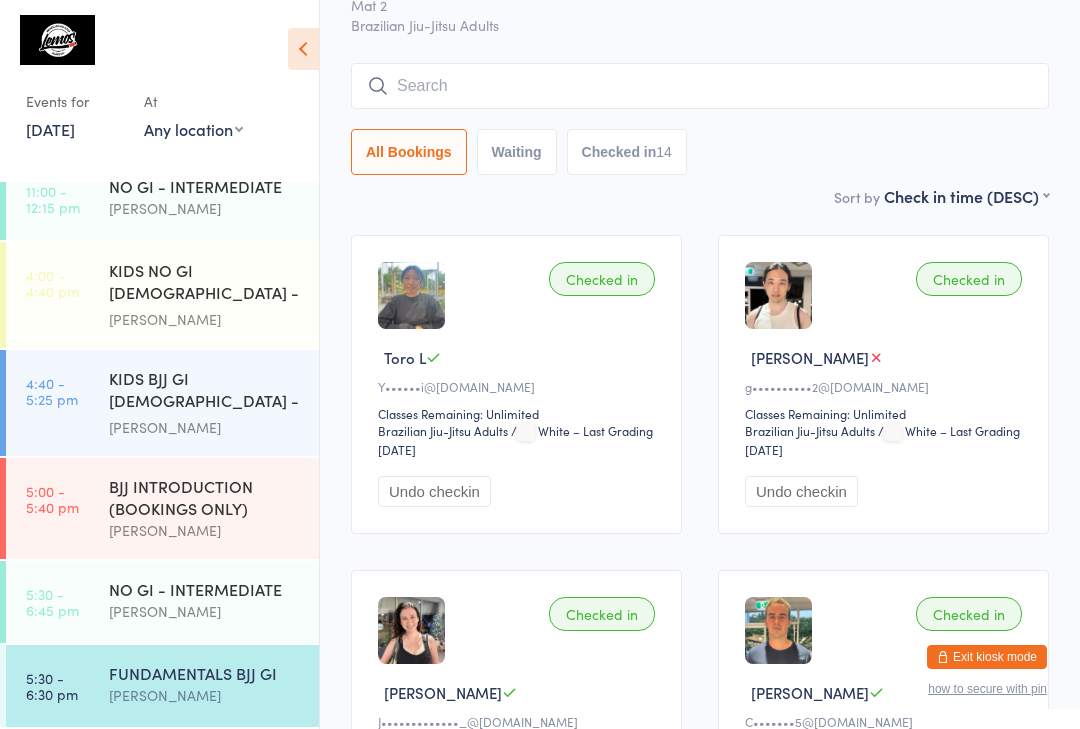 scroll, scrollTop: 104, scrollLeft: 0, axis: vertical 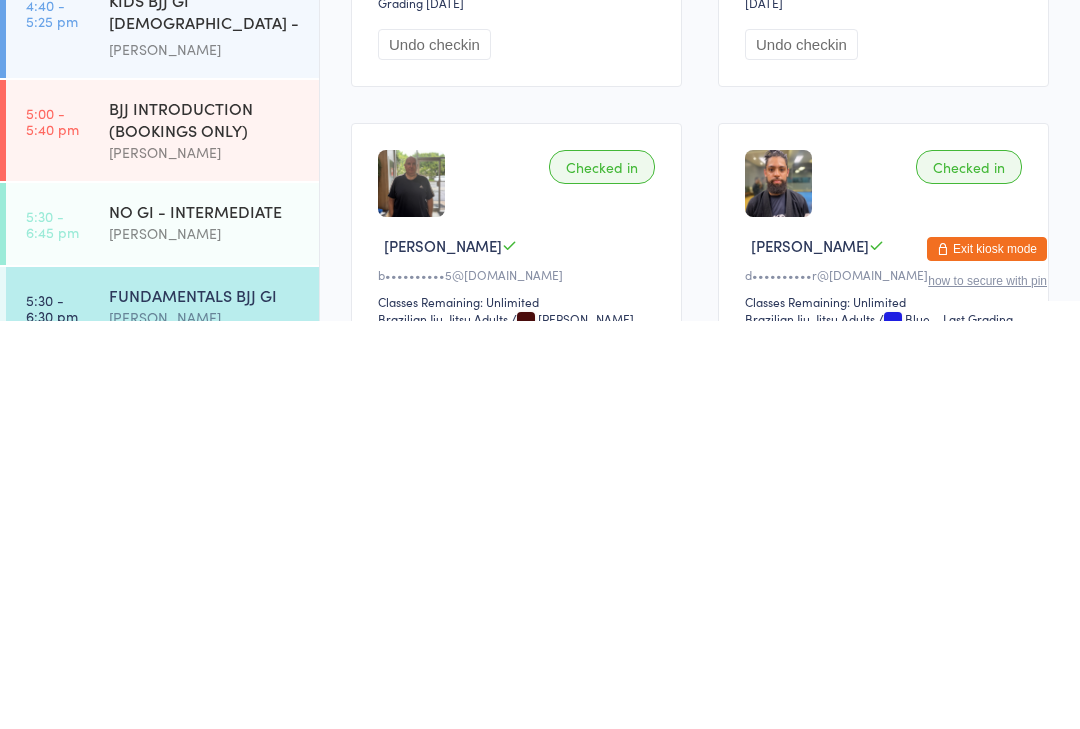 click on "FUNDAMENTALS BJJ GI" at bounding box center [205, 703] 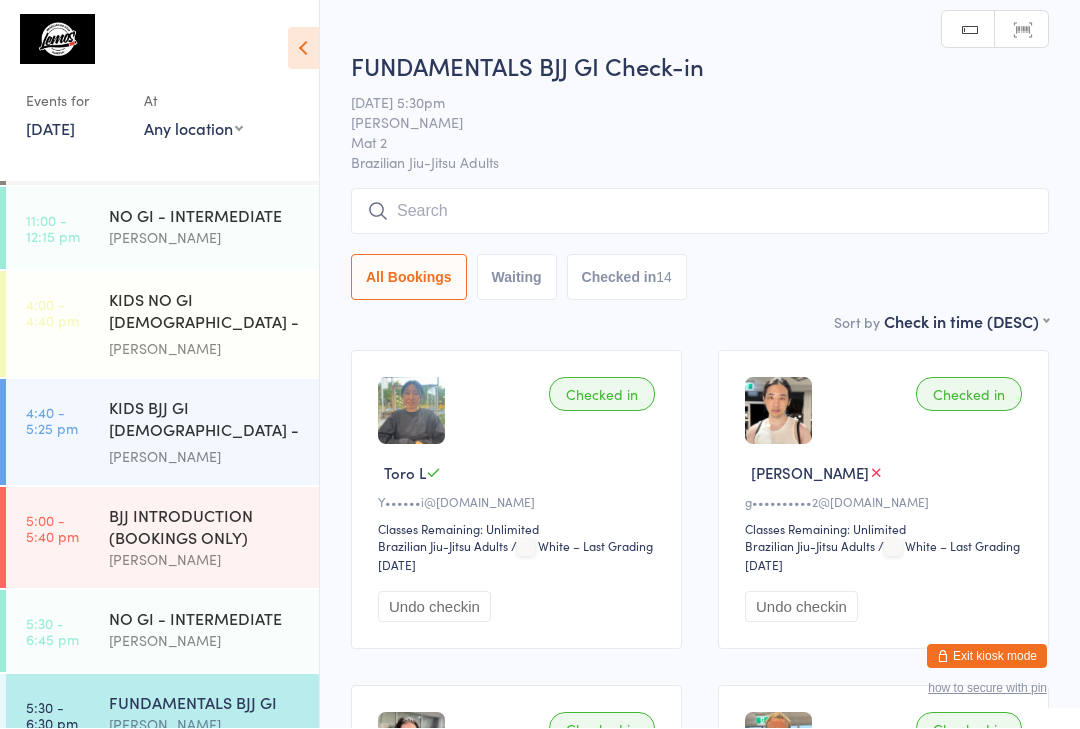 scroll, scrollTop: 1, scrollLeft: 0, axis: vertical 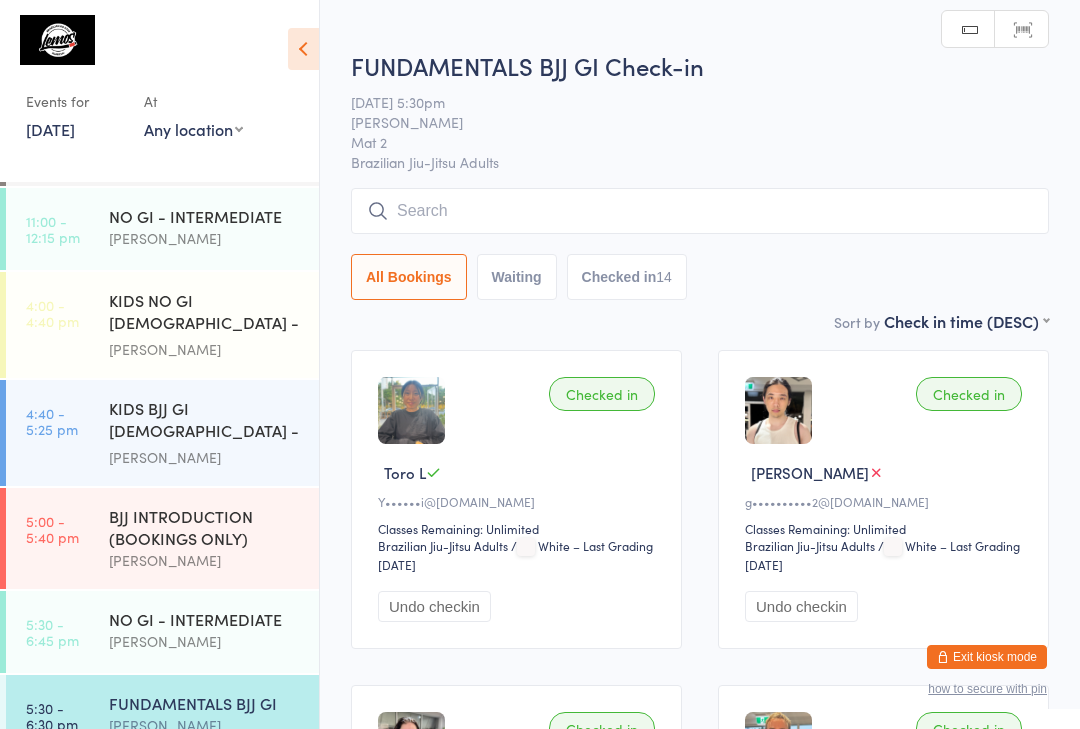 click at bounding box center [700, 211] 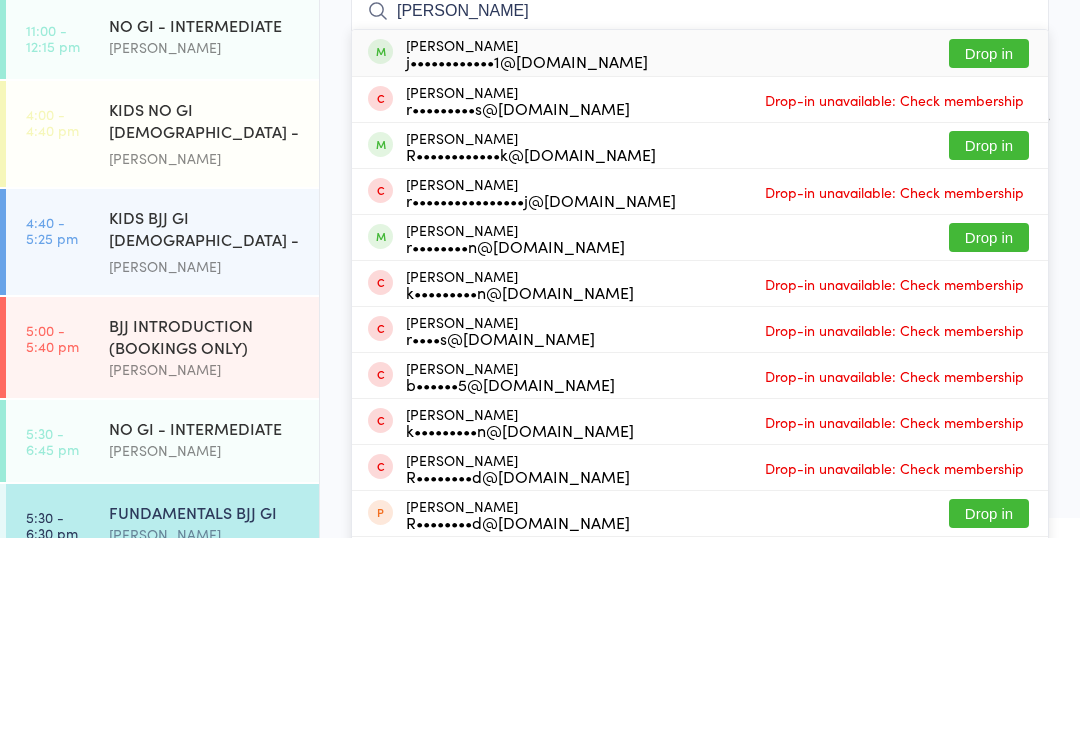 type on "[PERSON_NAME]" 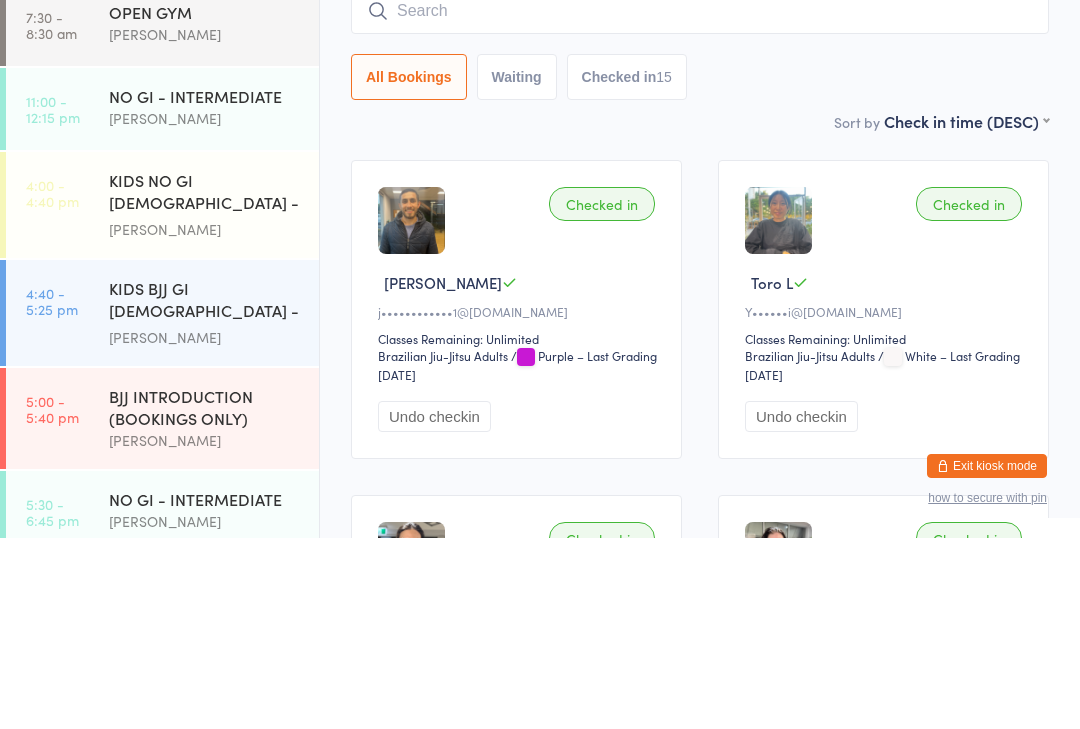 scroll, scrollTop: 183, scrollLeft: 0, axis: vertical 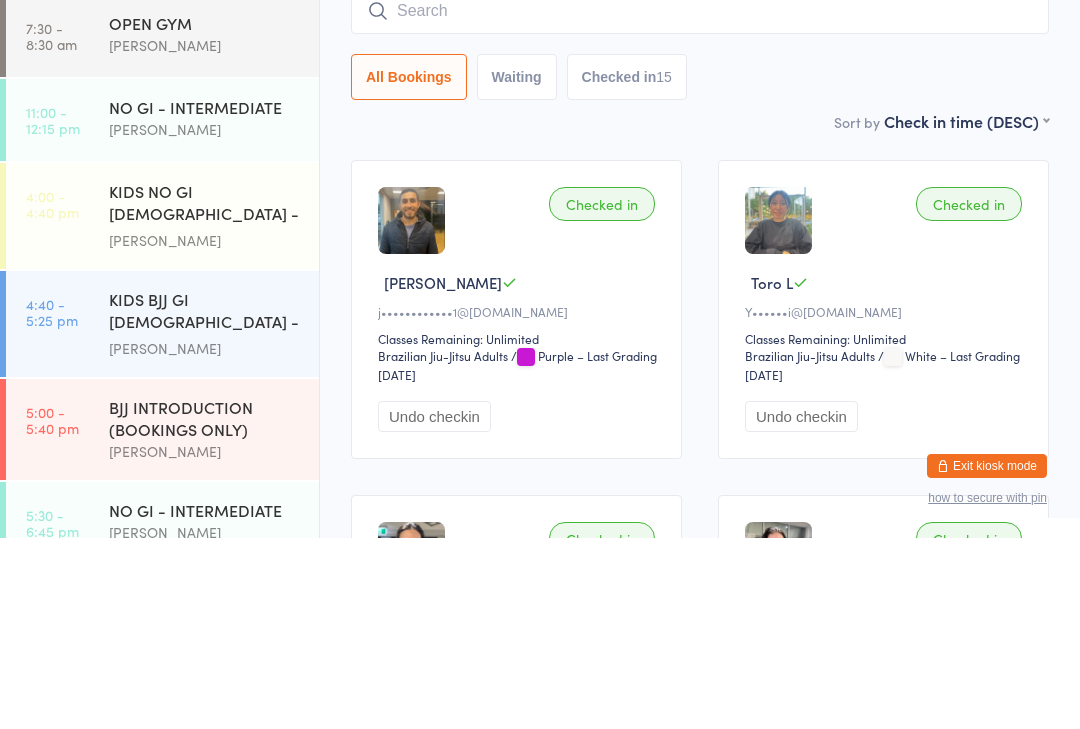 click on "All Bookings Waiting  Checked in  15" at bounding box center (700, 268) 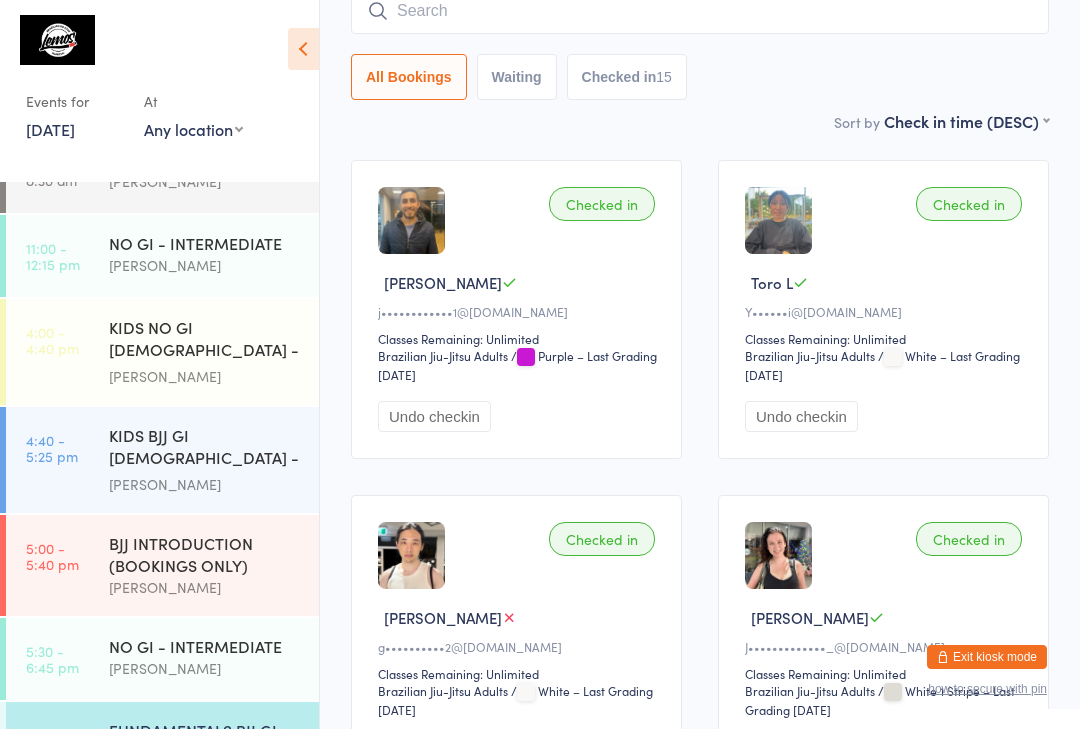 scroll, scrollTop: 232, scrollLeft: 0, axis: vertical 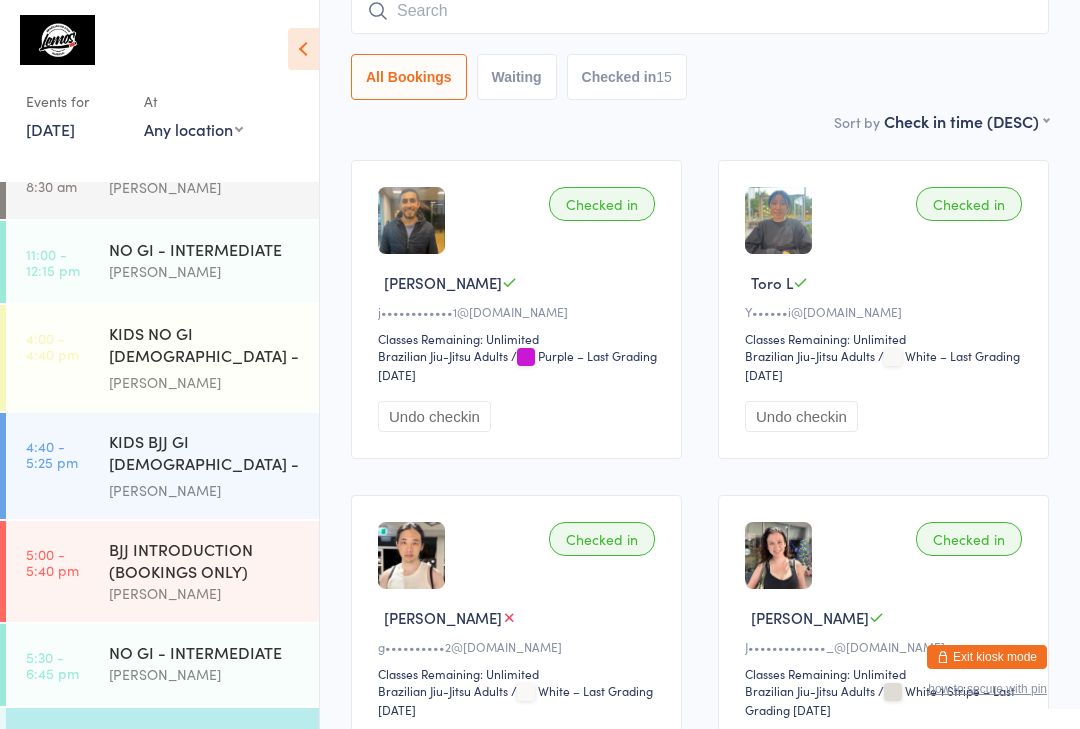 click at bounding box center (303, 49) 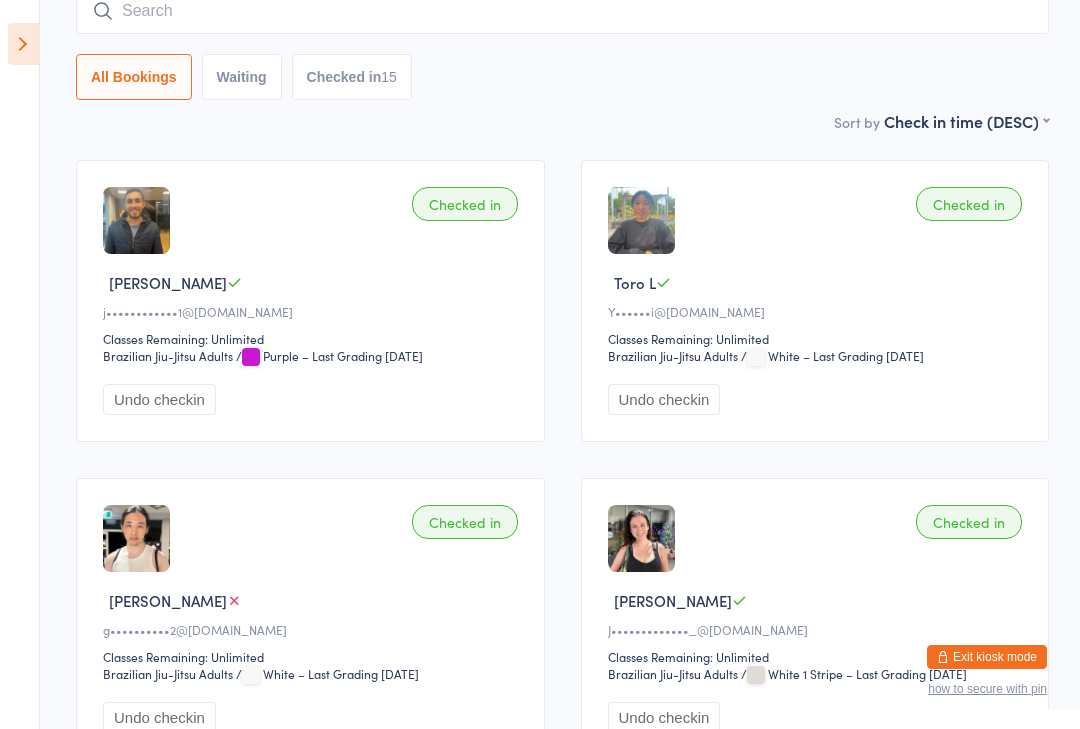 click at bounding box center [23, 44] 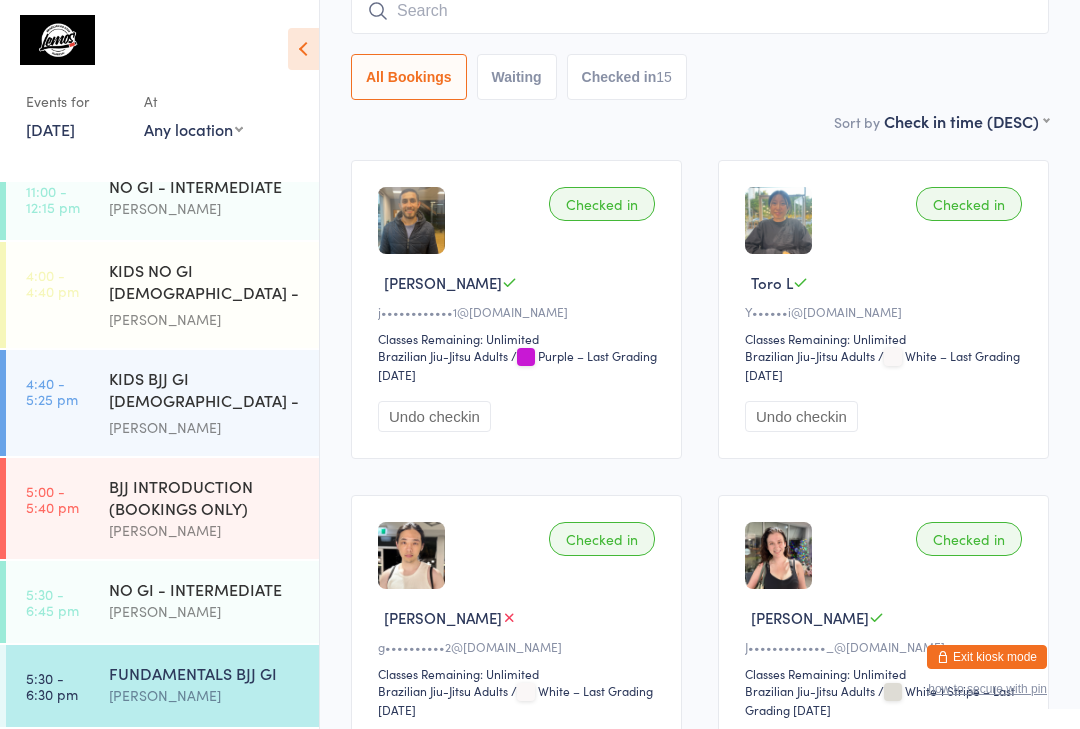scroll, scrollTop: 301, scrollLeft: 0, axis: vertical 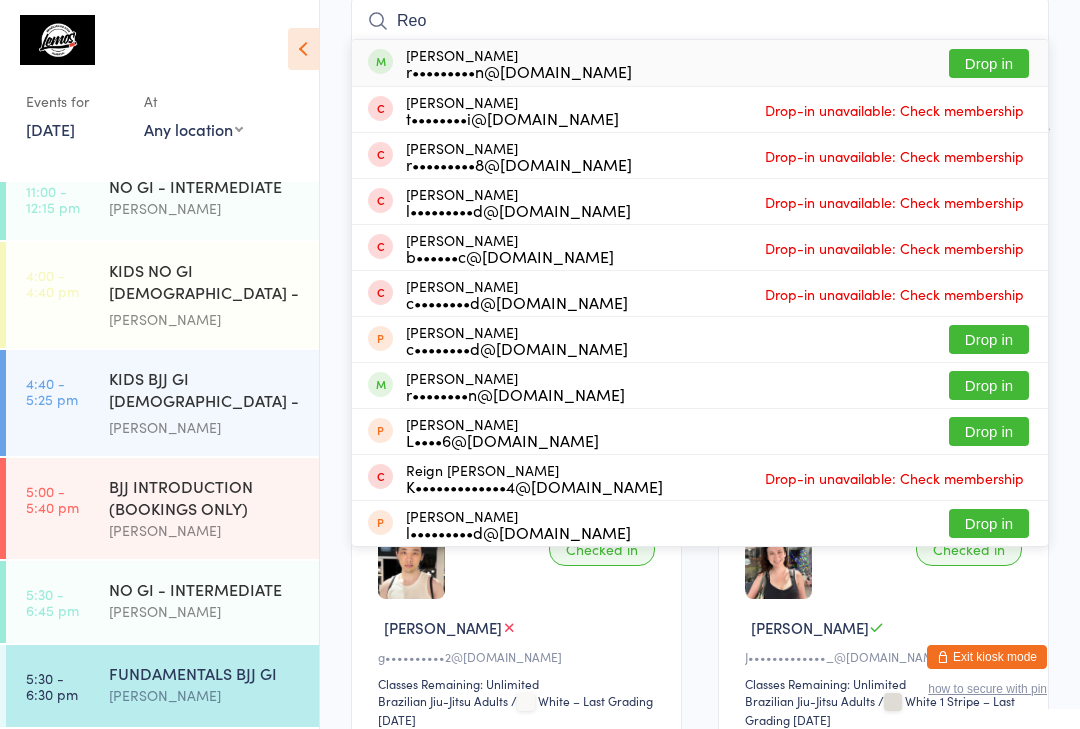 type on "Reo" 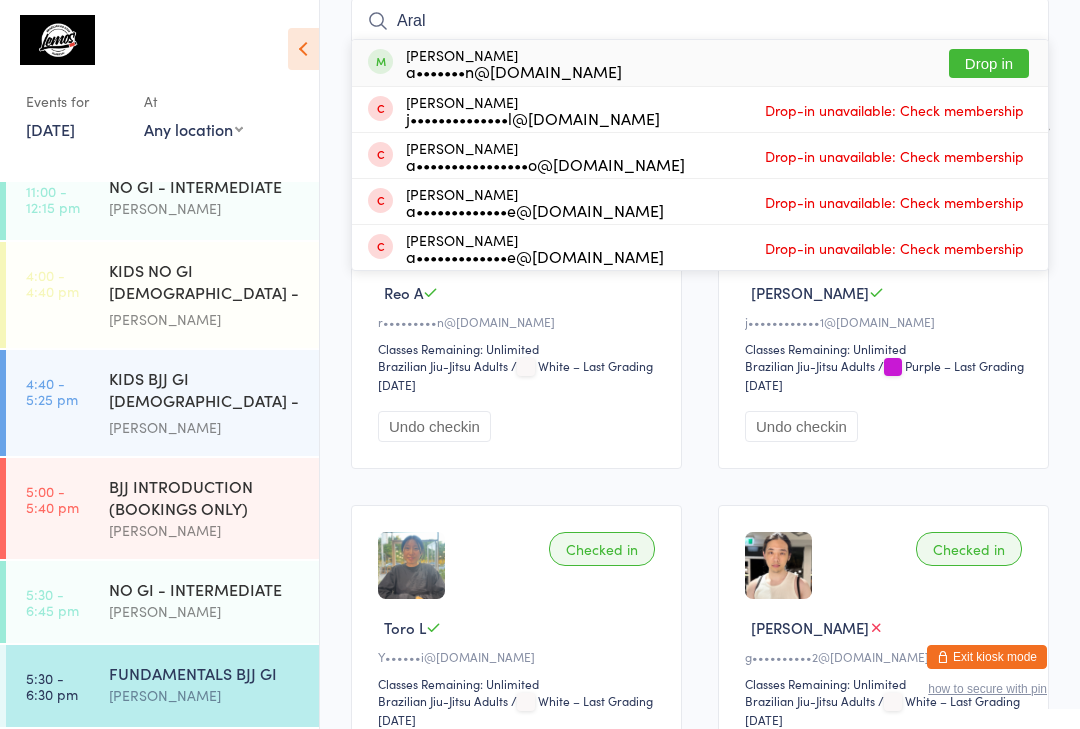 type on "Aral" 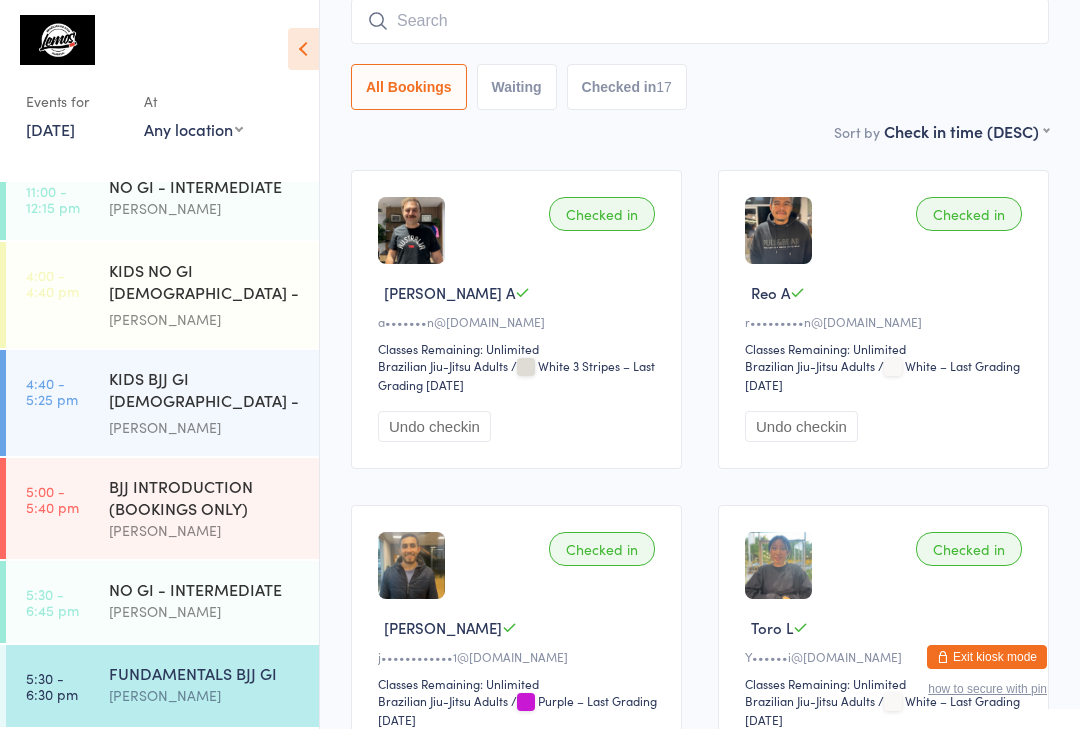 click on "[PERSON_NAME]" at bounding box center (205, 611) 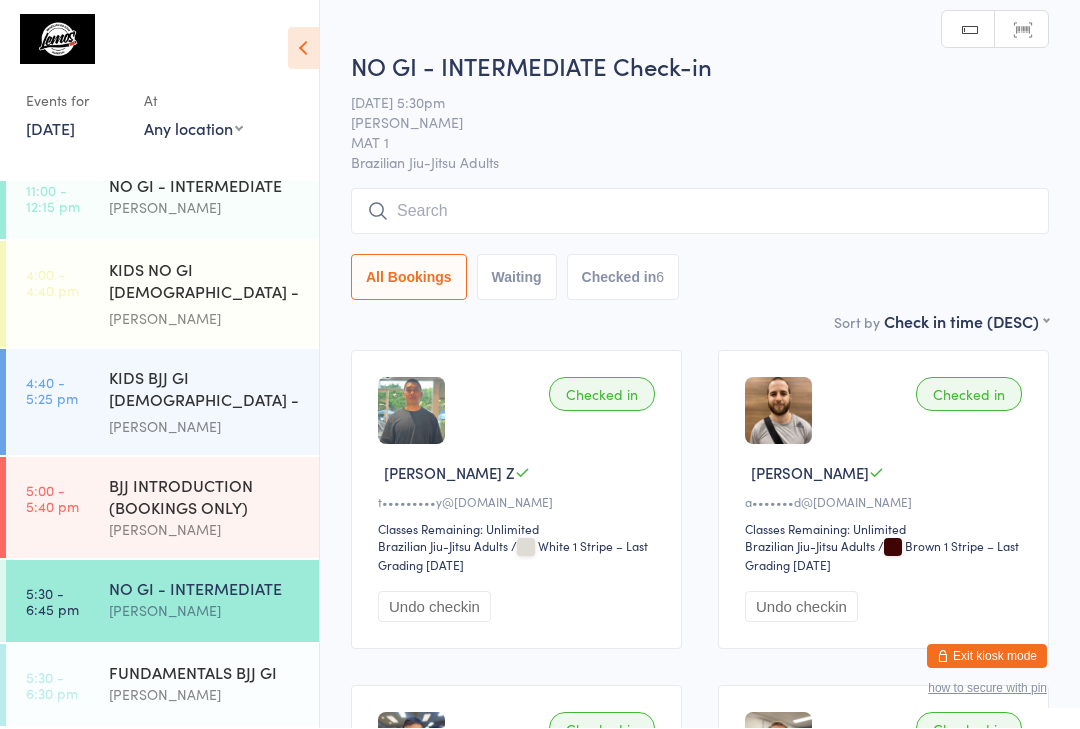 scroll, scrollTop: 1, scrollLeft: 0, axis: vertical 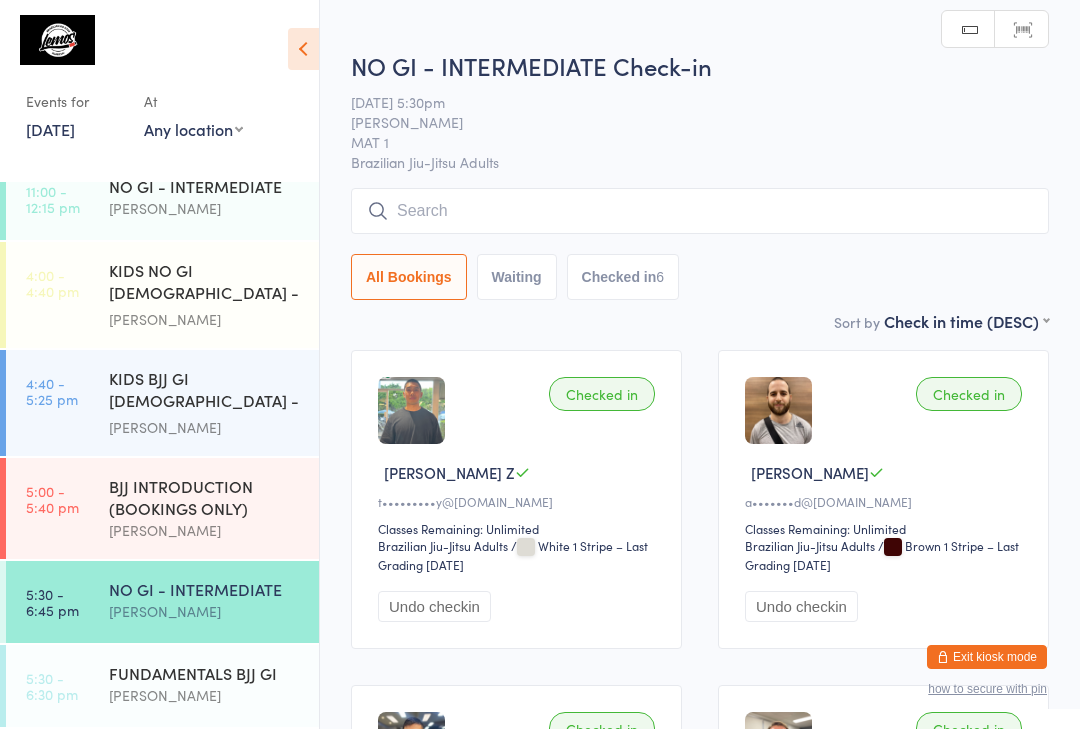 click at bounding box center (700, 211) 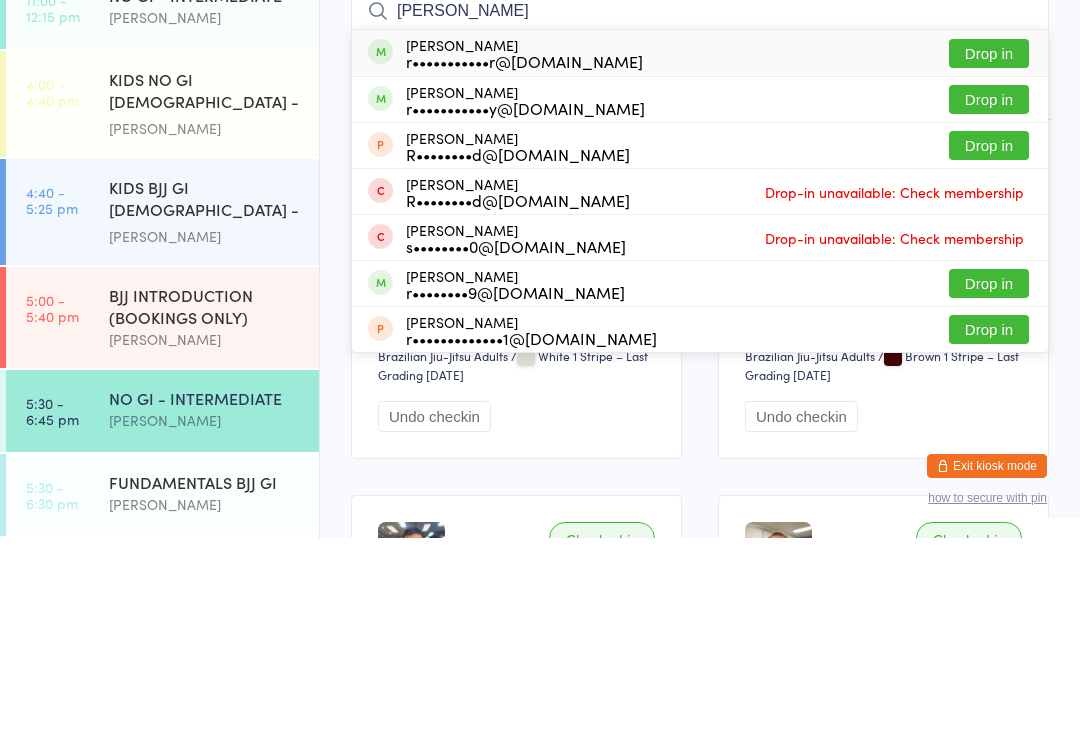 type on "[PERSON_NAME]" 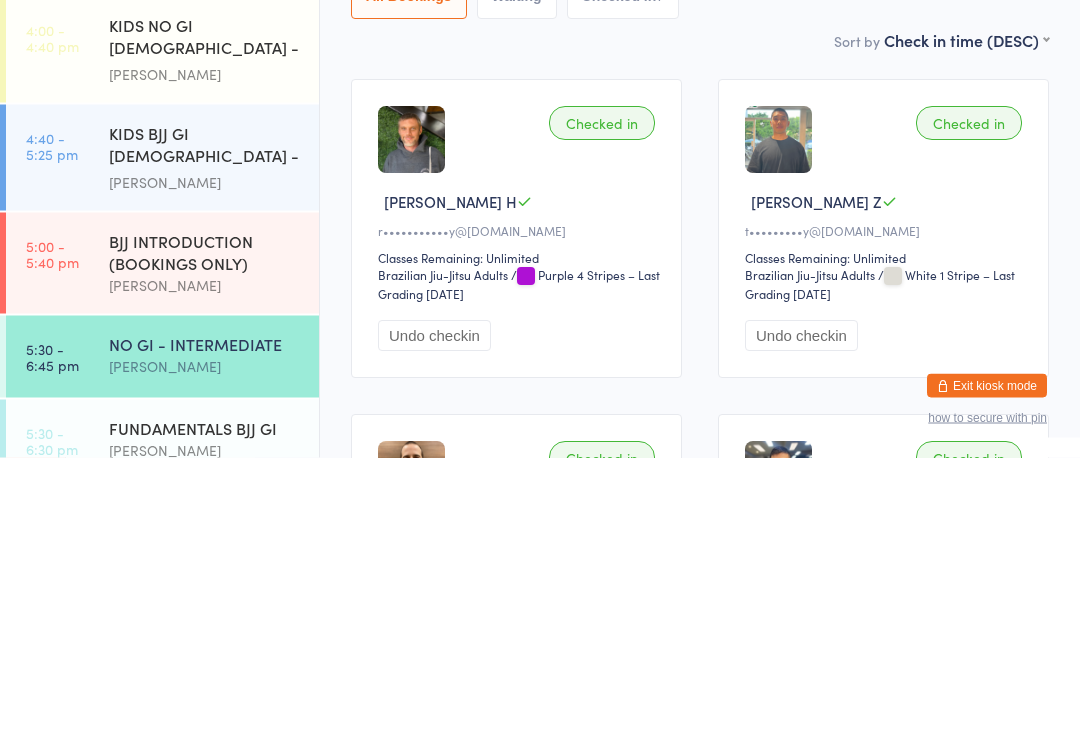 scroll, scrollTop: 265, scrollLeft: 0, axis: vertical 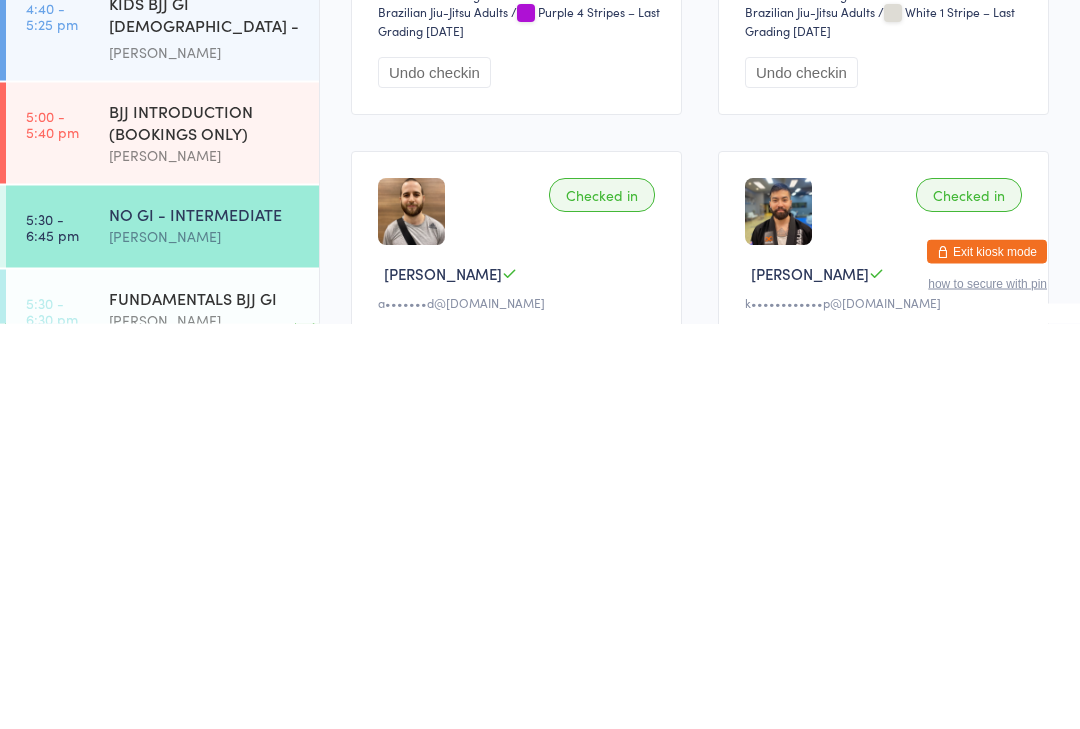 click on "FUNDAMENTALS BJJ GI" at bounding box center (205, 703) 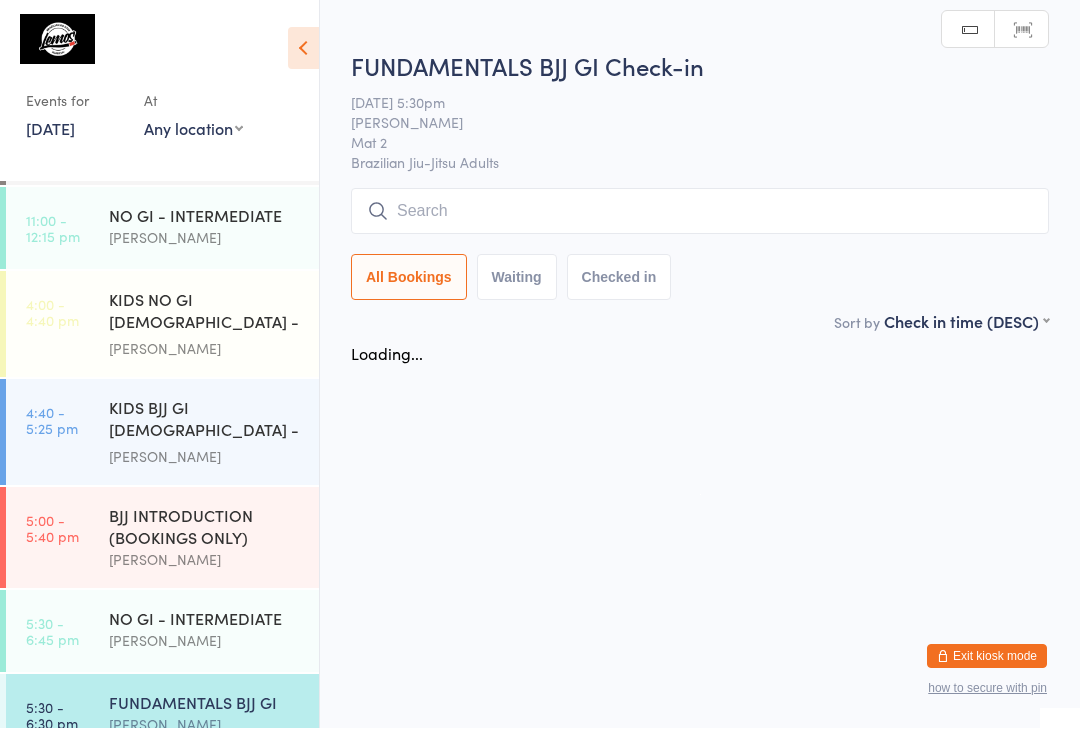 scroll, scrollTop: 1, scrollLeft: 0, axis: vertical 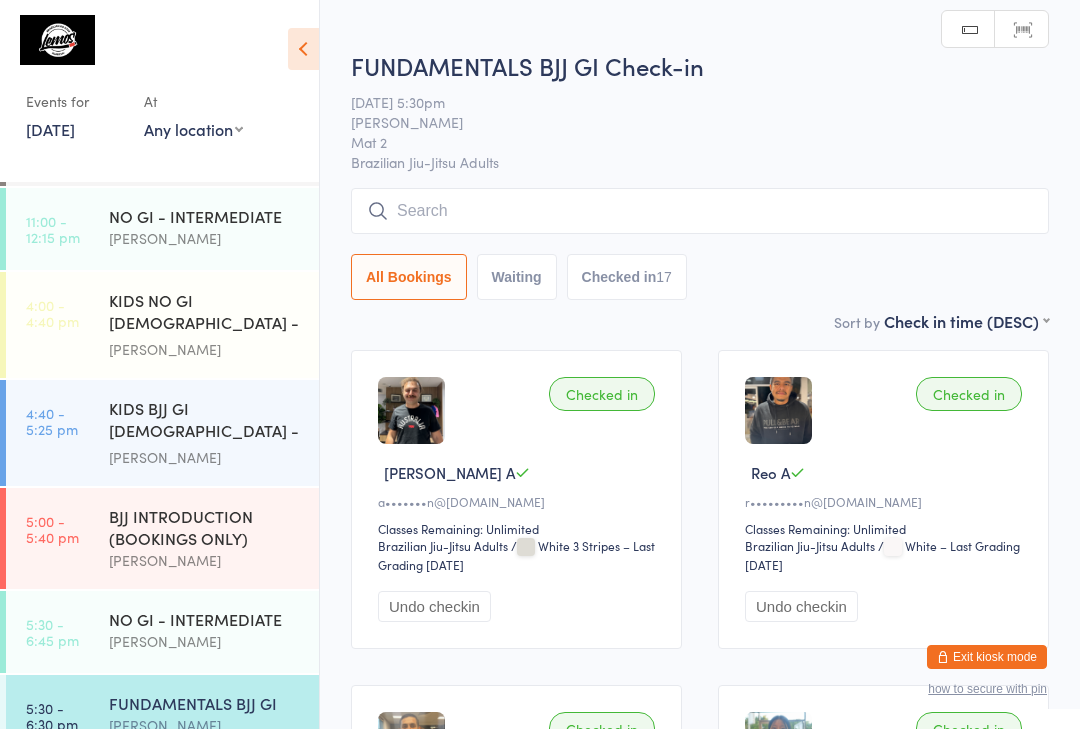 click at bounding box center (700, 211) 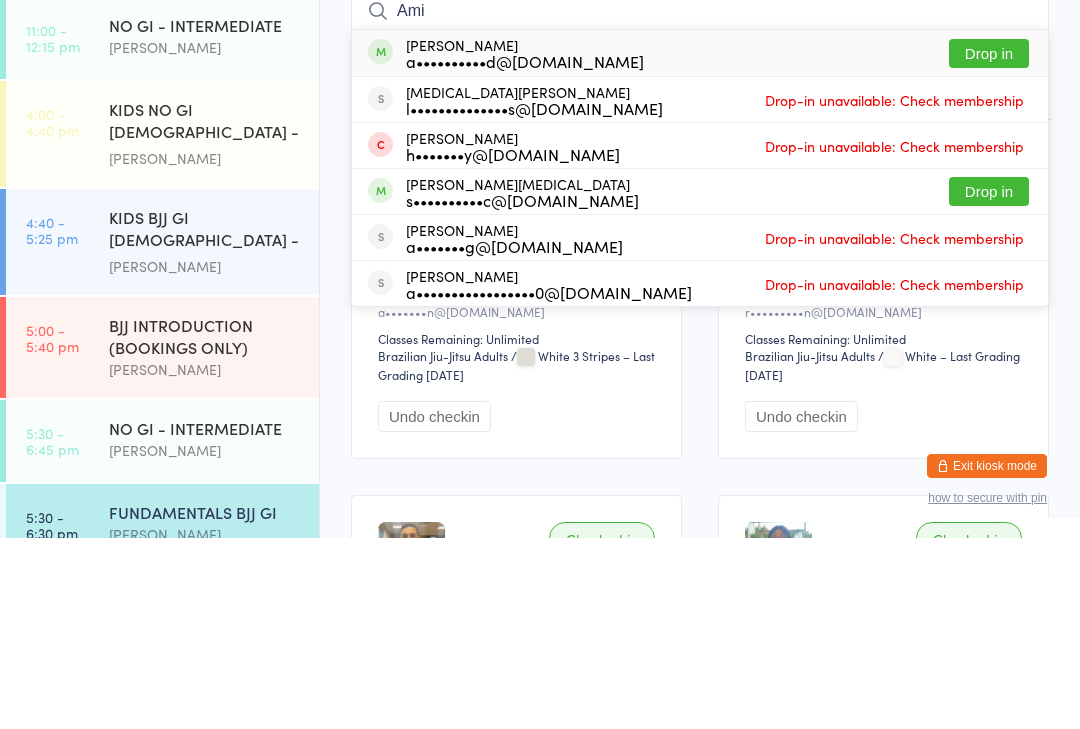 type on "Ami" 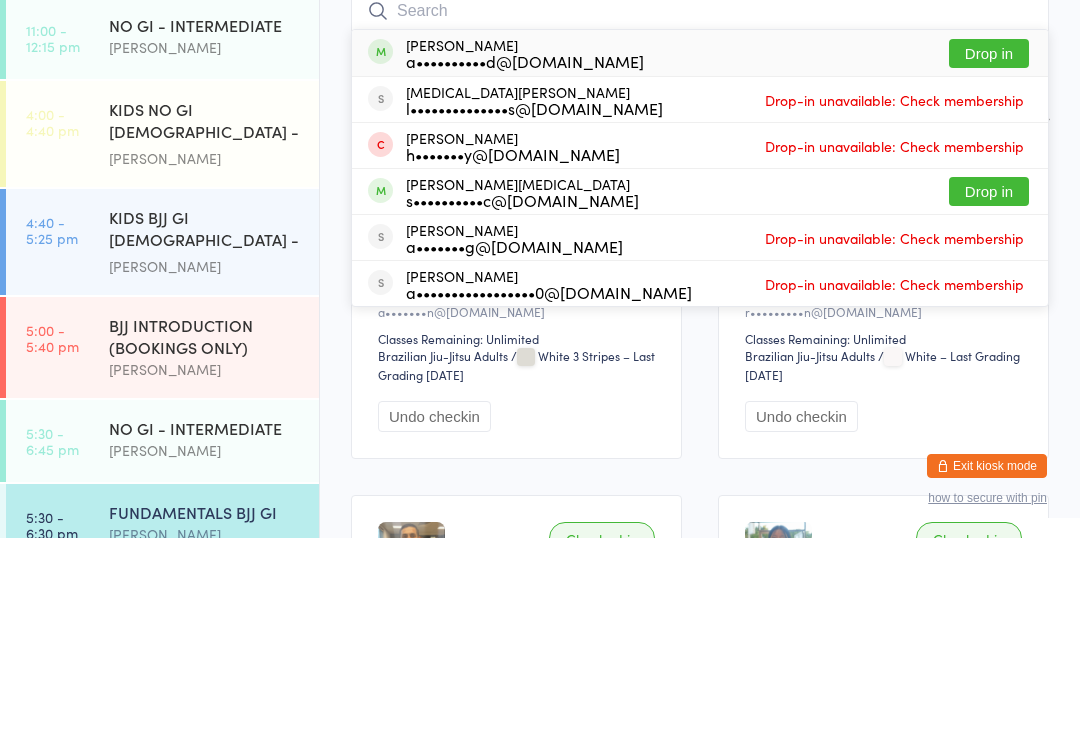scroll, scrollTop: 191, scrollLeft: 0, axis: vertical 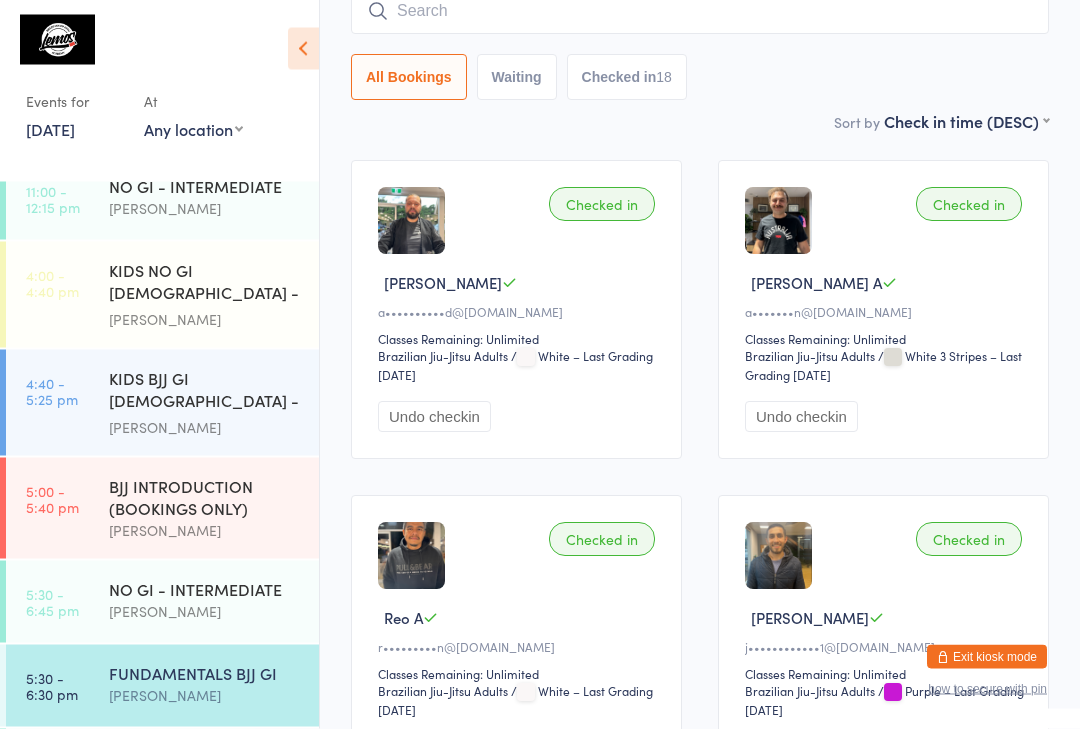 click at bounding box center [700, 12] 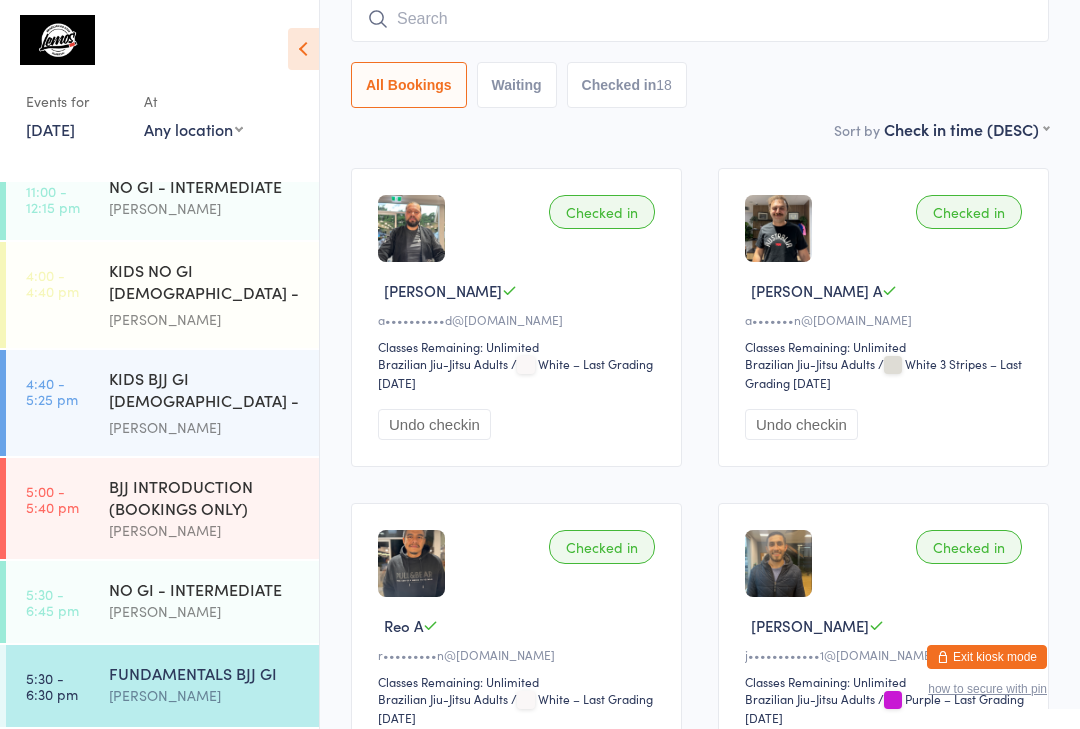 scroll, scrollTop: 181, scrollLeft: 0, axis: vertical 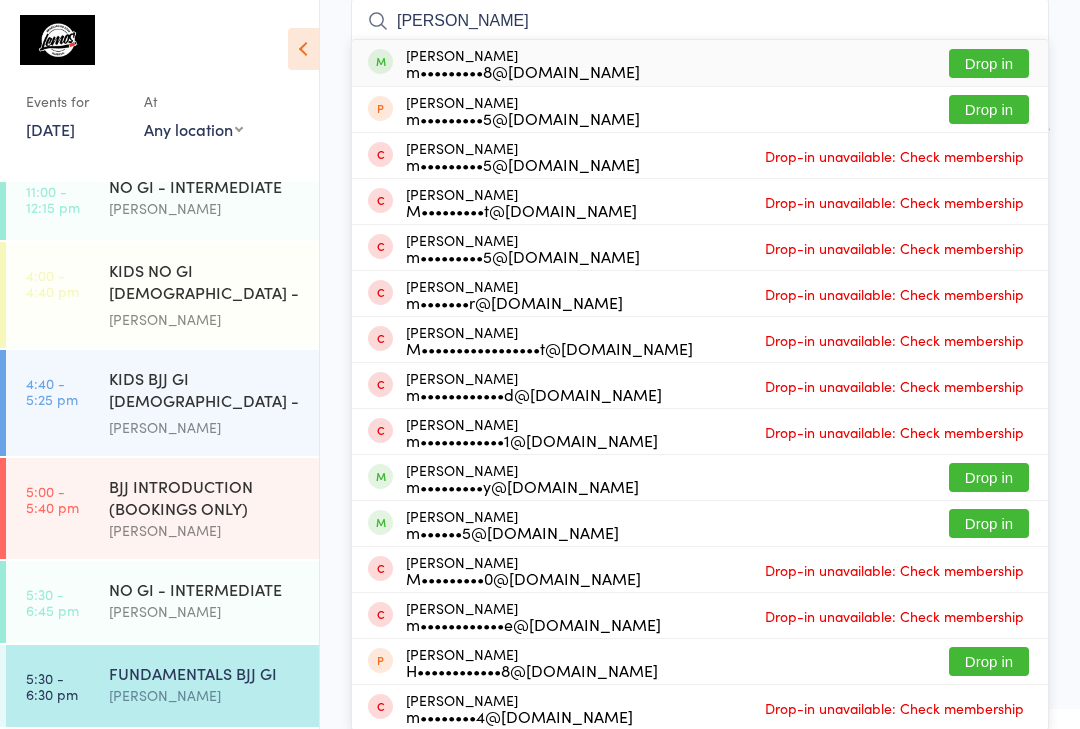 type on "[PERSON_NAME]" 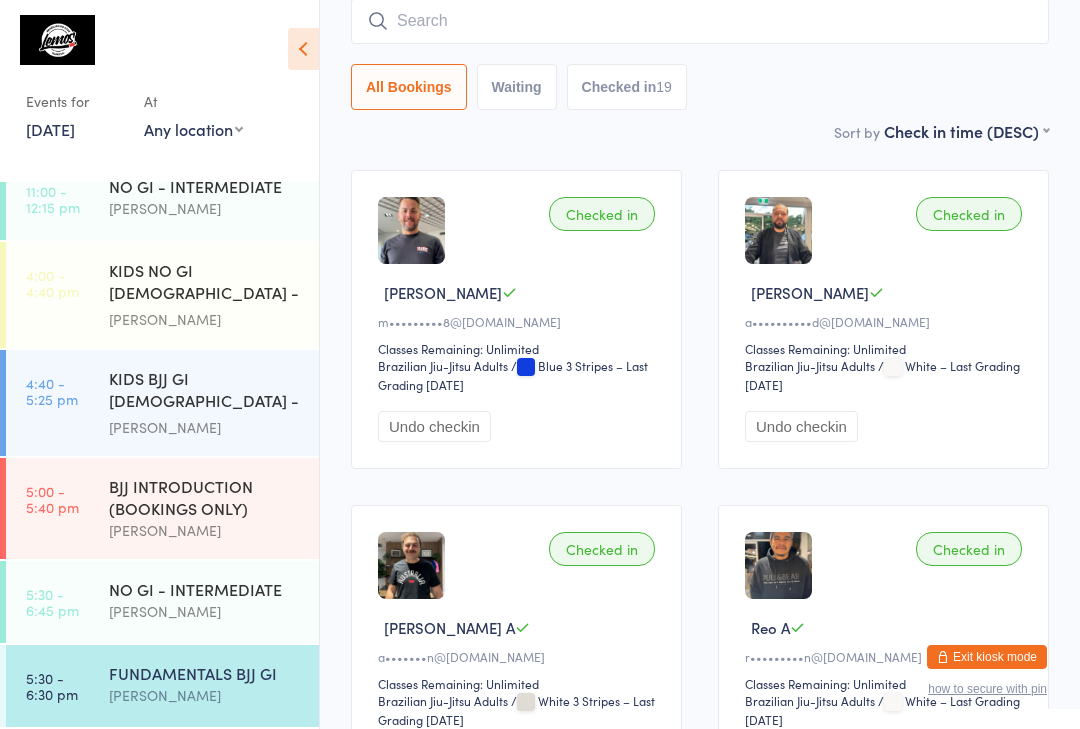 scroll, scrollTop: 306, scrollLeft: 0, axis: vertical 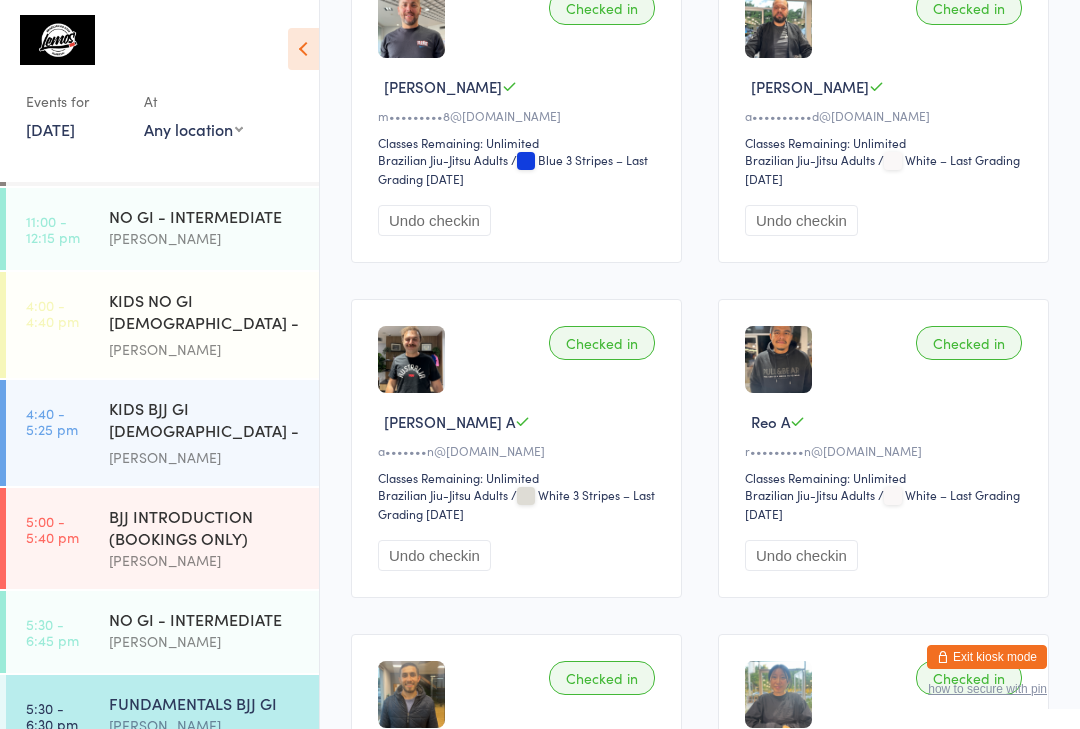 click on "[PERSON_NAME]" at bounding box center (205, 725) 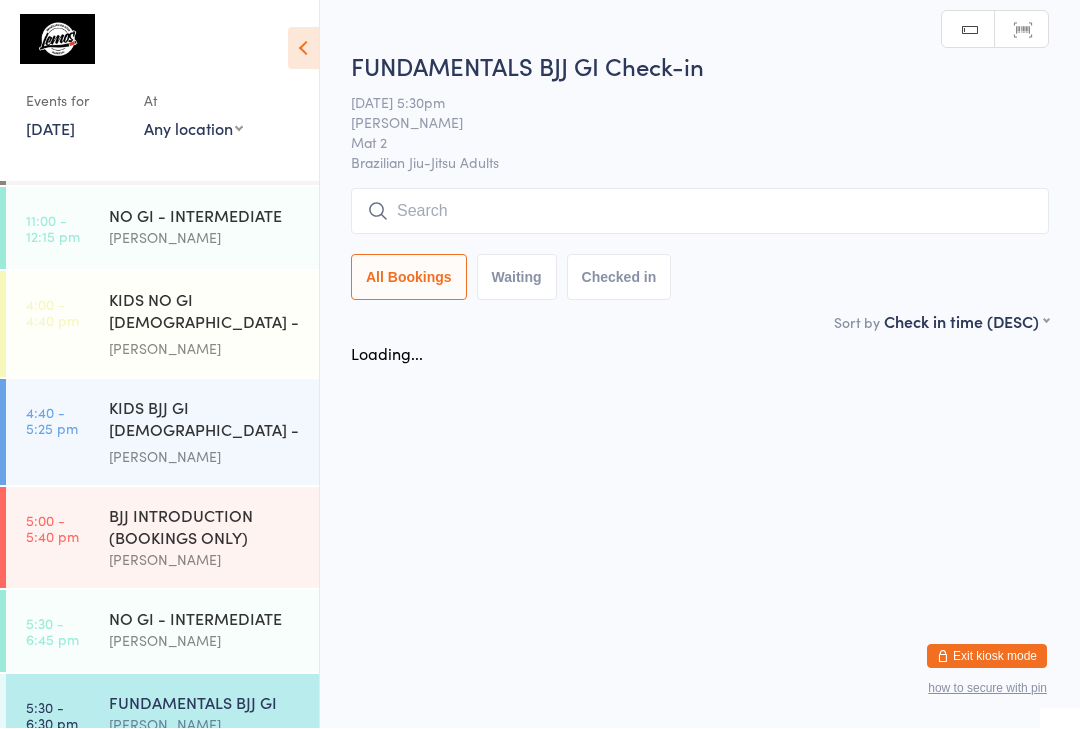 scroll, scrollTop: 1, scrollLeft: 0, axis: vertical 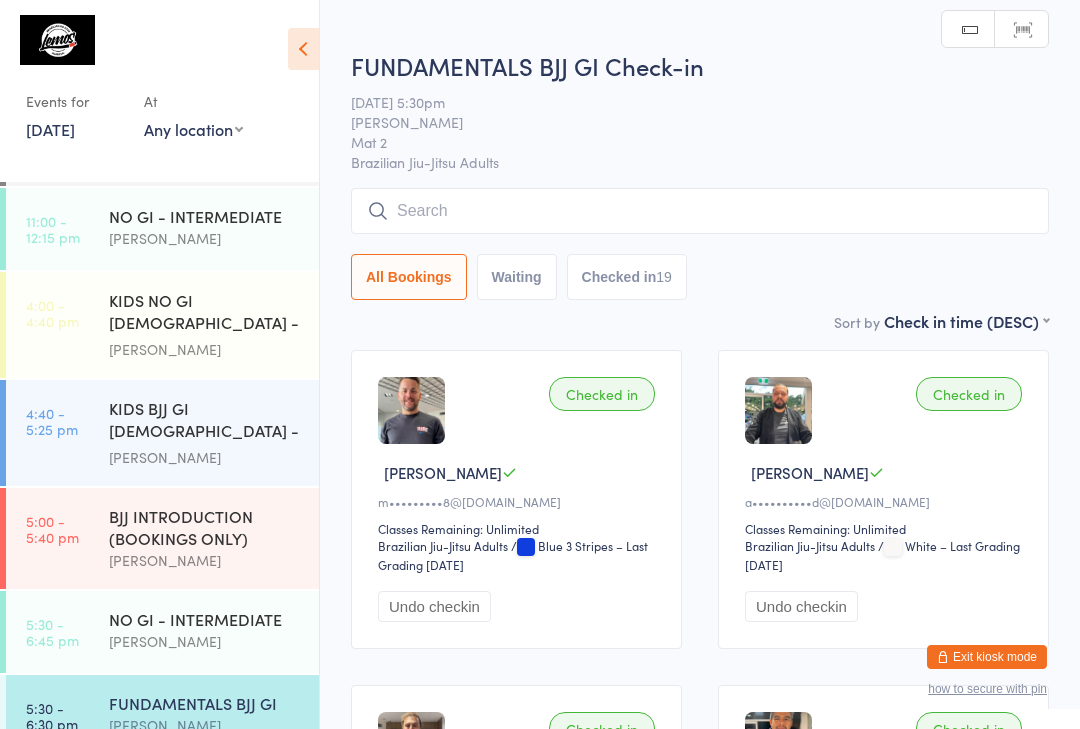 click at bounding box center (700, 211) 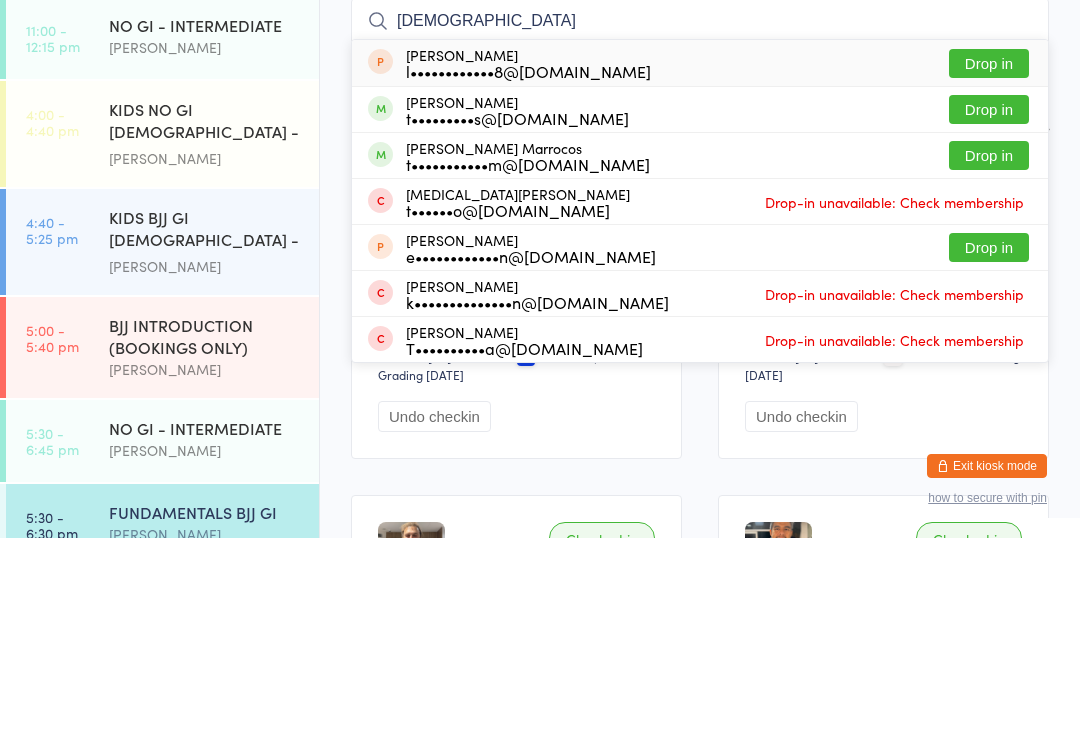 type on "[DEMOGRAPHIC_DATA]" 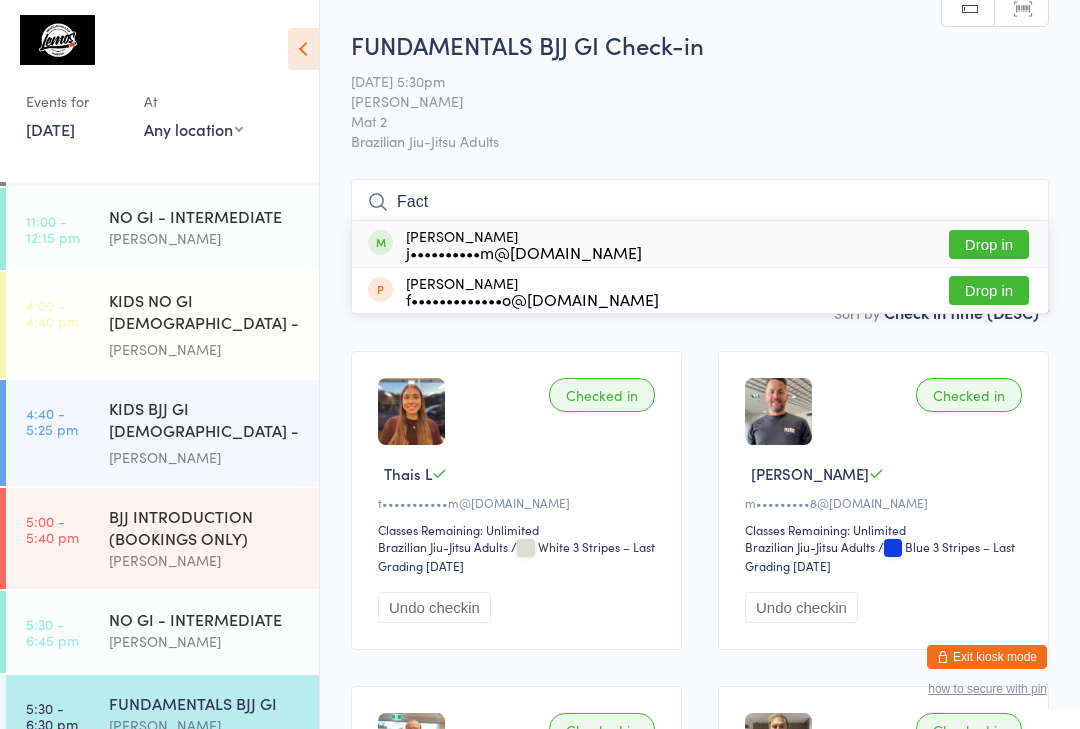 type on "Fact" 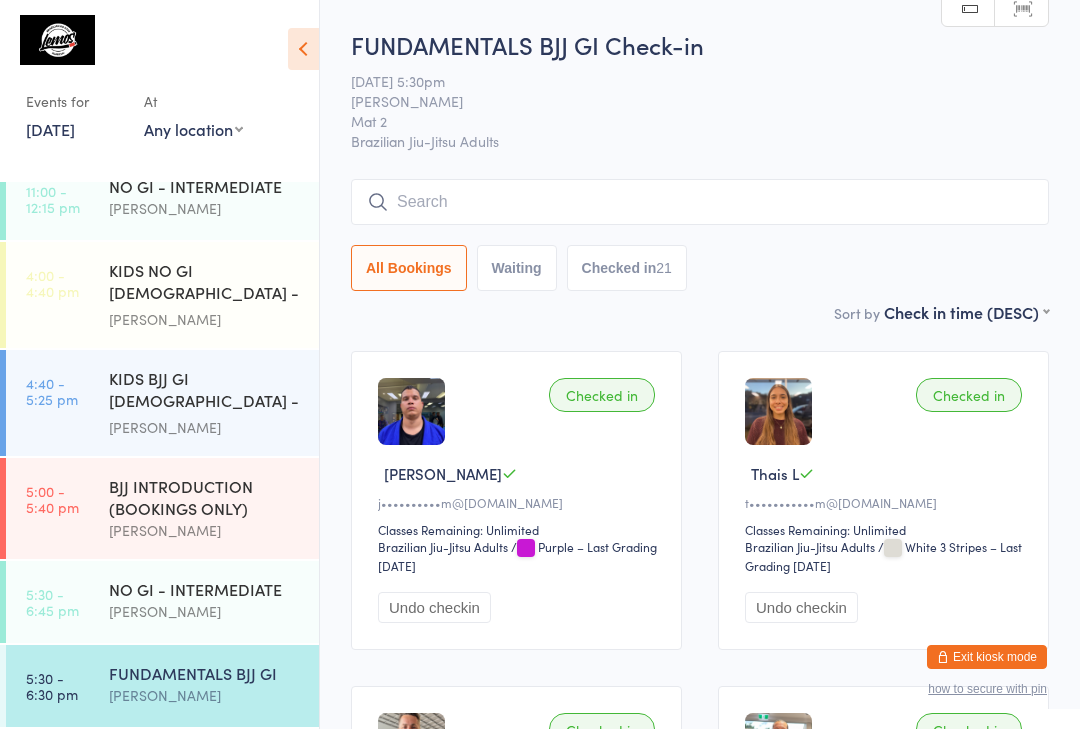 click on "[DATE]" at bounding box center [50, 129] 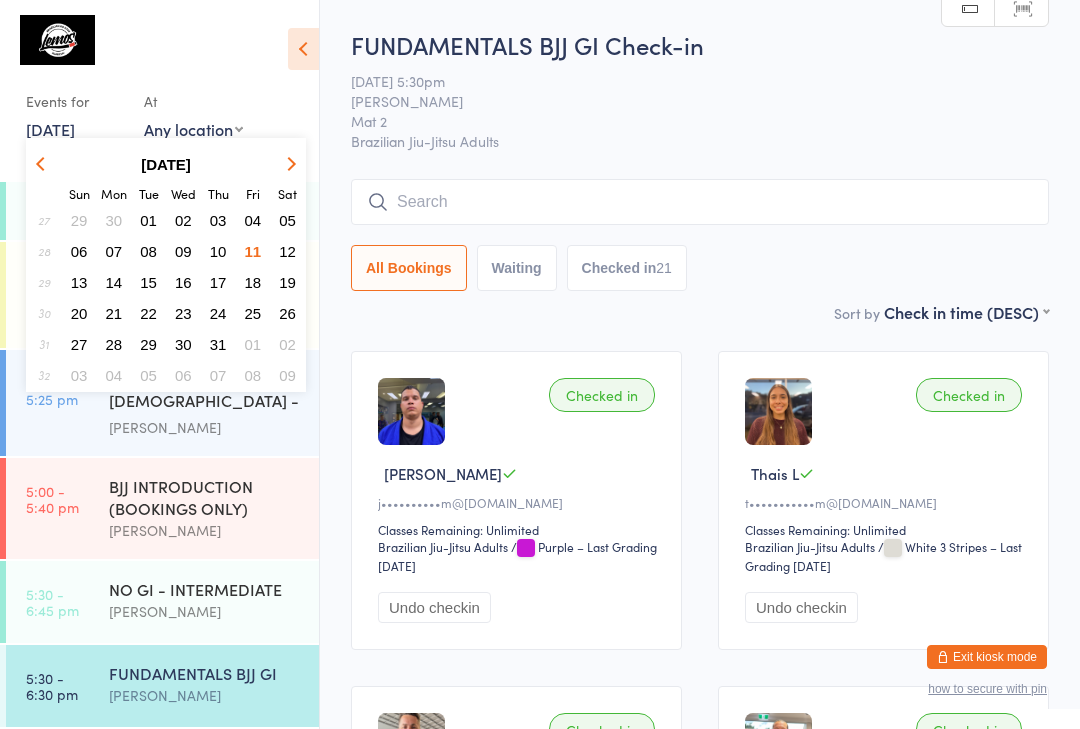 scroll, scrollTop: 301, scrollLeft: 0, axis: vertical 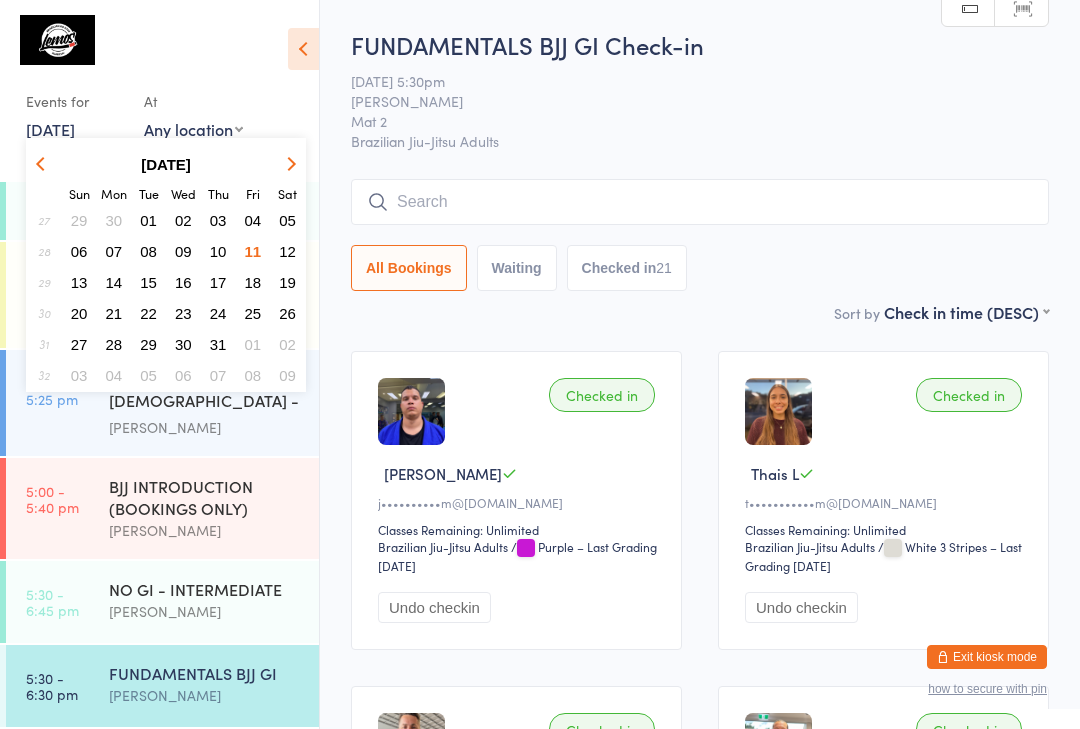 click on "[PERSON_NAME]" at bounding box center [205, 611] 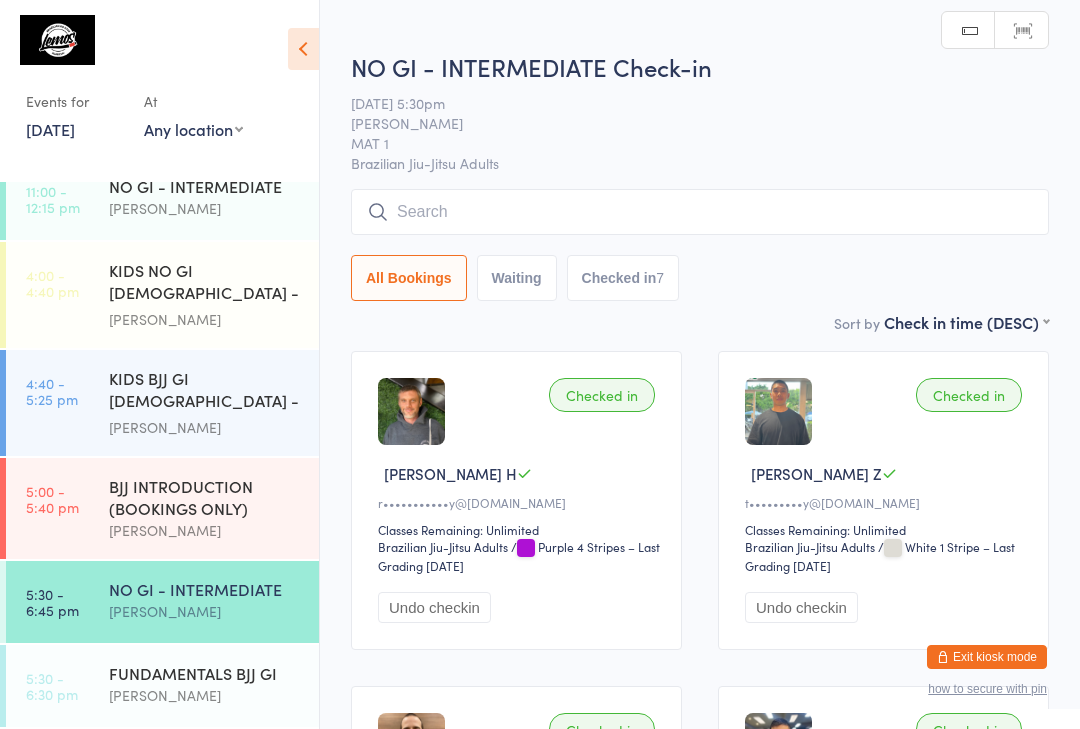 click at bounding box center [700, 212] 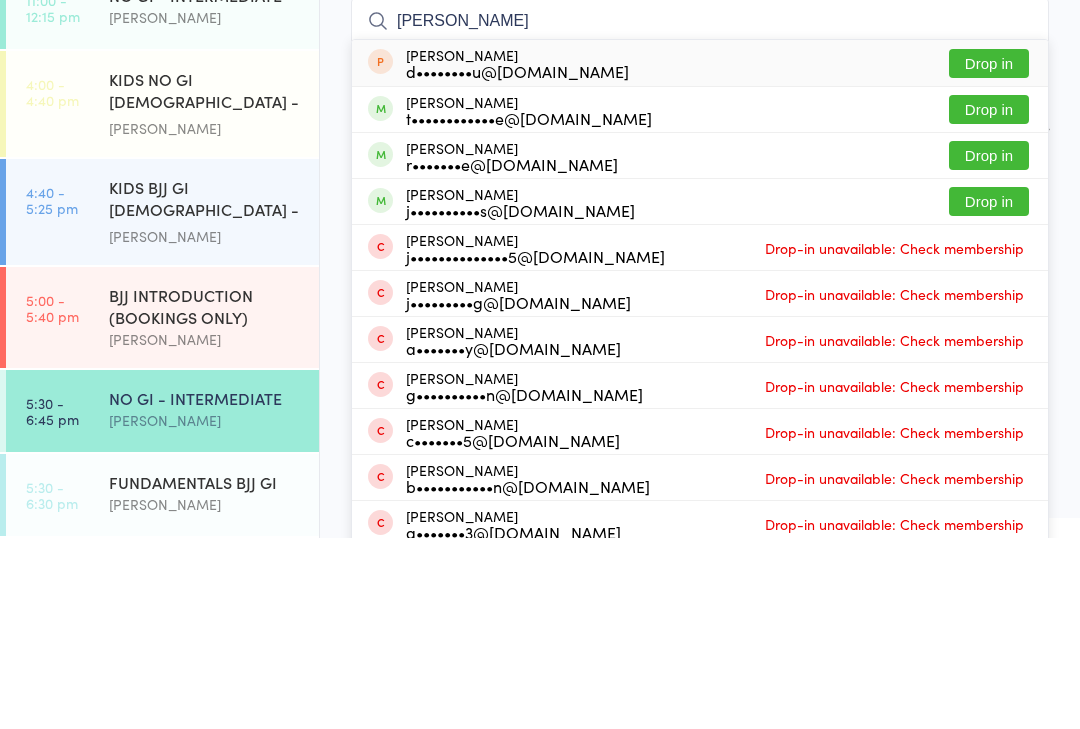 type on "[PERSON_NAME]" 